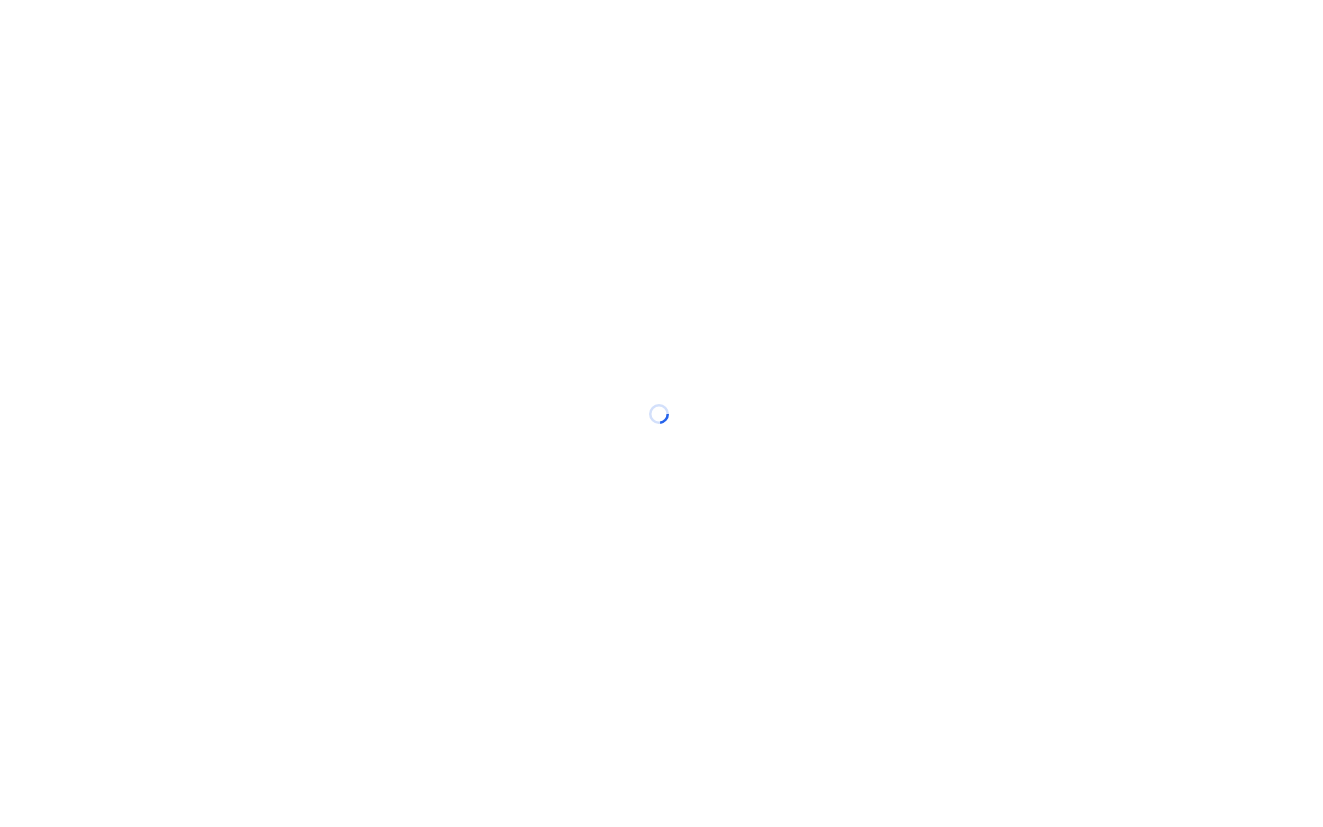 scroll, scrollTop: 0, scrollLeft: 0, axis: both 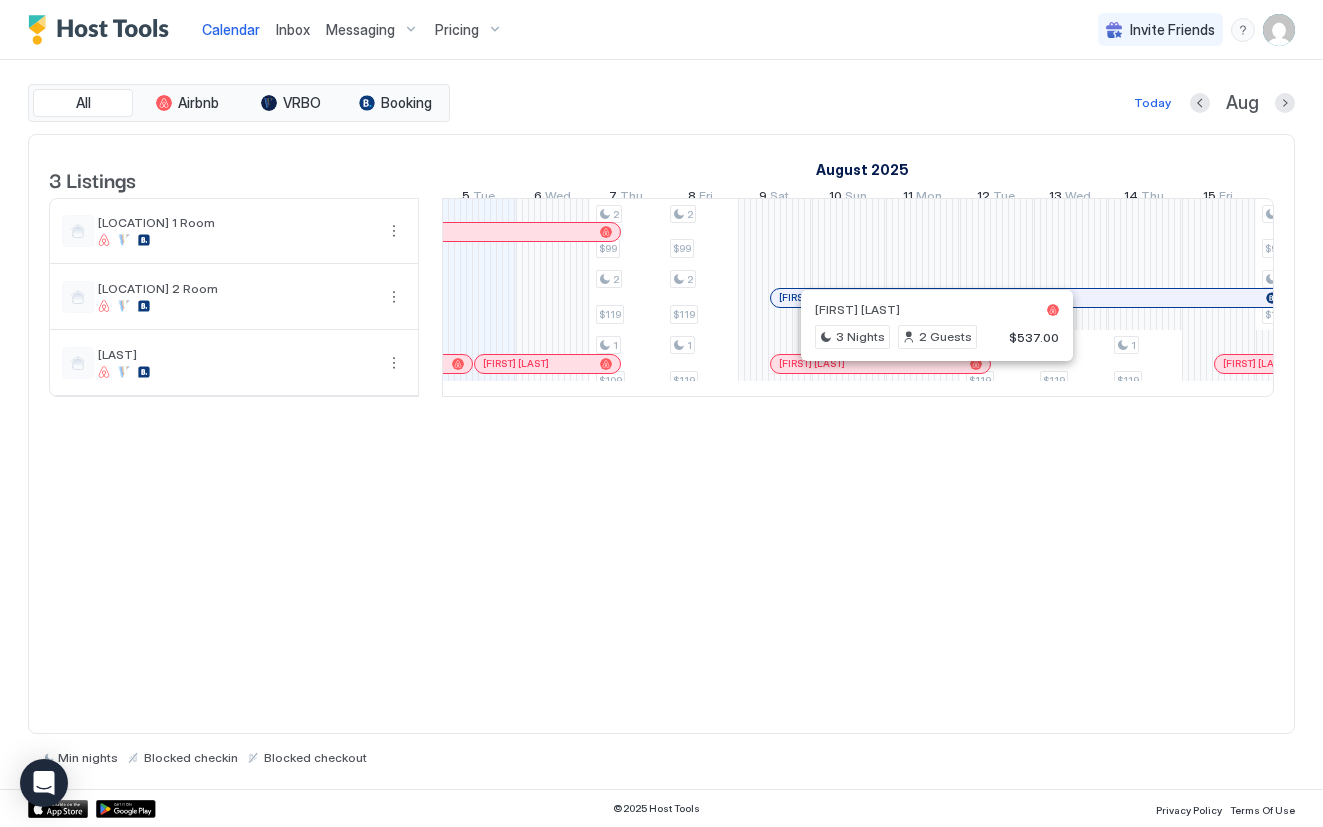 click at bounding box center [929, 364] 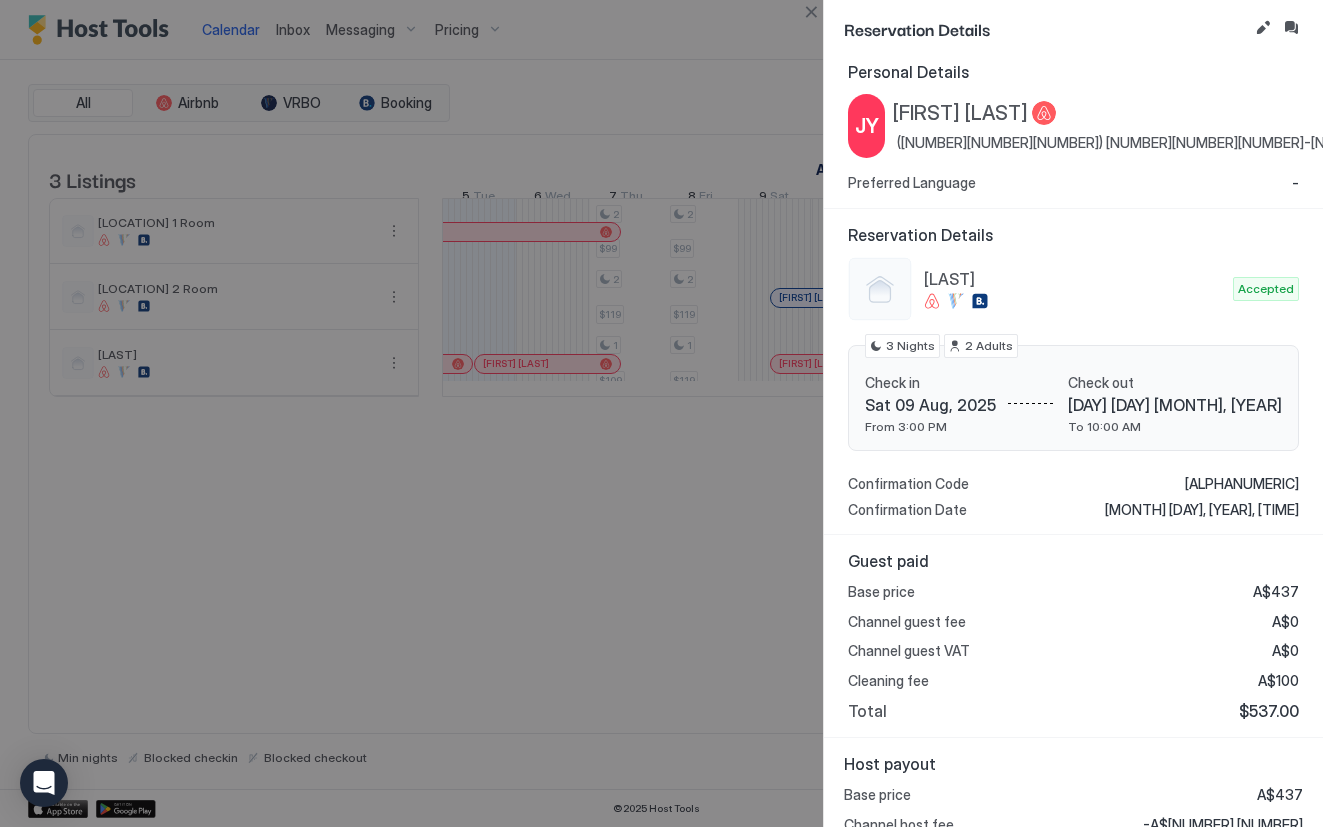 scroll, scrollTop: 0, scrollLeft: 0, axis: both 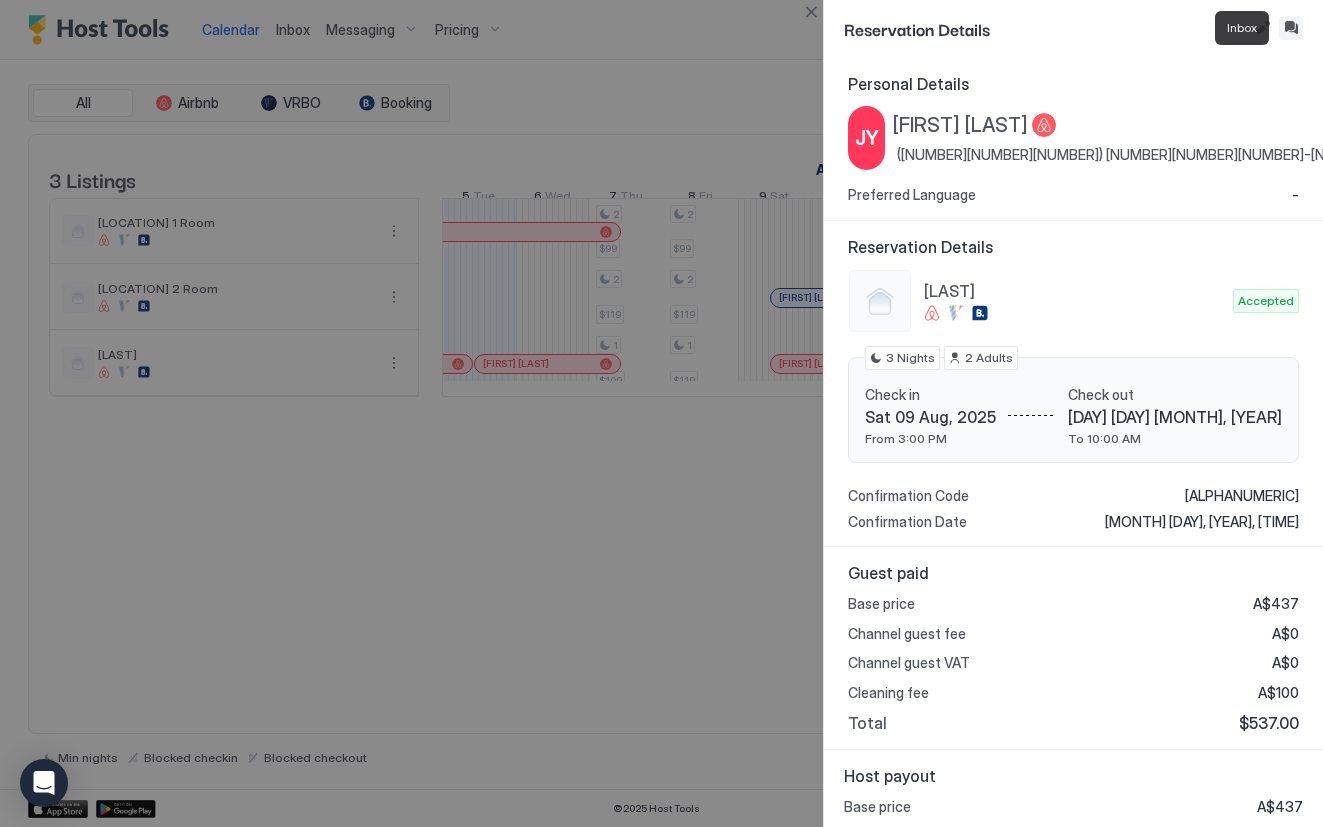 click at bounding box center (1291, 28) 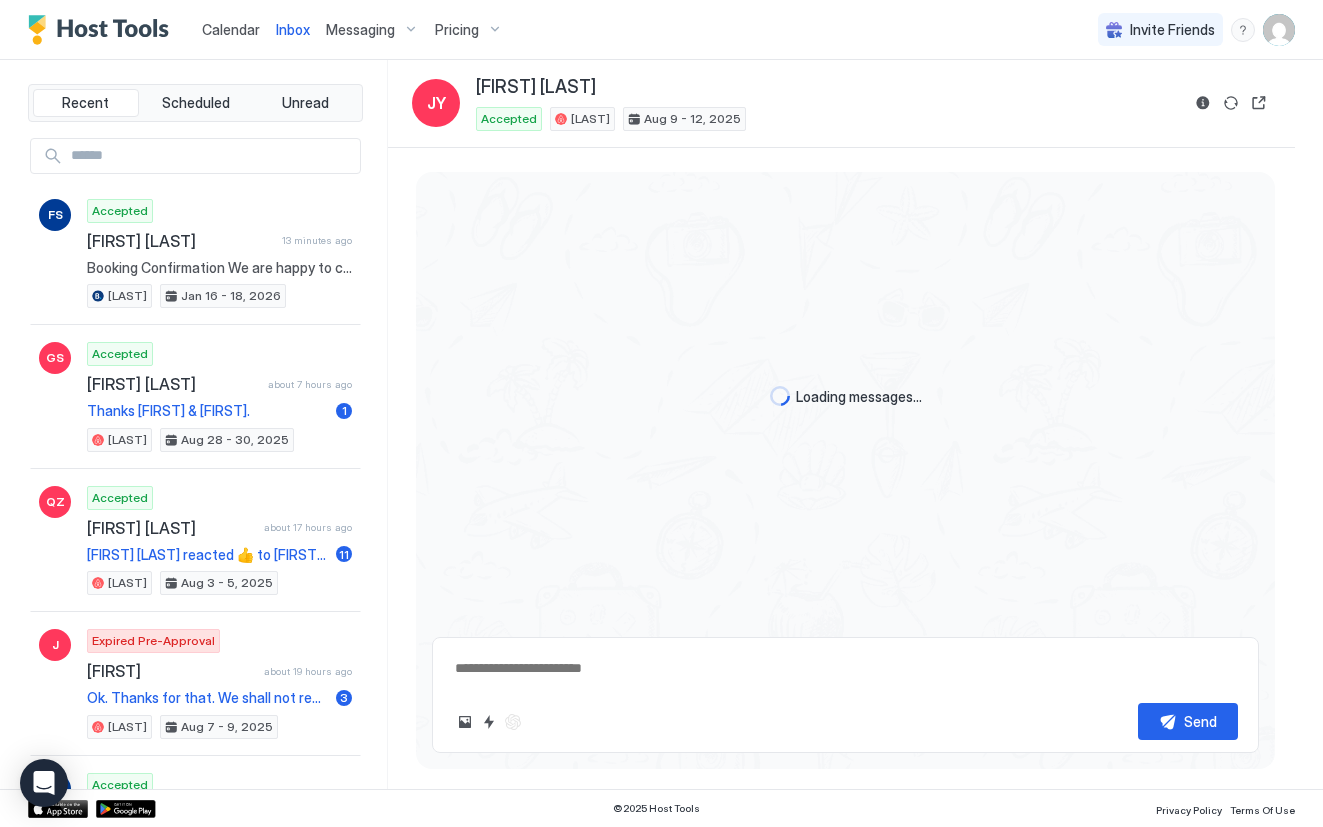 scroll, scrollTop: 310, scrollLeft: 0, axis: vertical 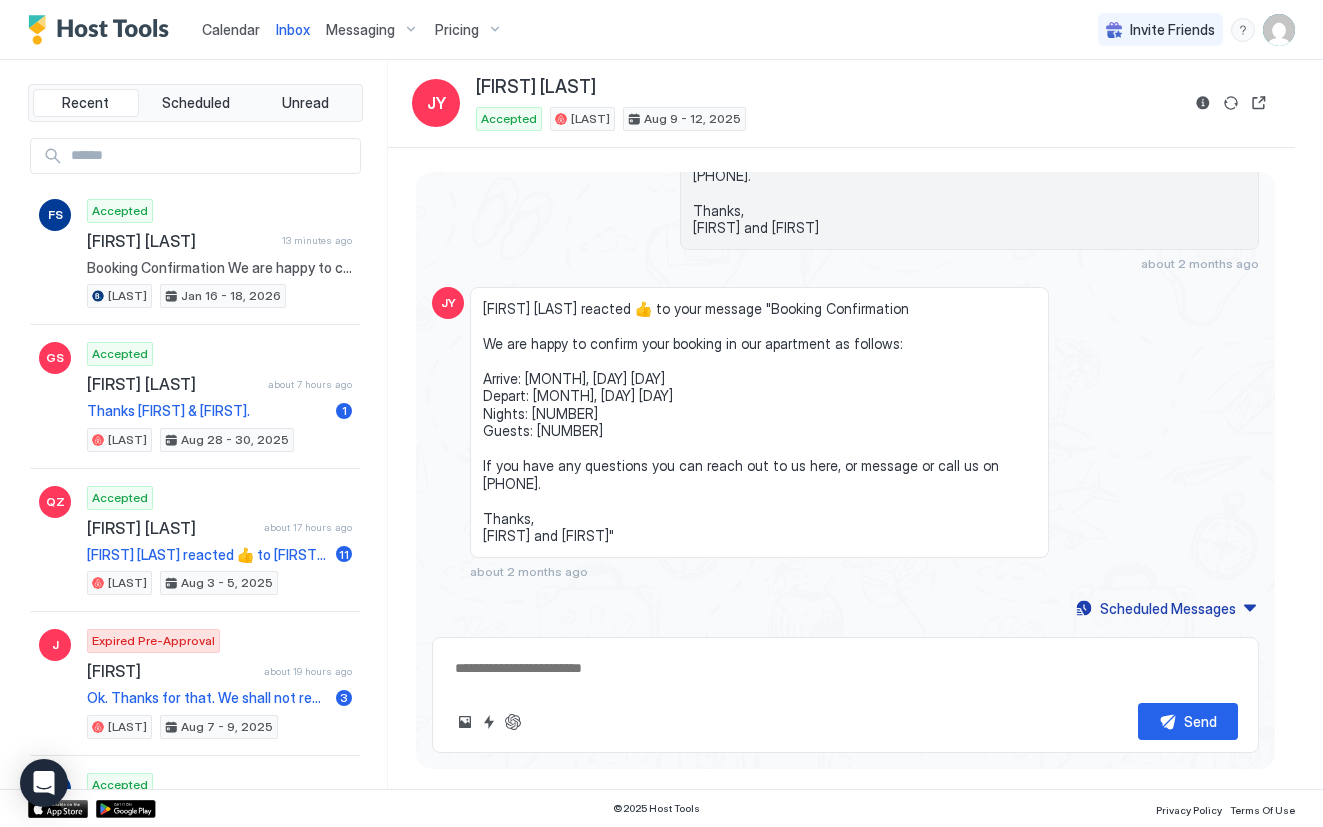click at bounding box center (845, 668) 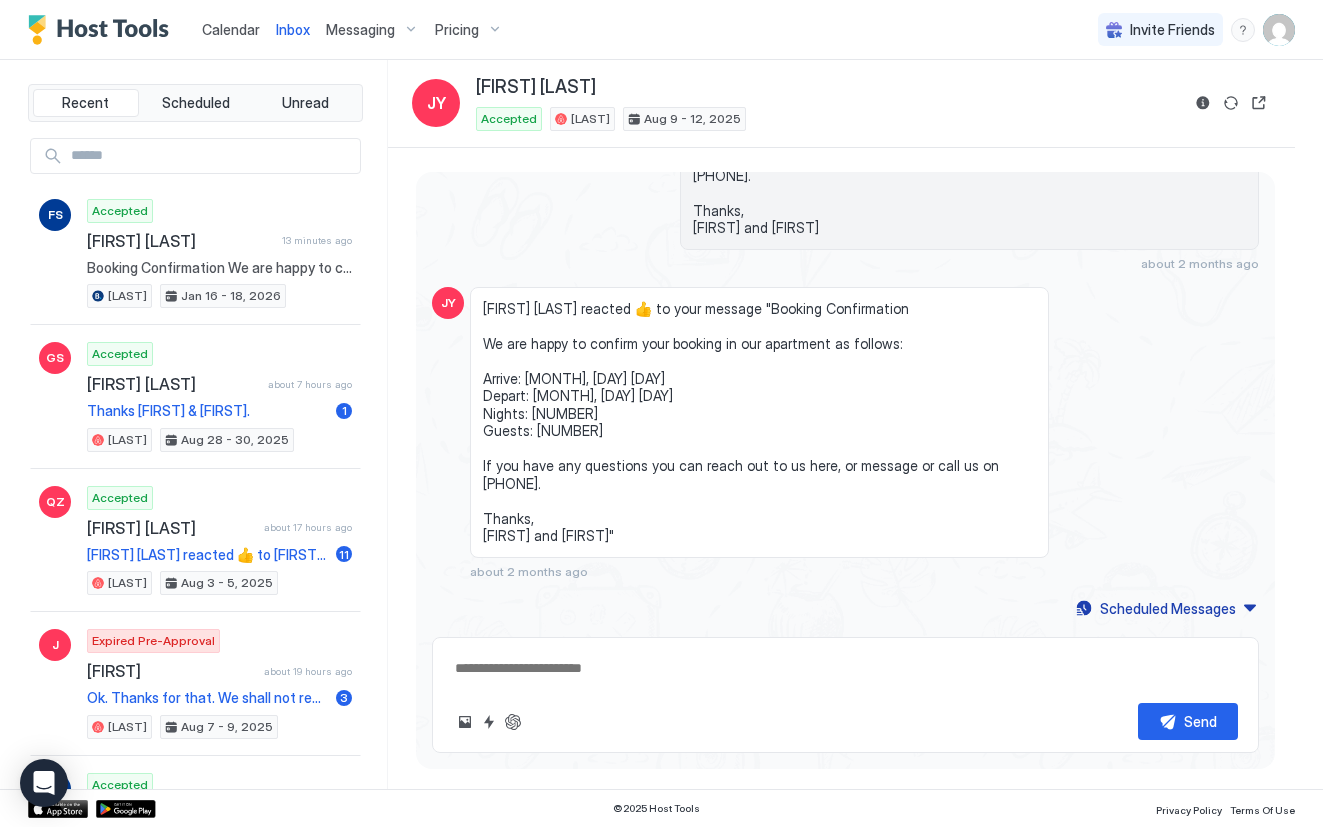 scroll, scrollTop: 258, scrollLeft: 0, axis: vertical 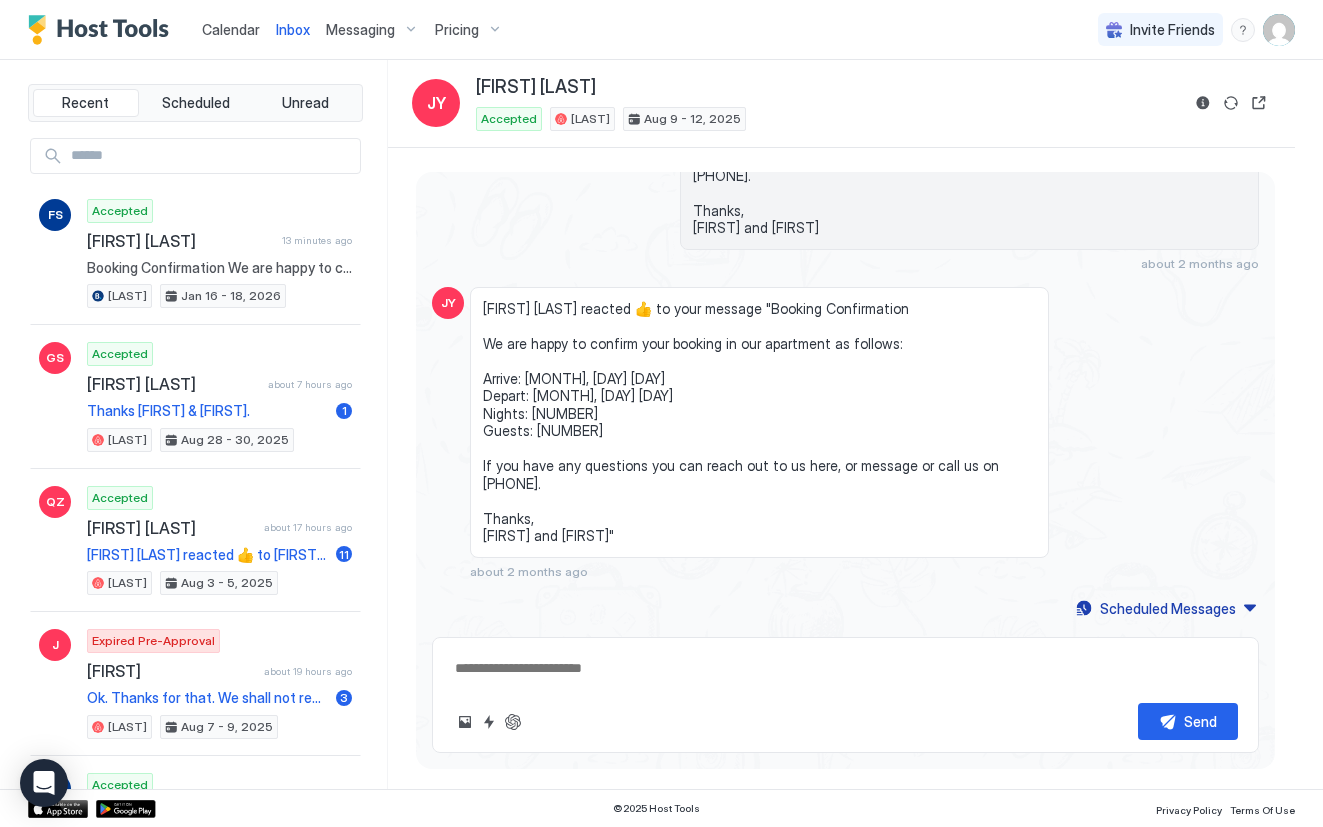 type on "*" 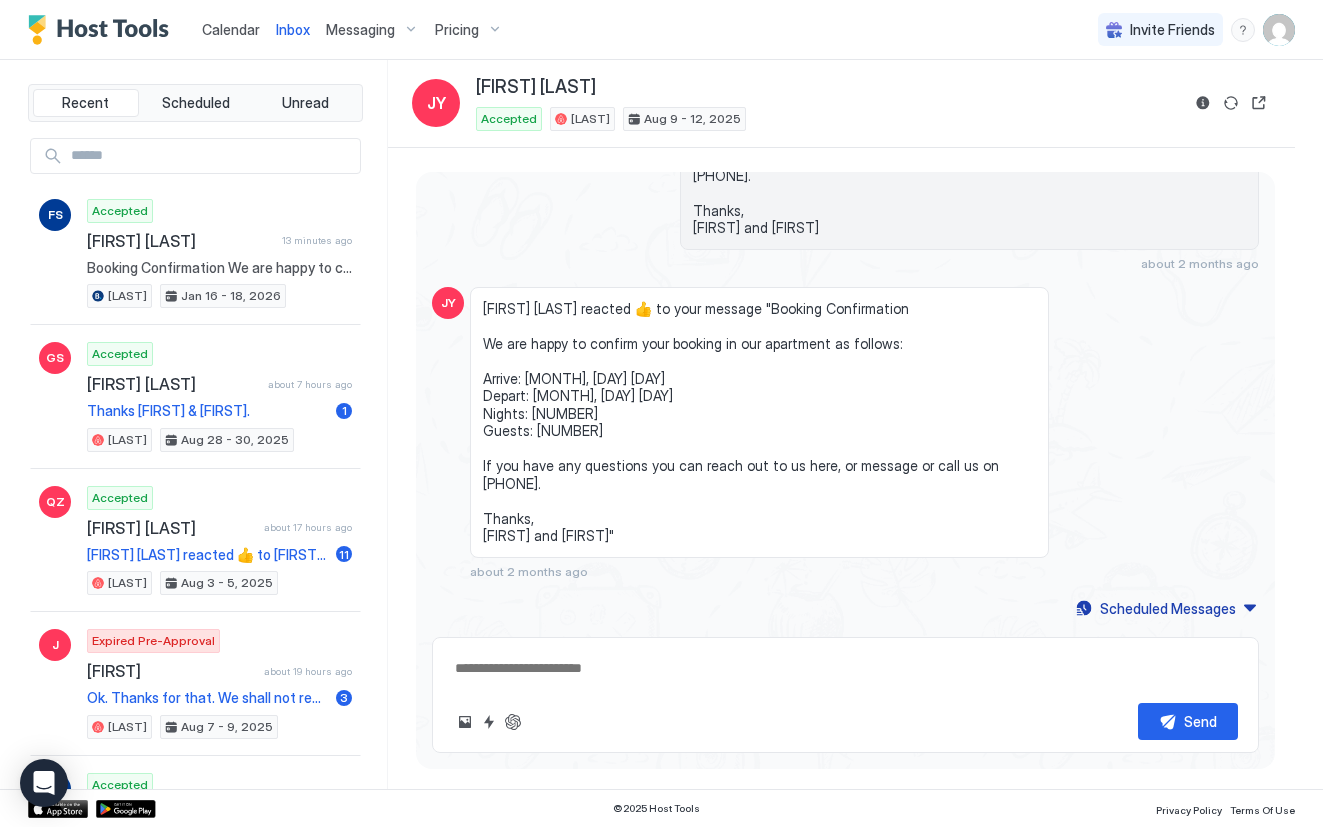 type on "*" 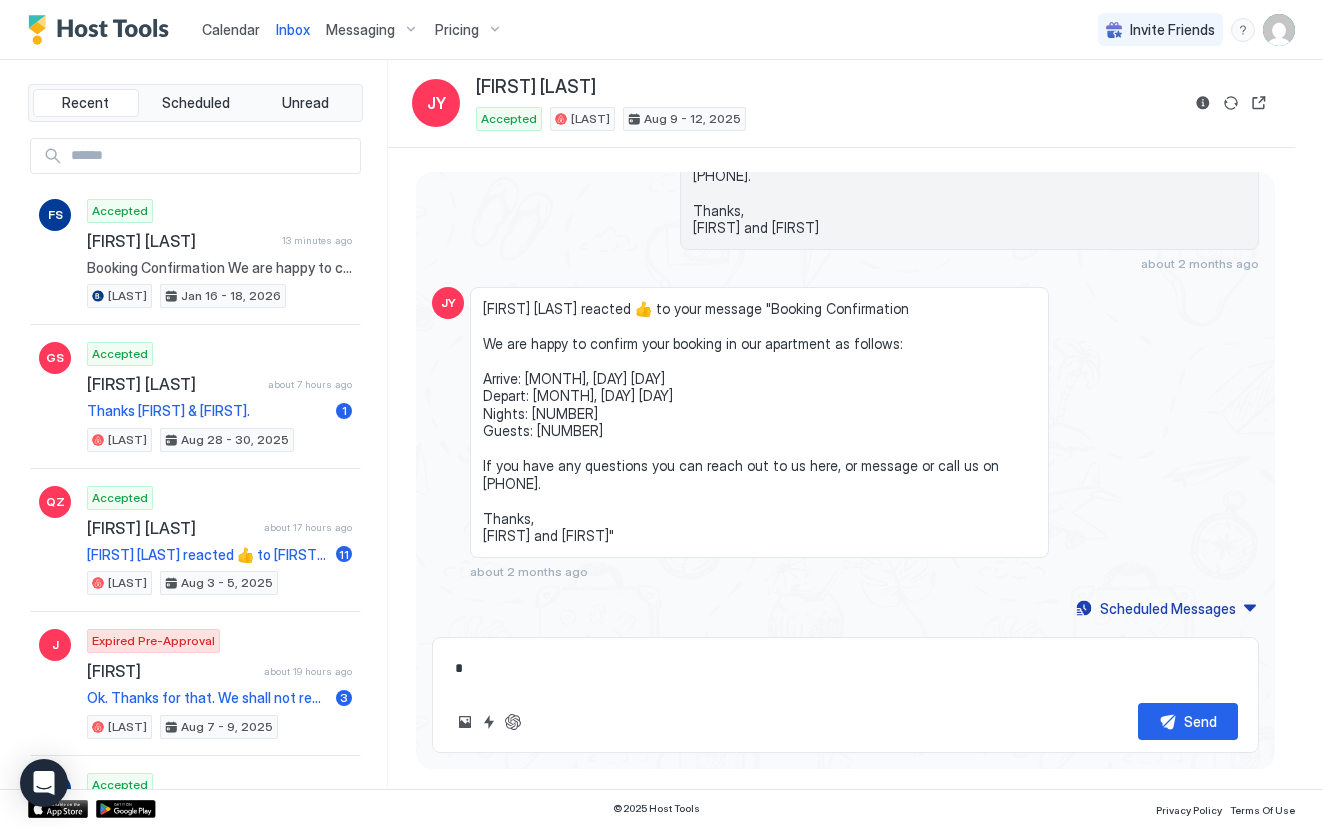 type on "*" 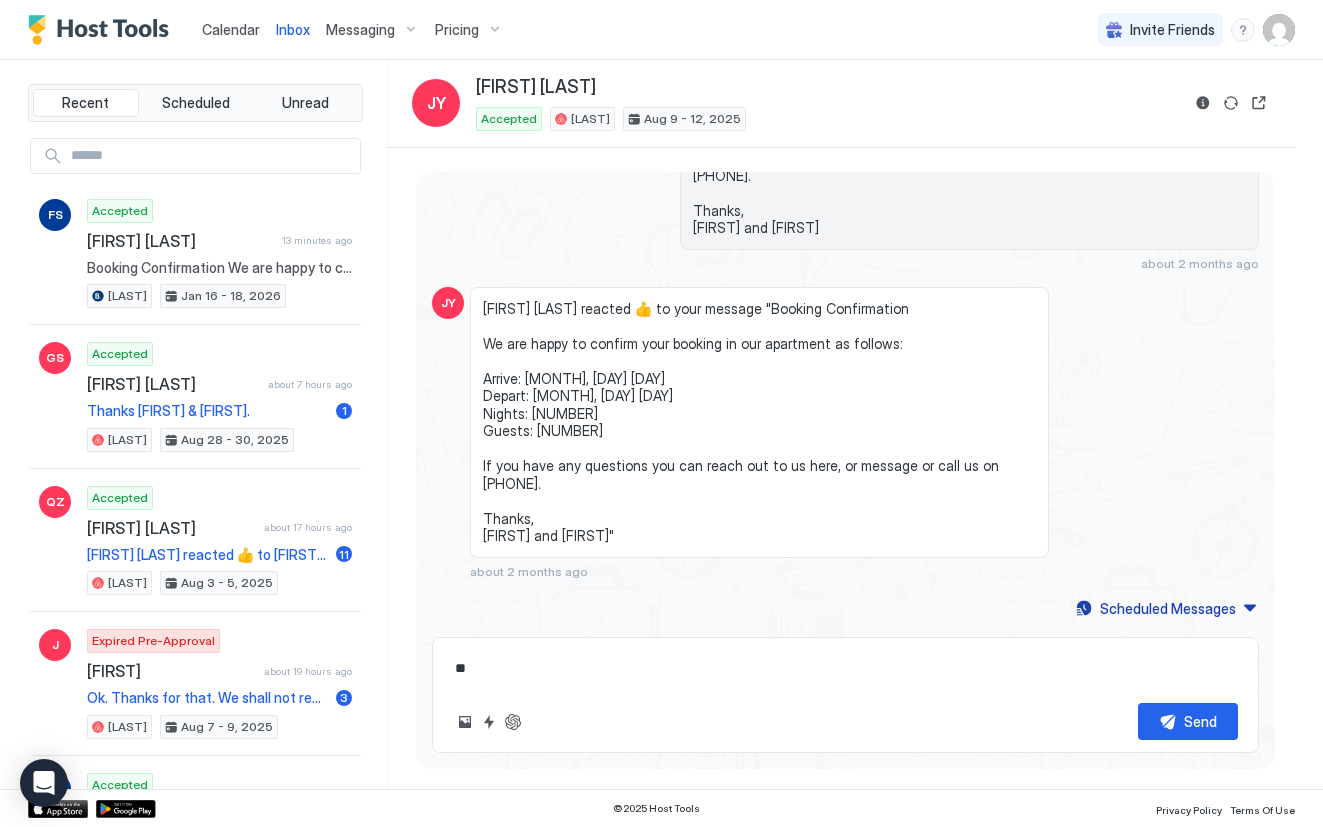 type on "**" 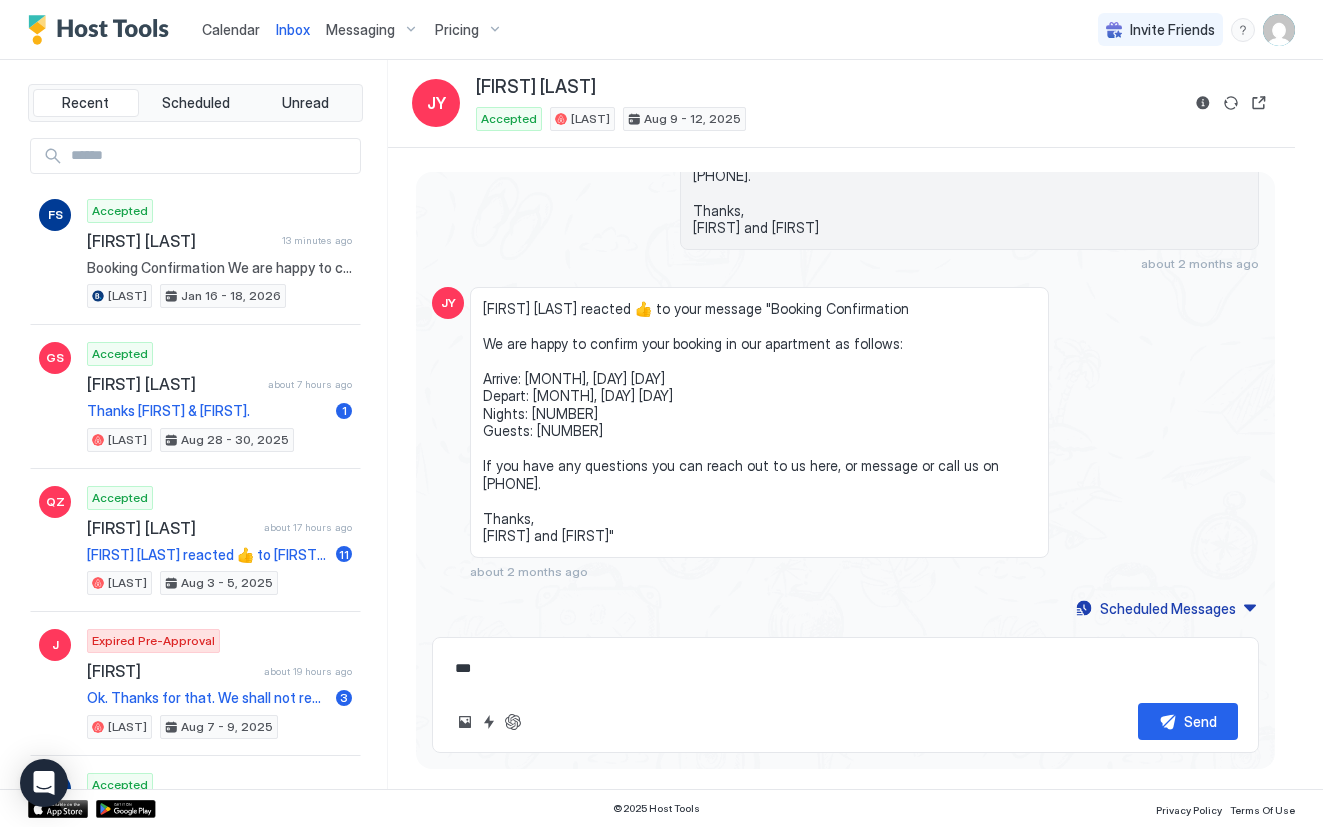 type on "*" 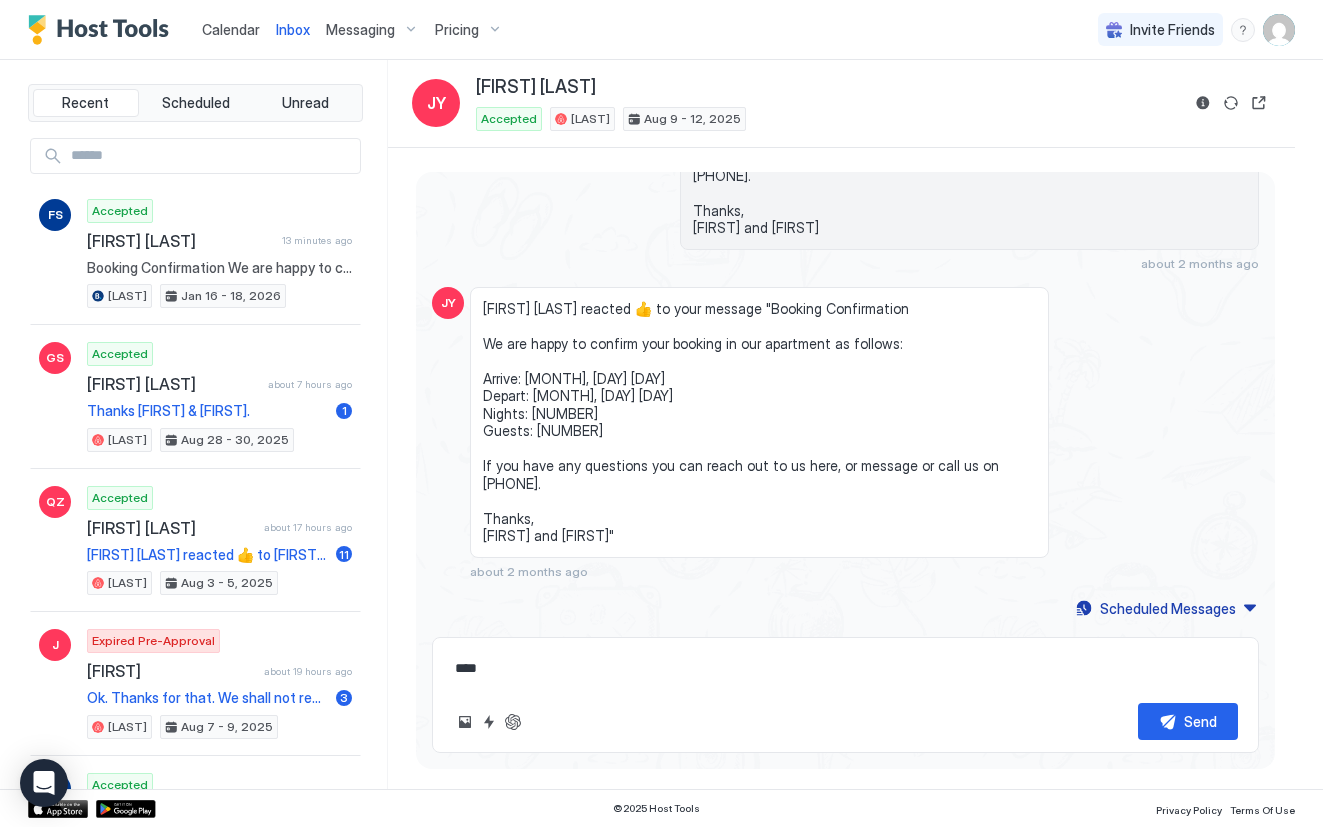 type on "*" 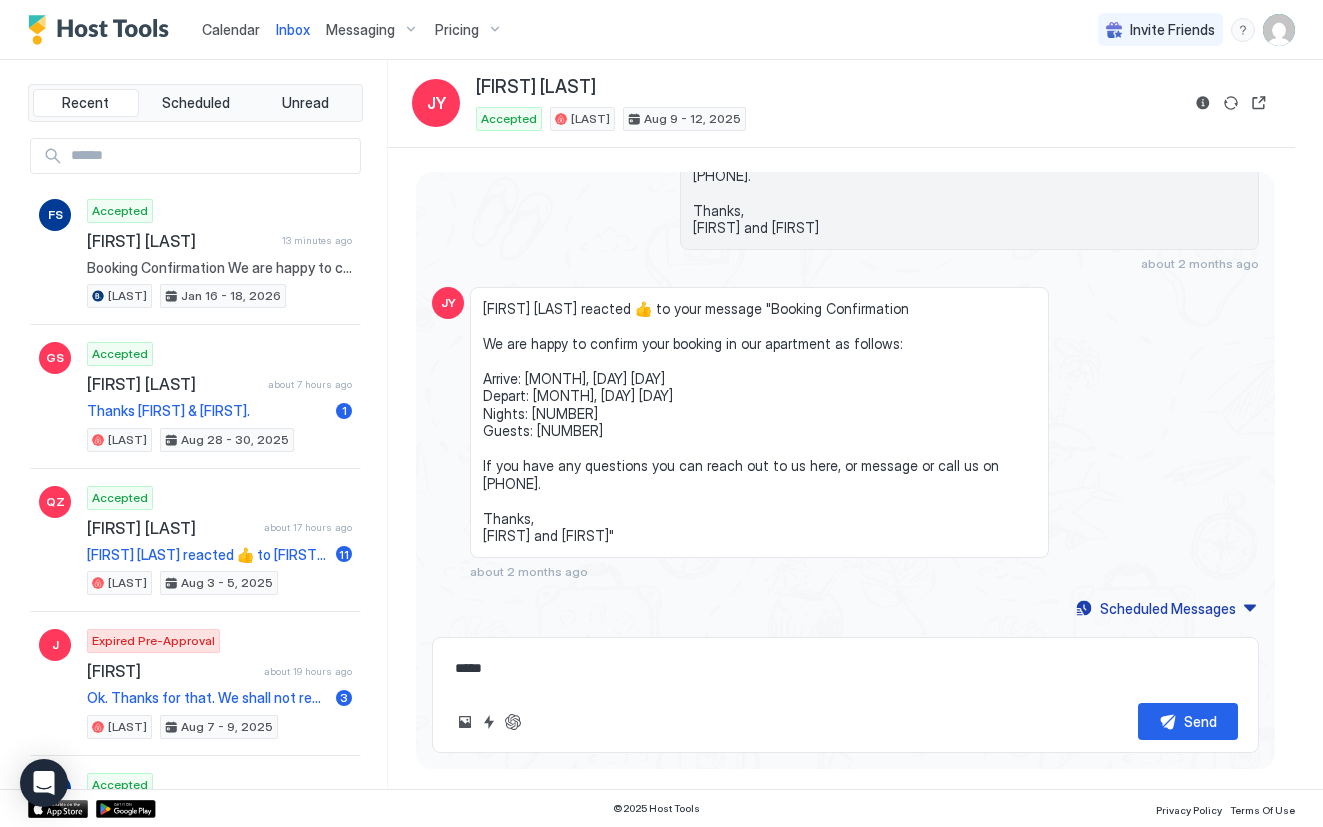 type on "*" 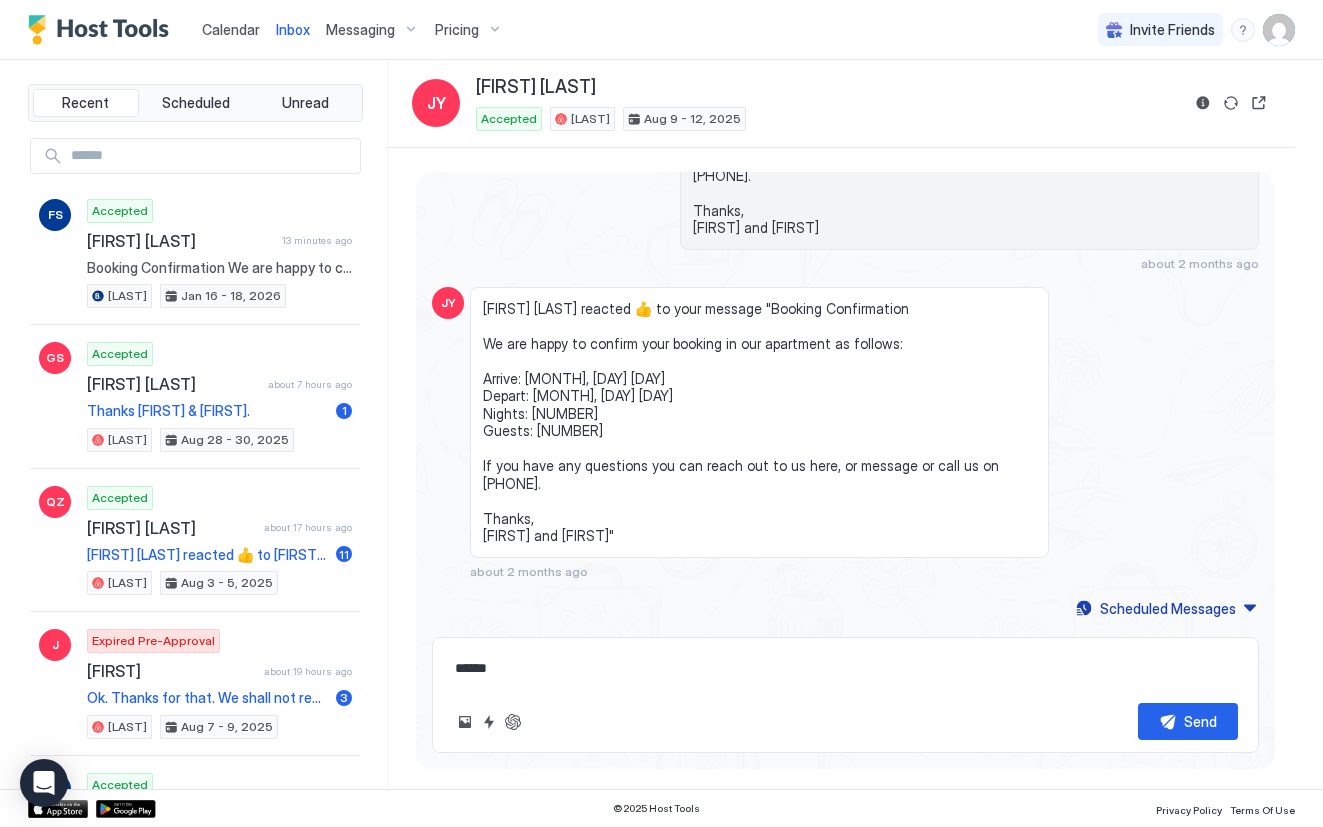 type on "*" 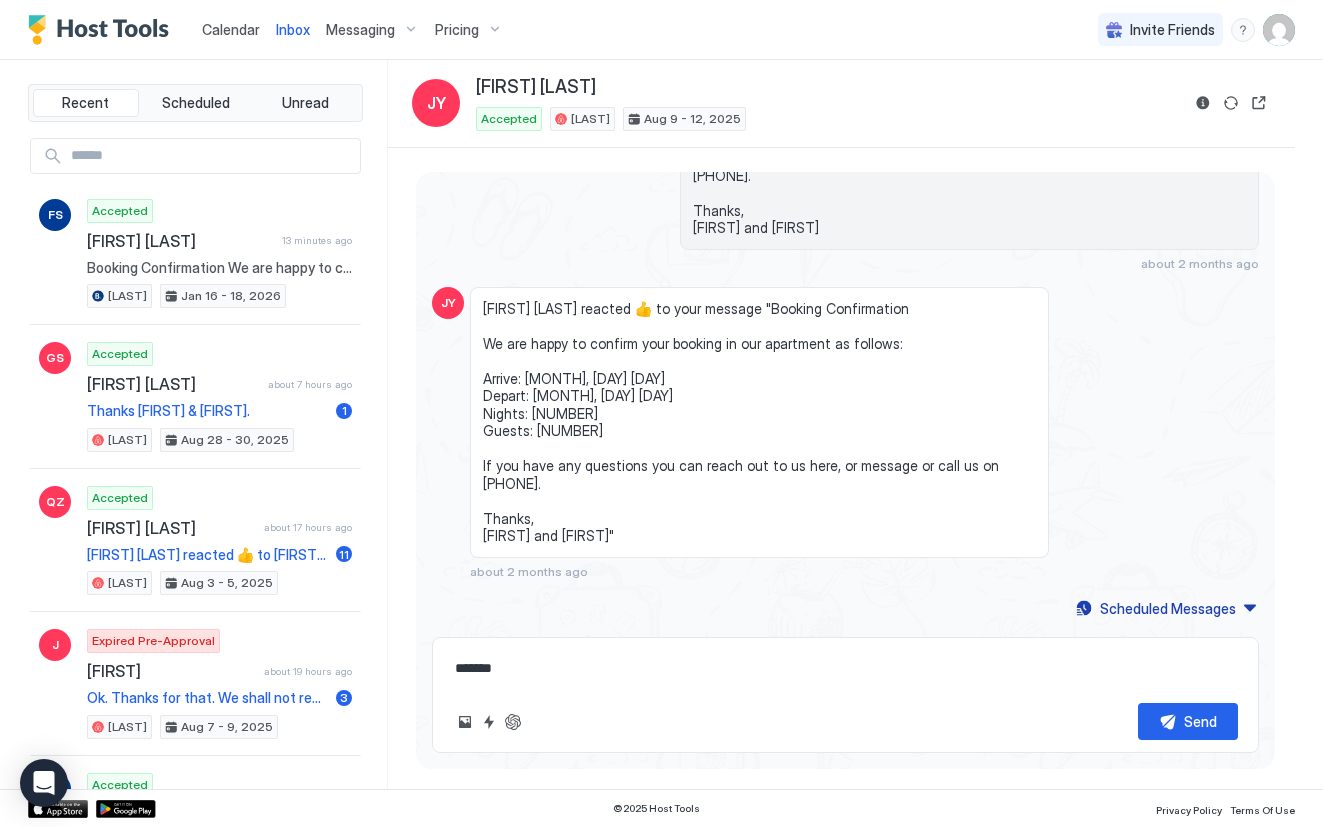 type on "*" 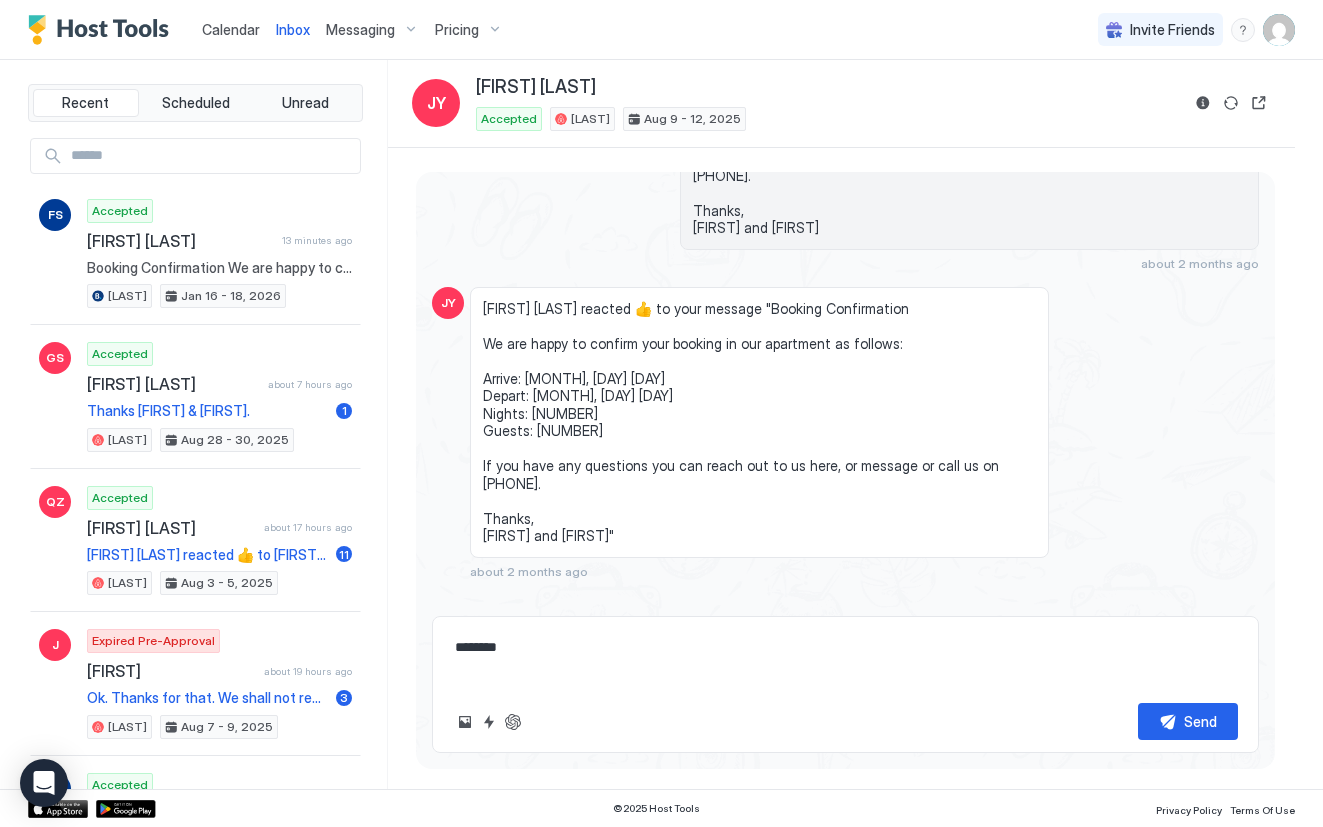type on "*" 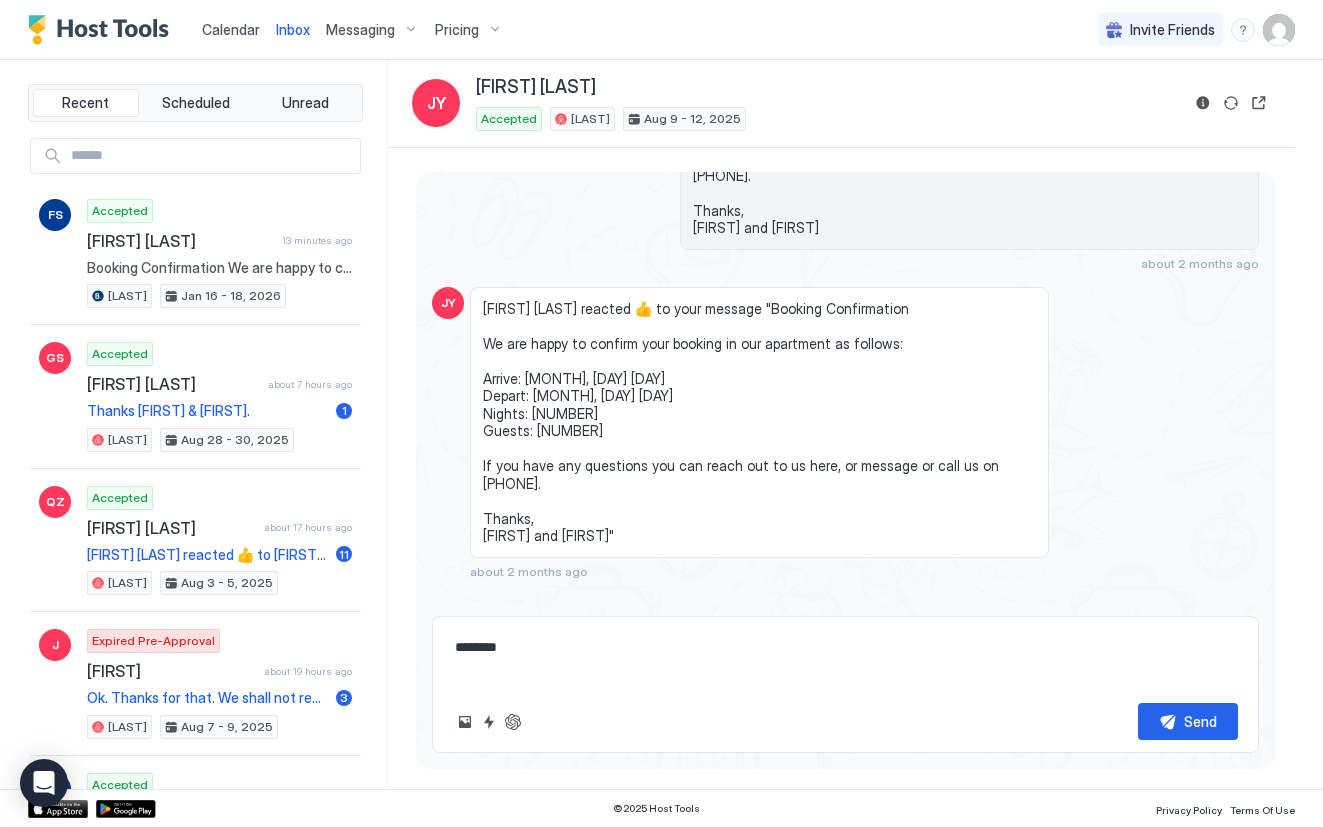 type on "*******" 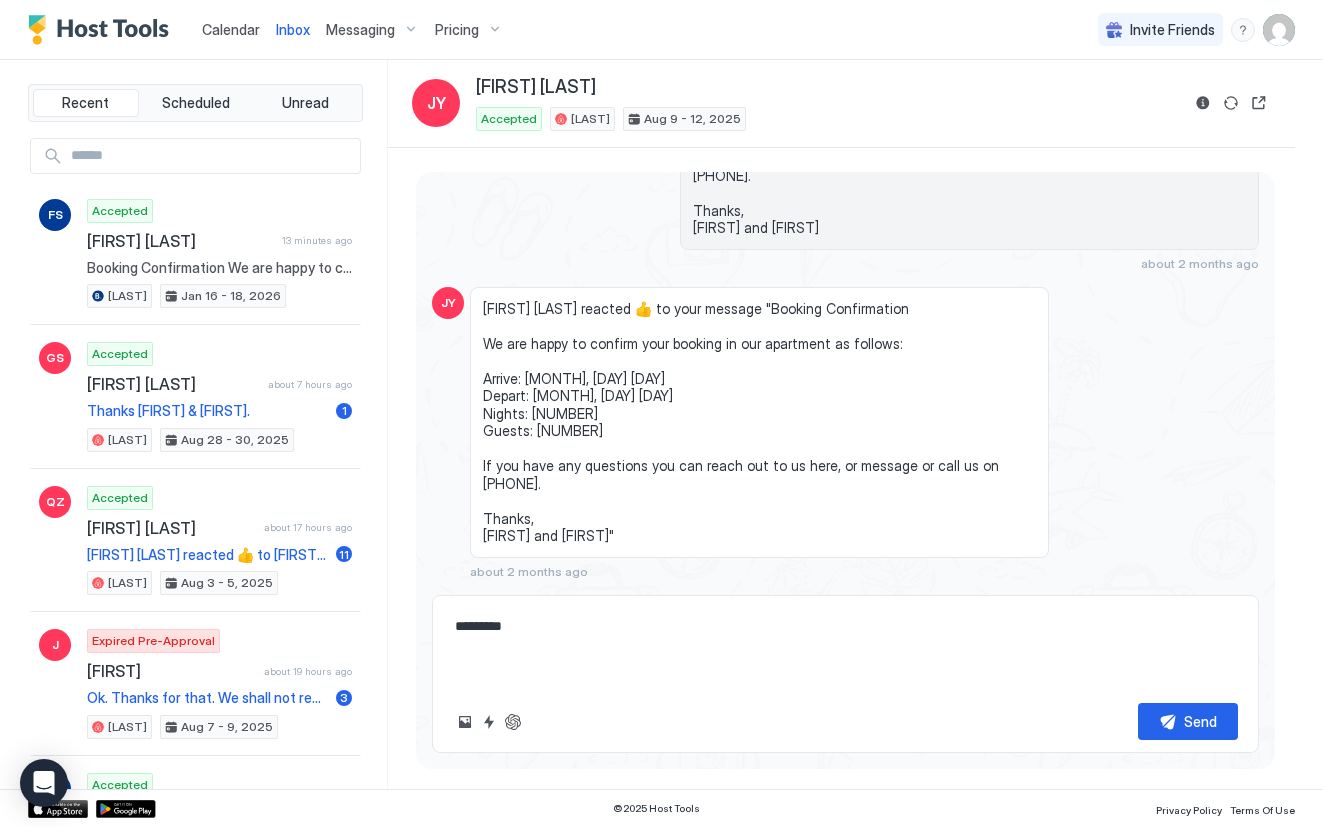 type on "*" 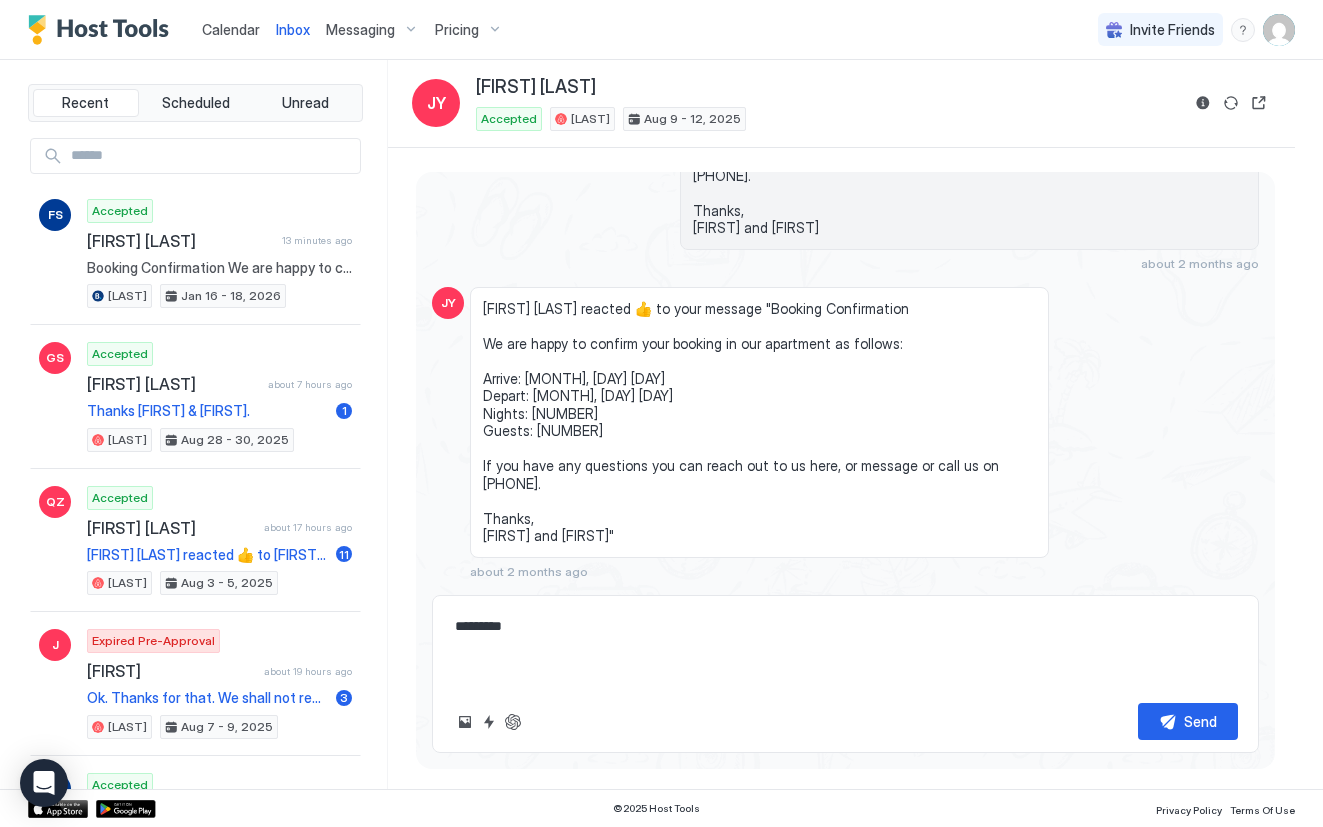 type on "*******
*" 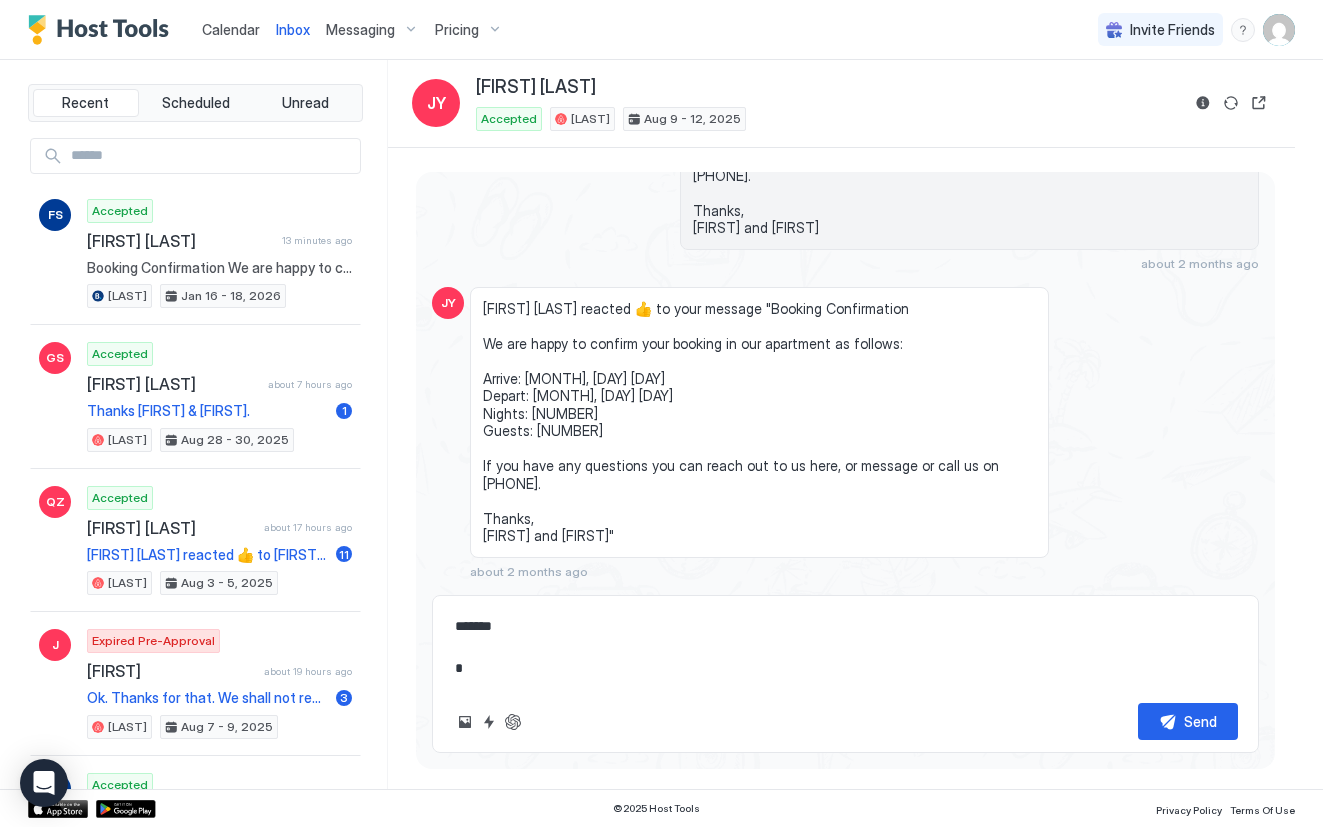 type on "*" 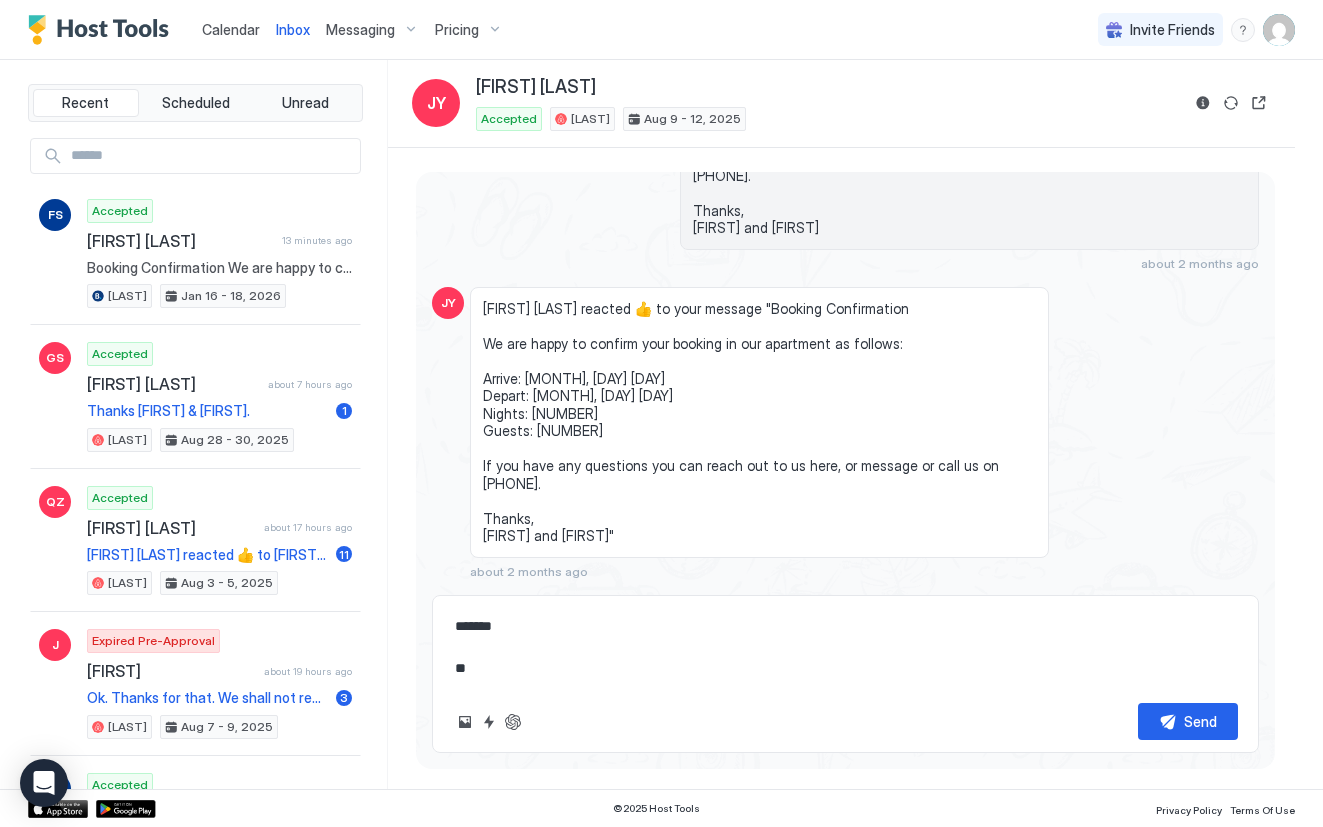 type on "*" 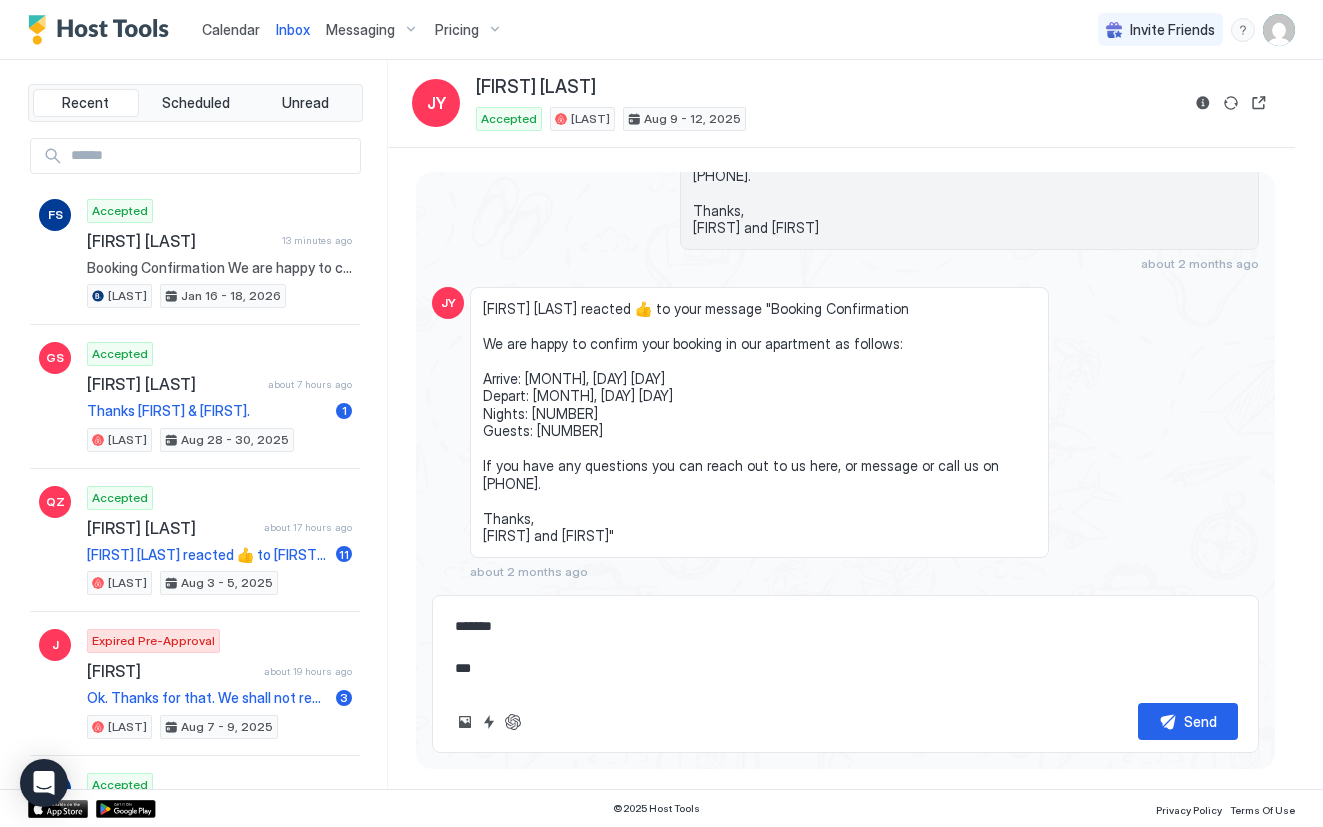 type on "*" 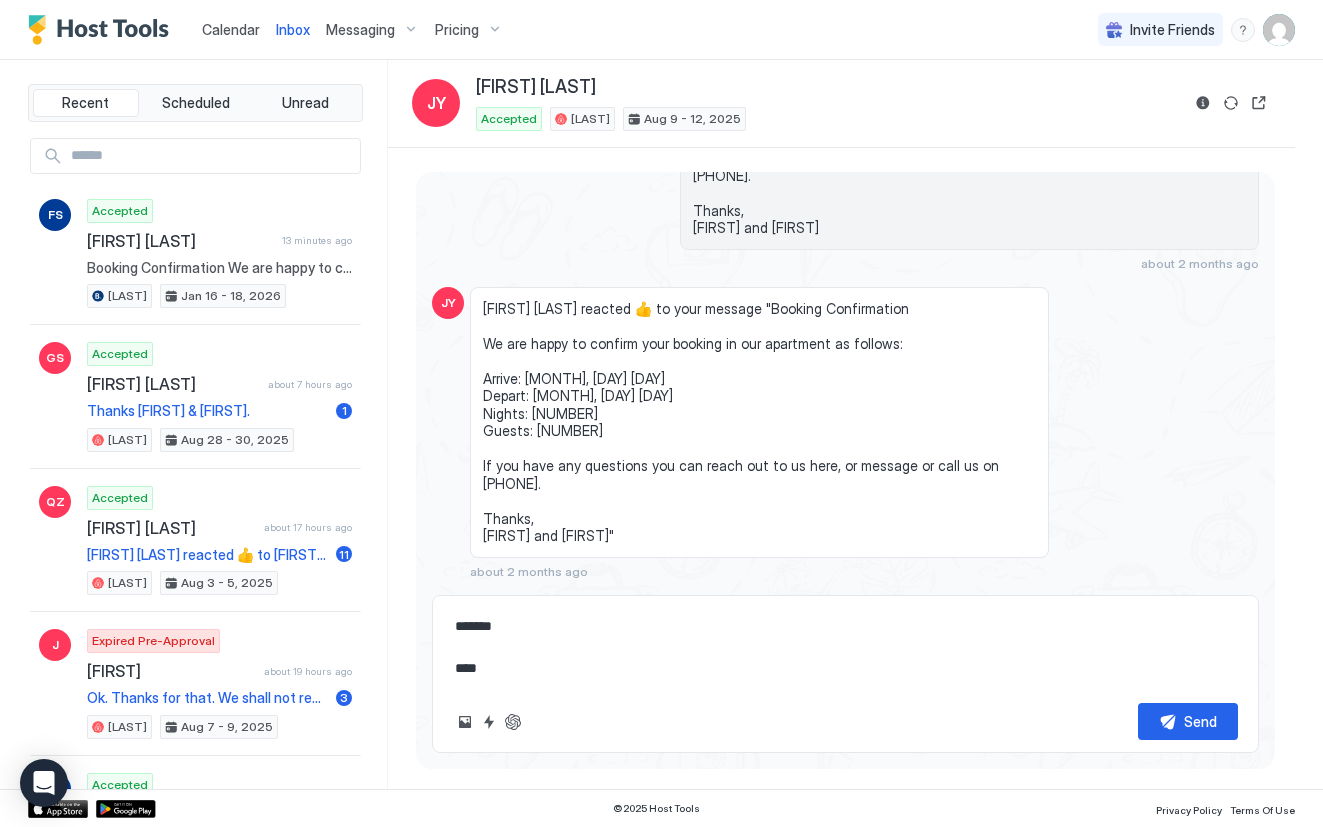 type on "*" 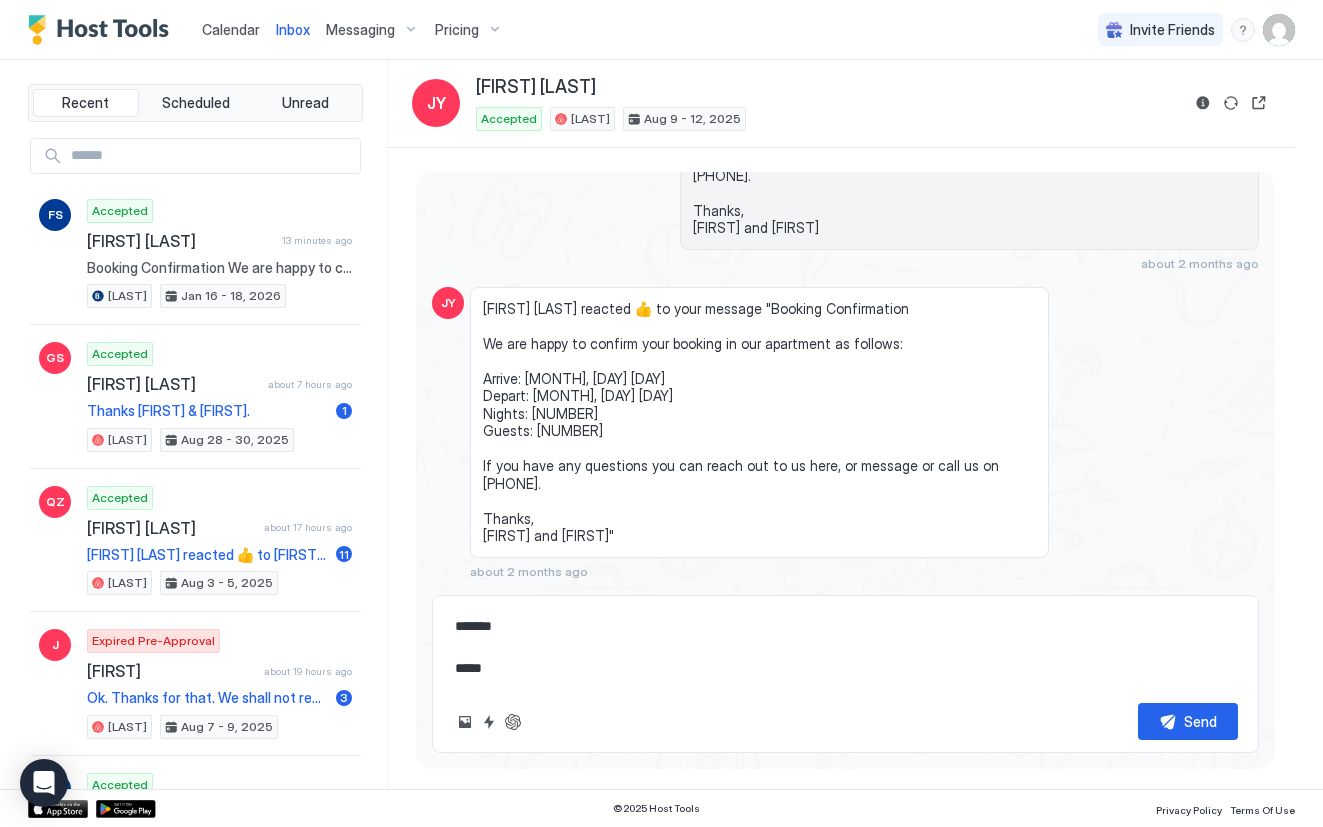type on "*******
******" 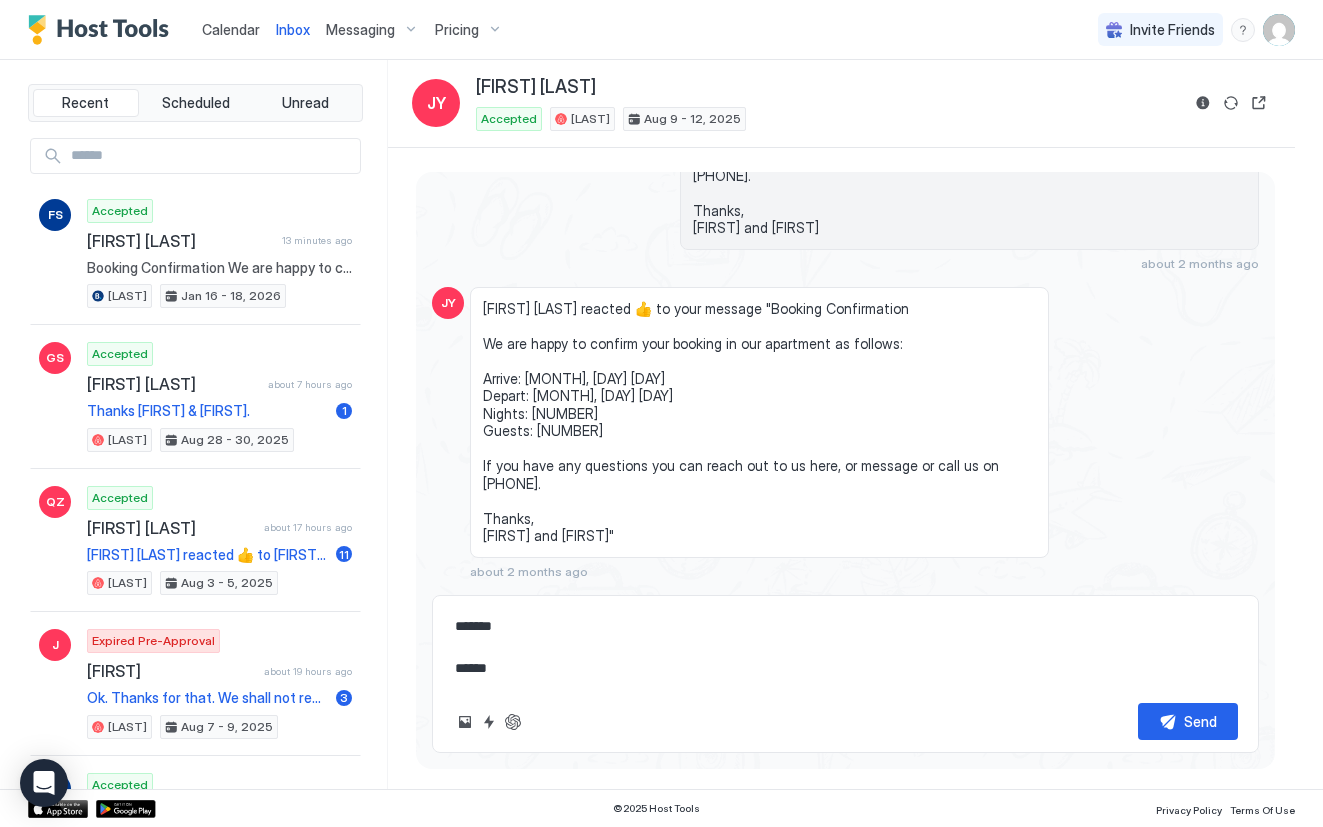 type on "*" 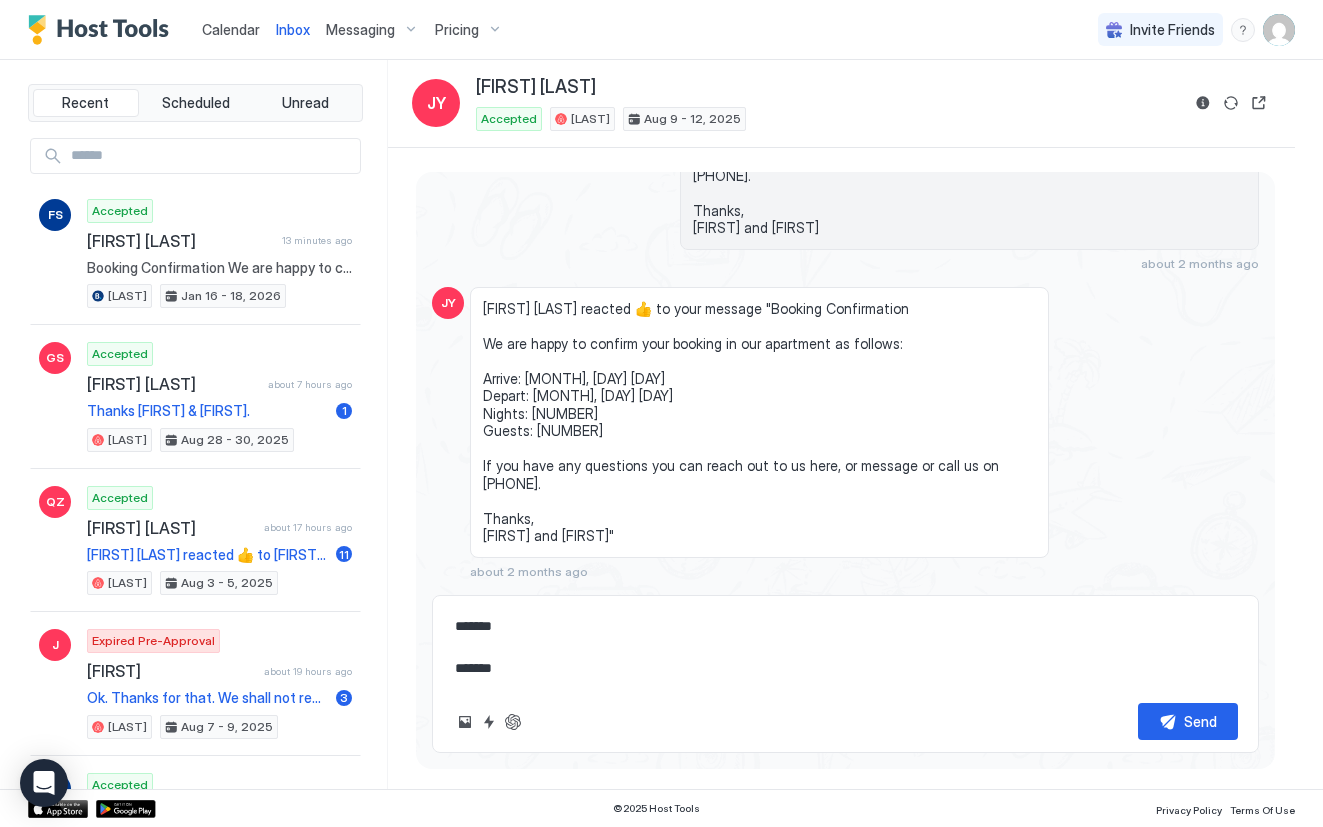 type on "*" 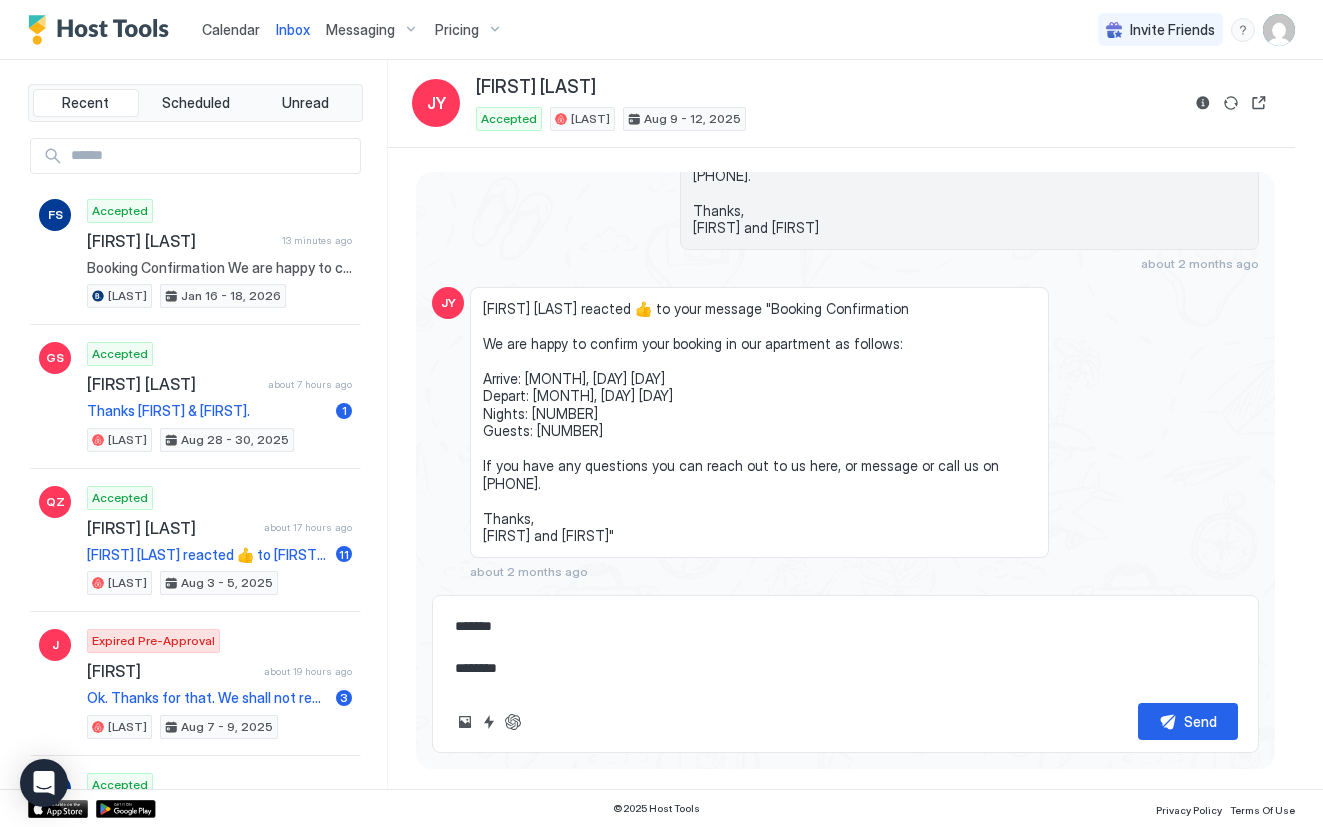 type on "*" 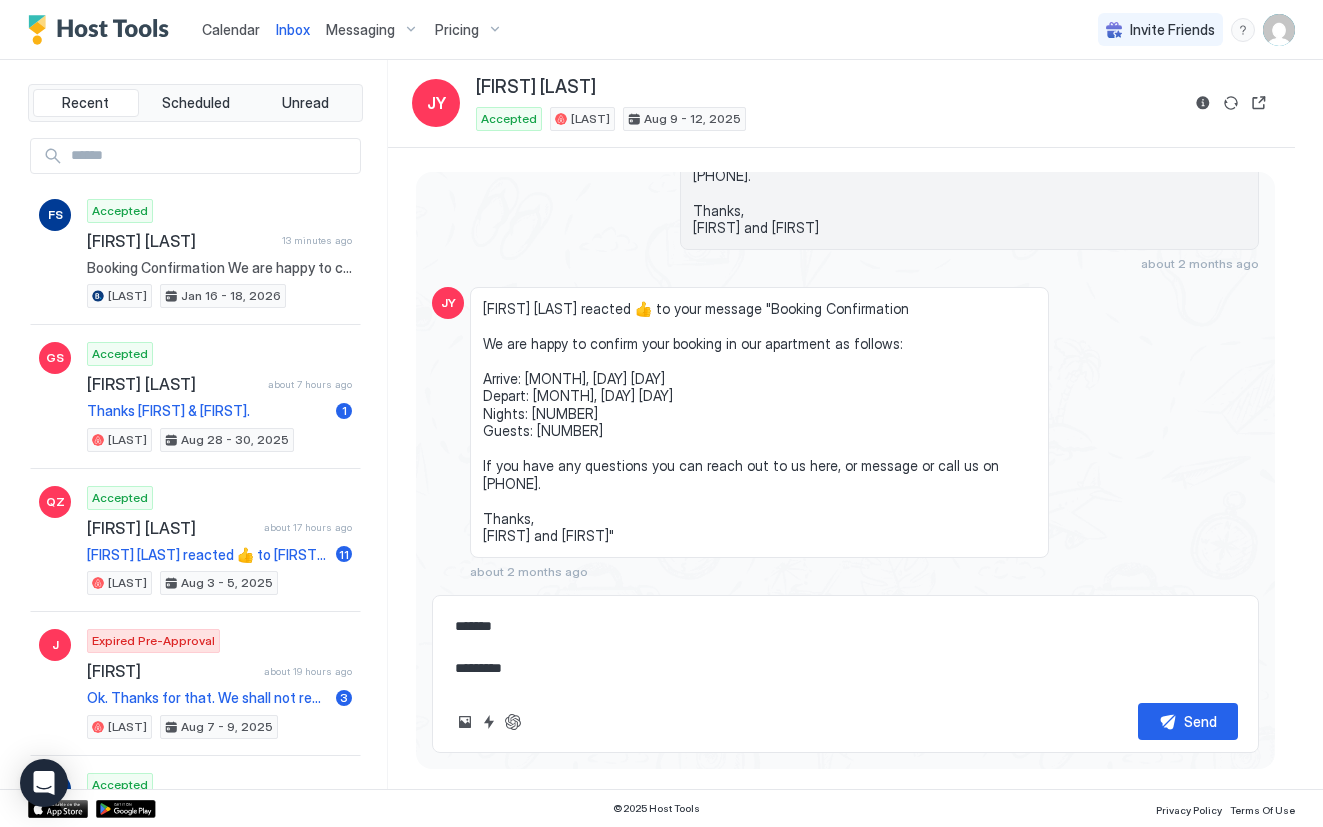 type on "*" 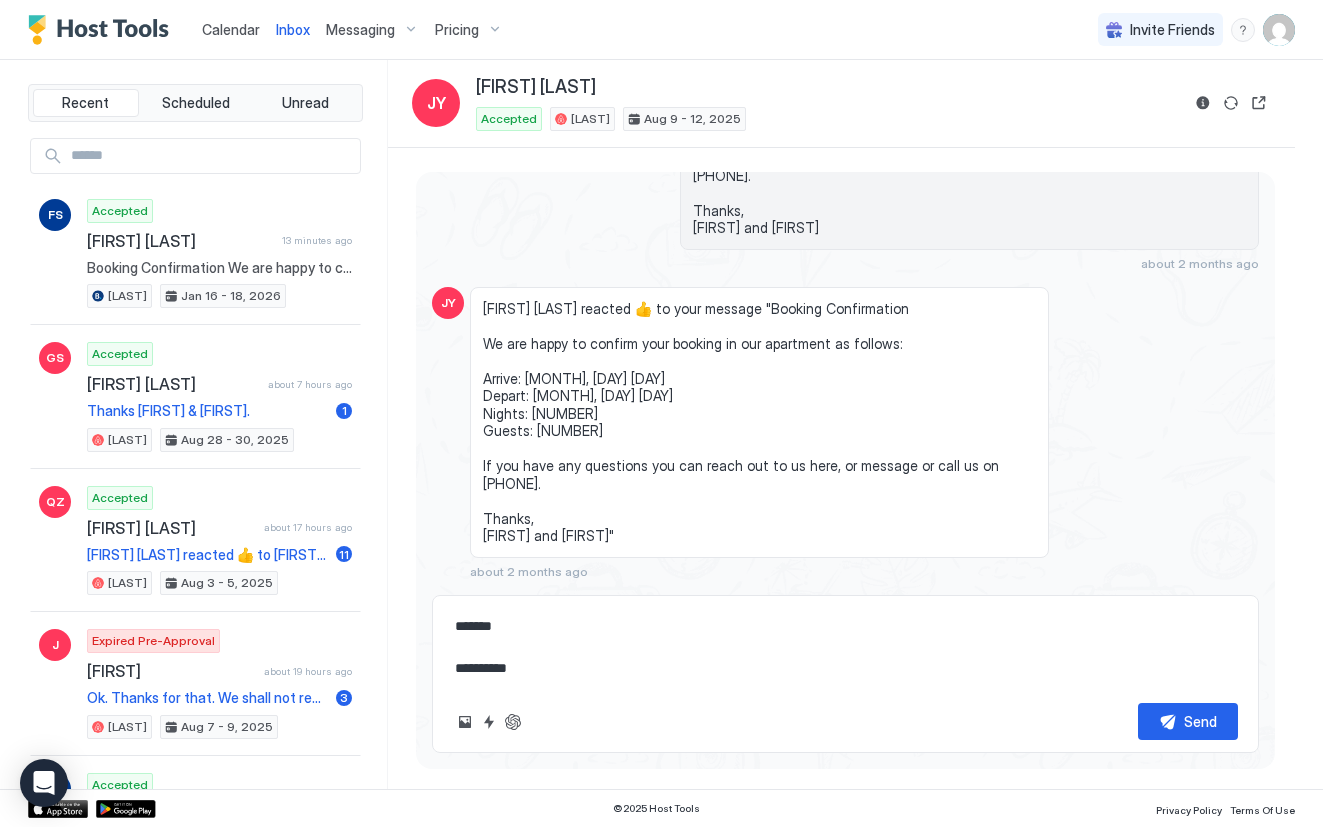 type on "*" 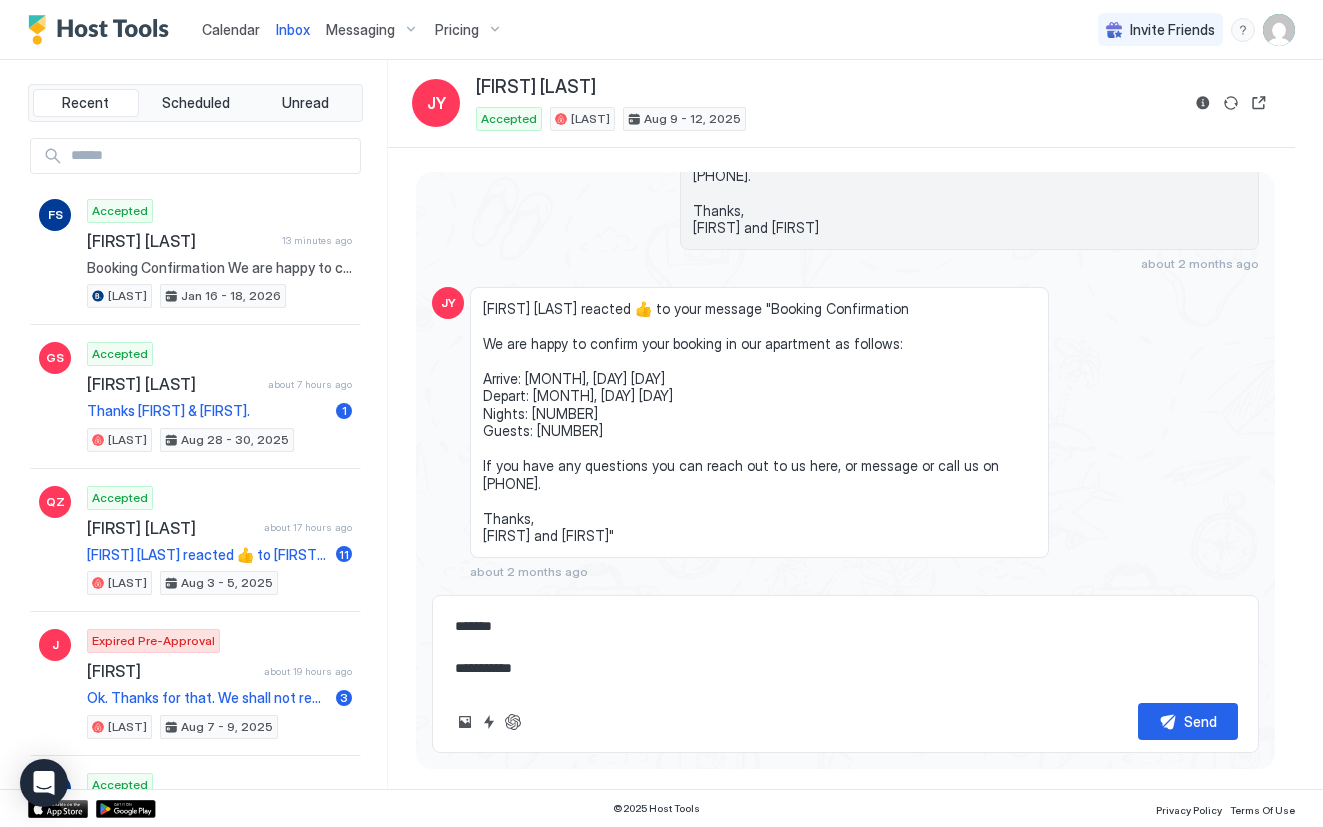 type on "**********" 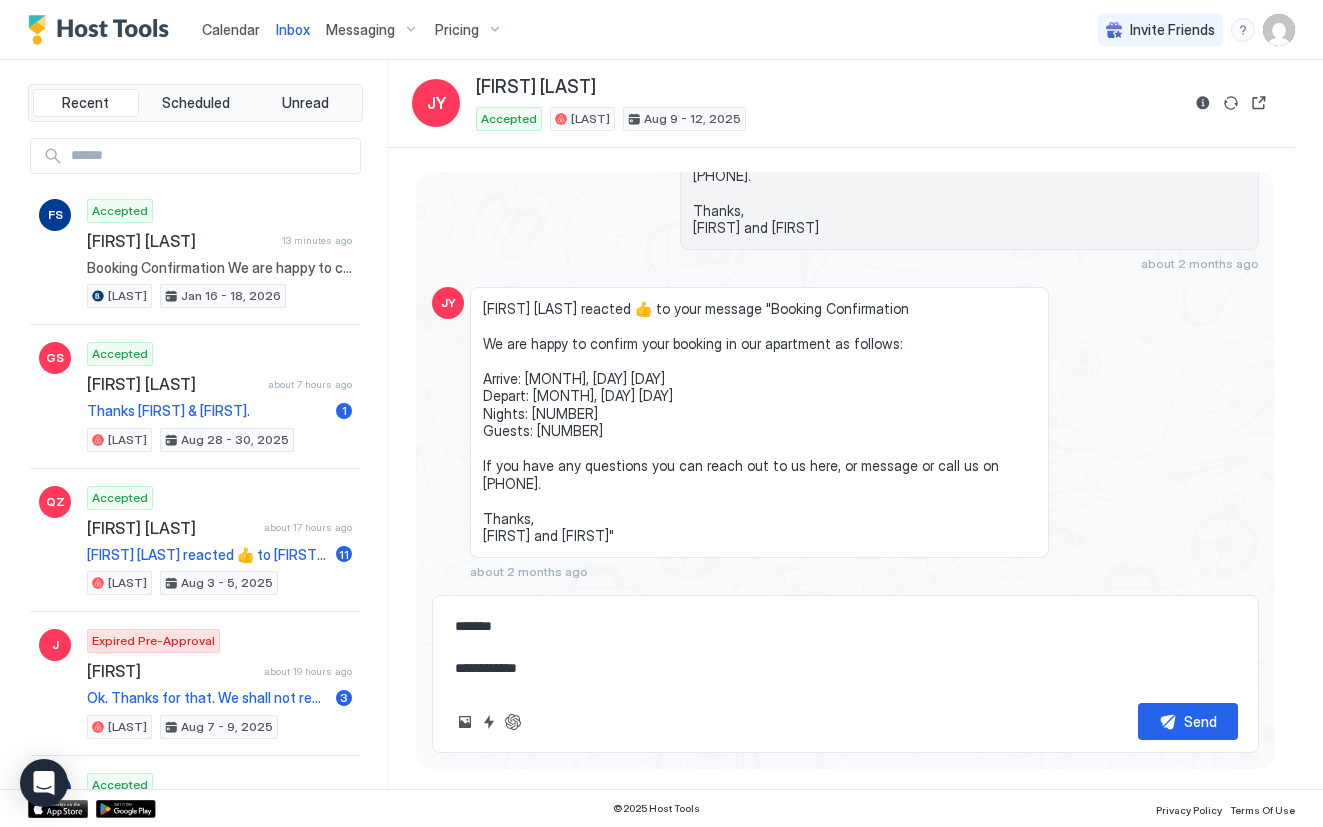 type on "*" 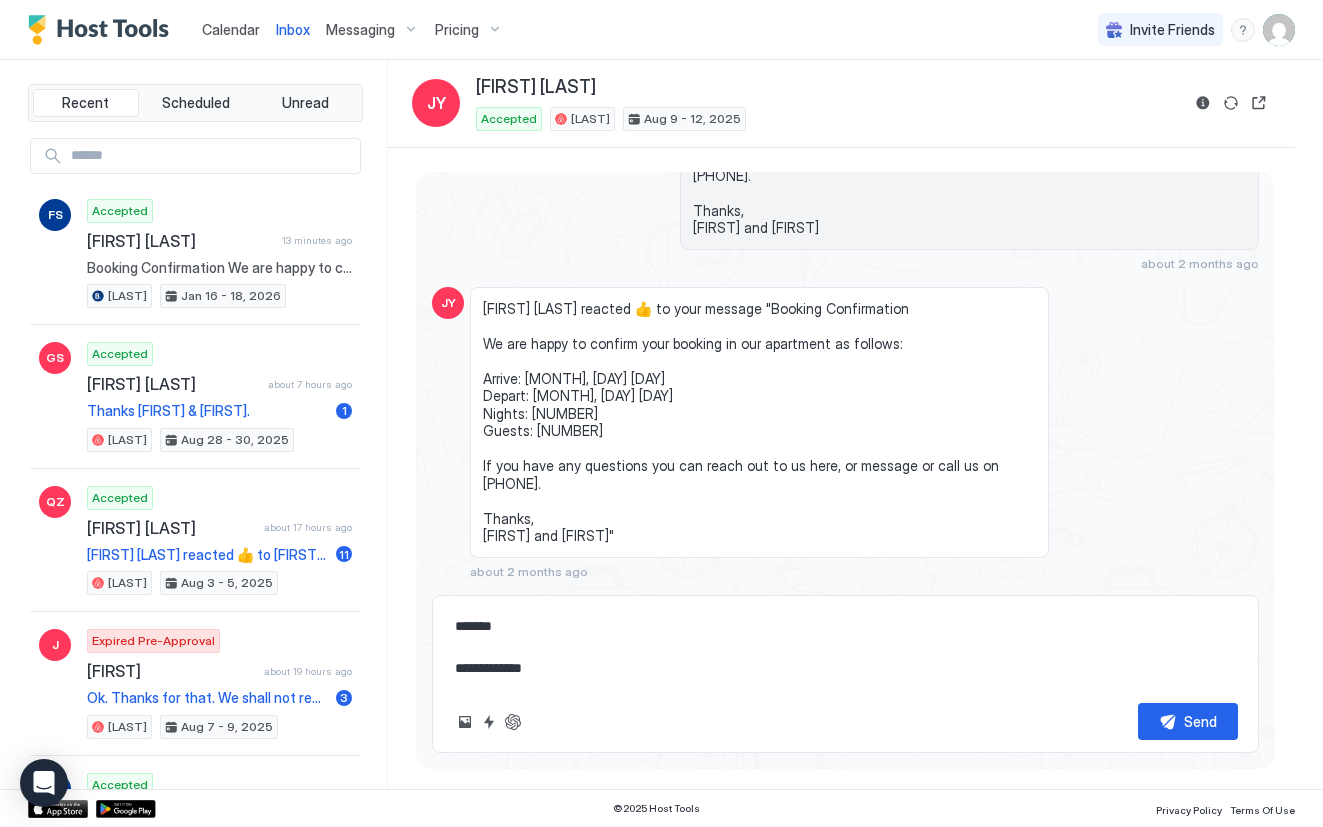 type on "*" 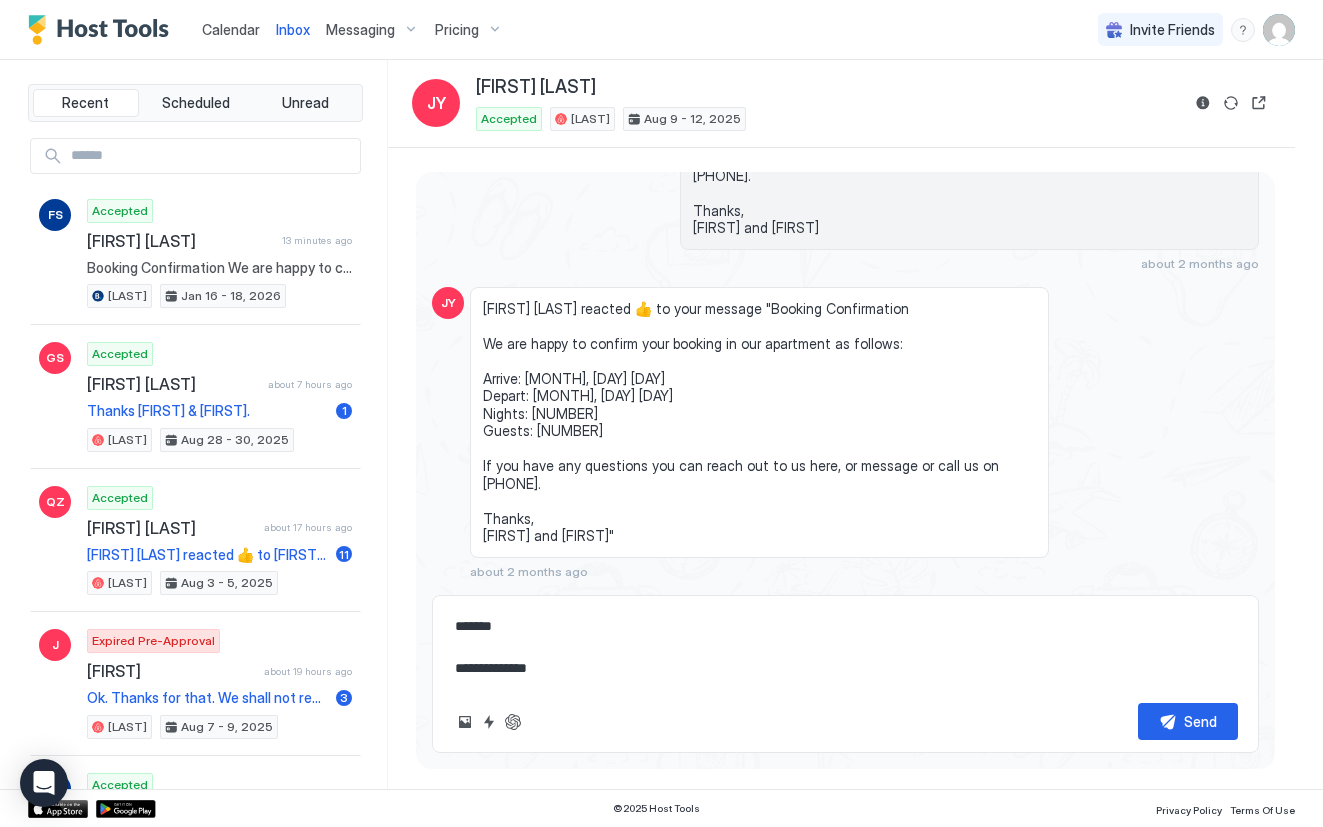 type on "*" 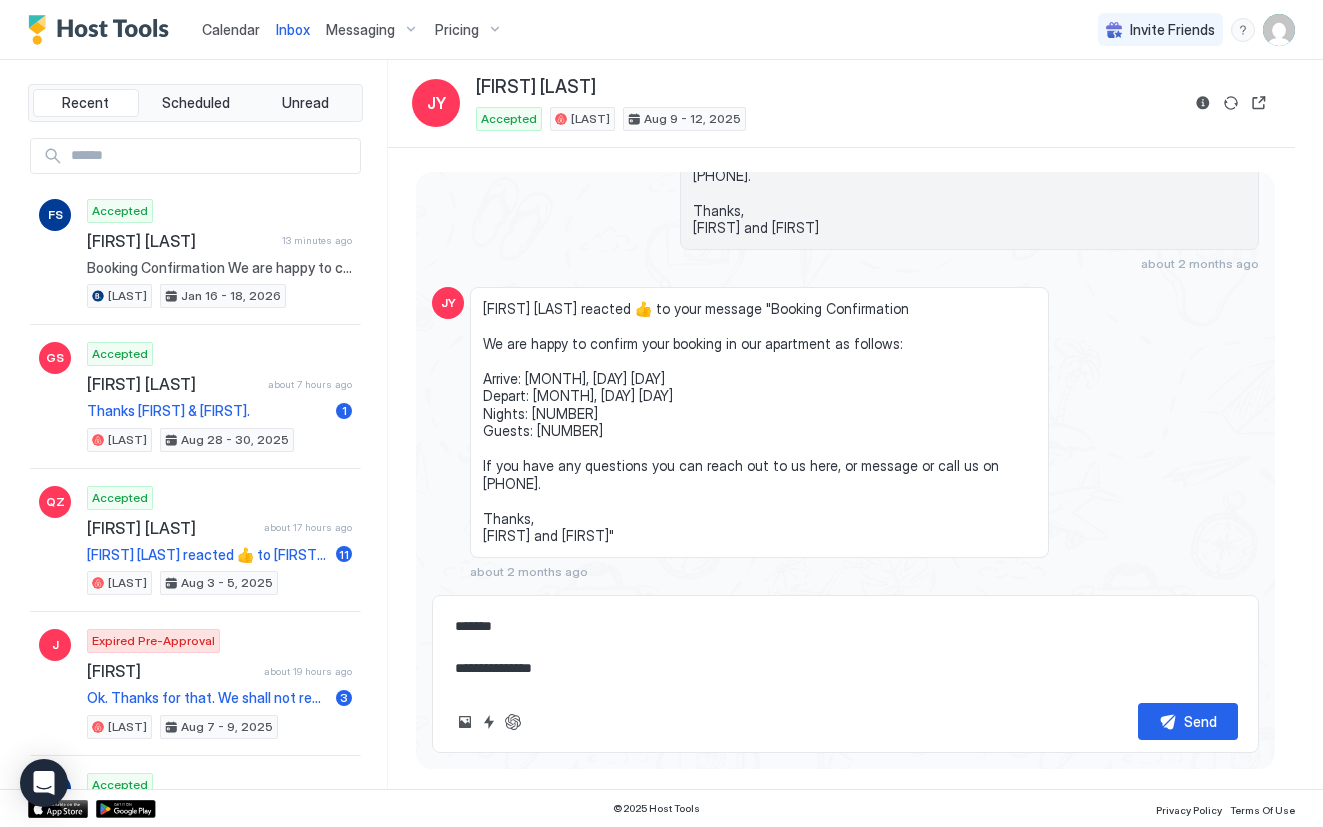 type on "*" 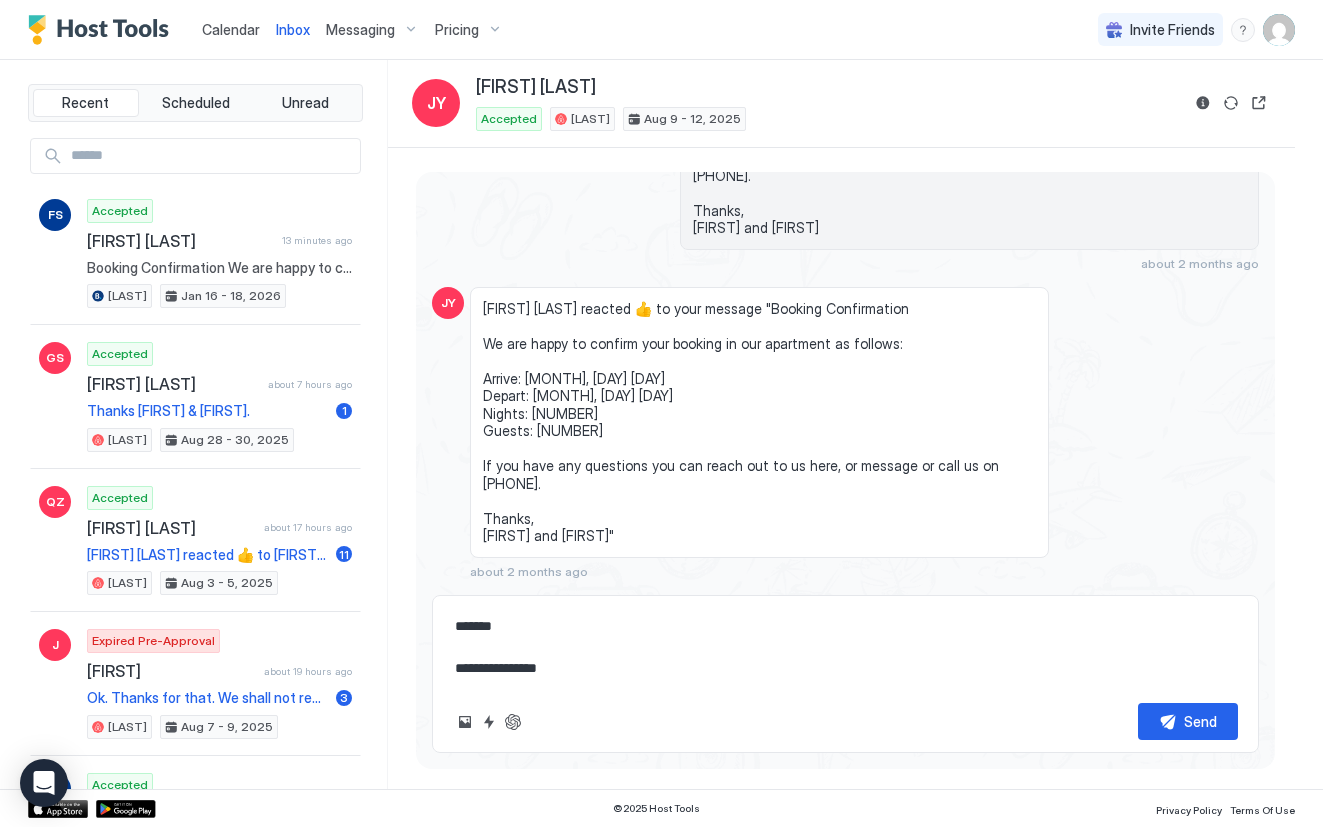 type on "**********" 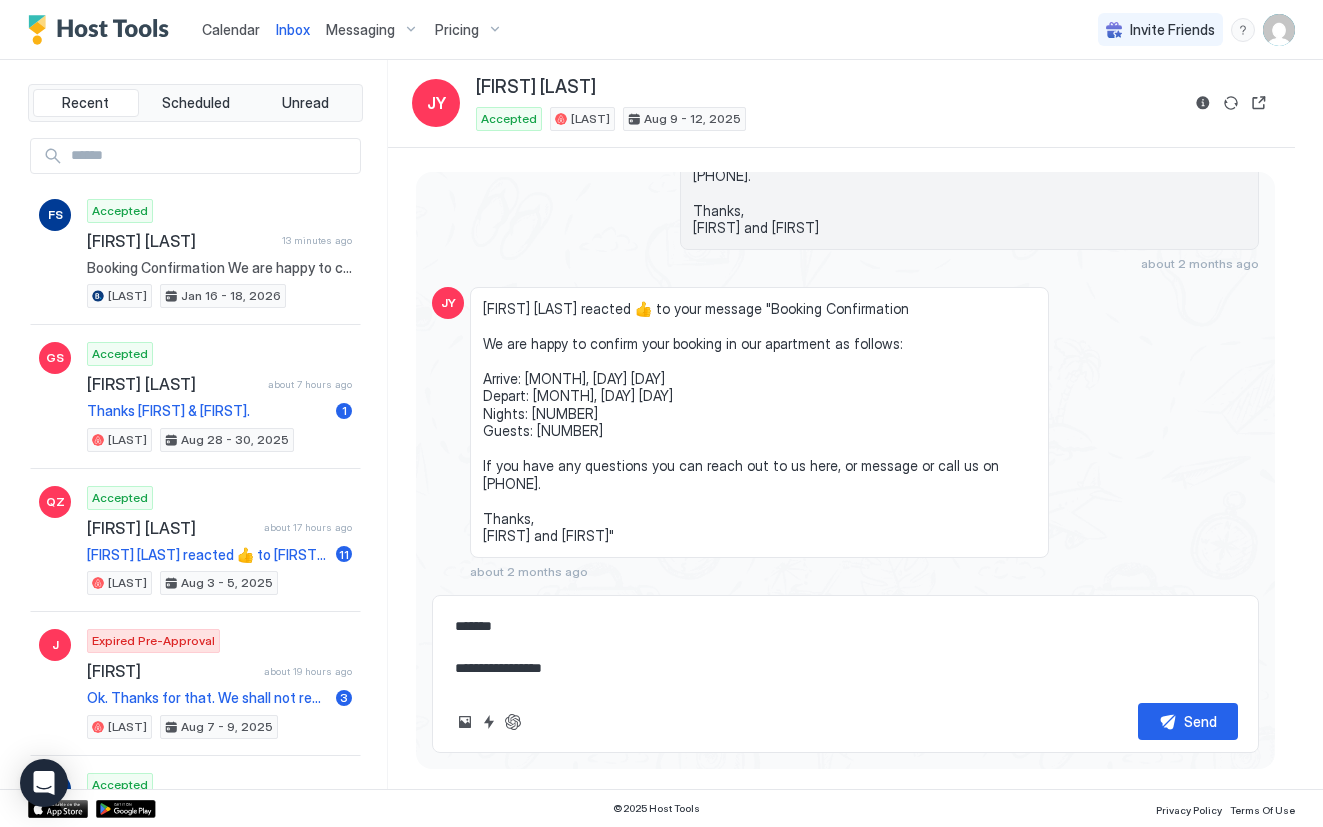 type on "*" 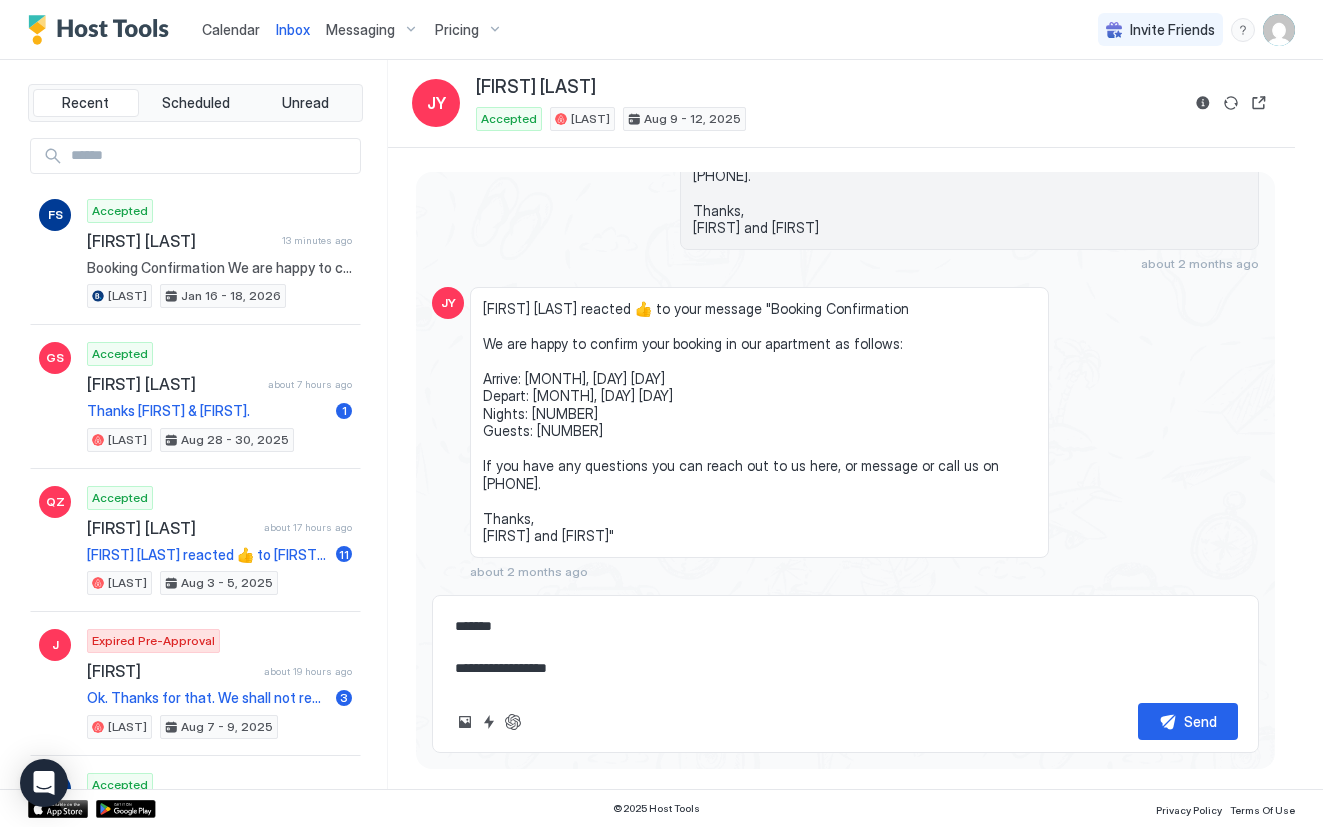 type on "*" 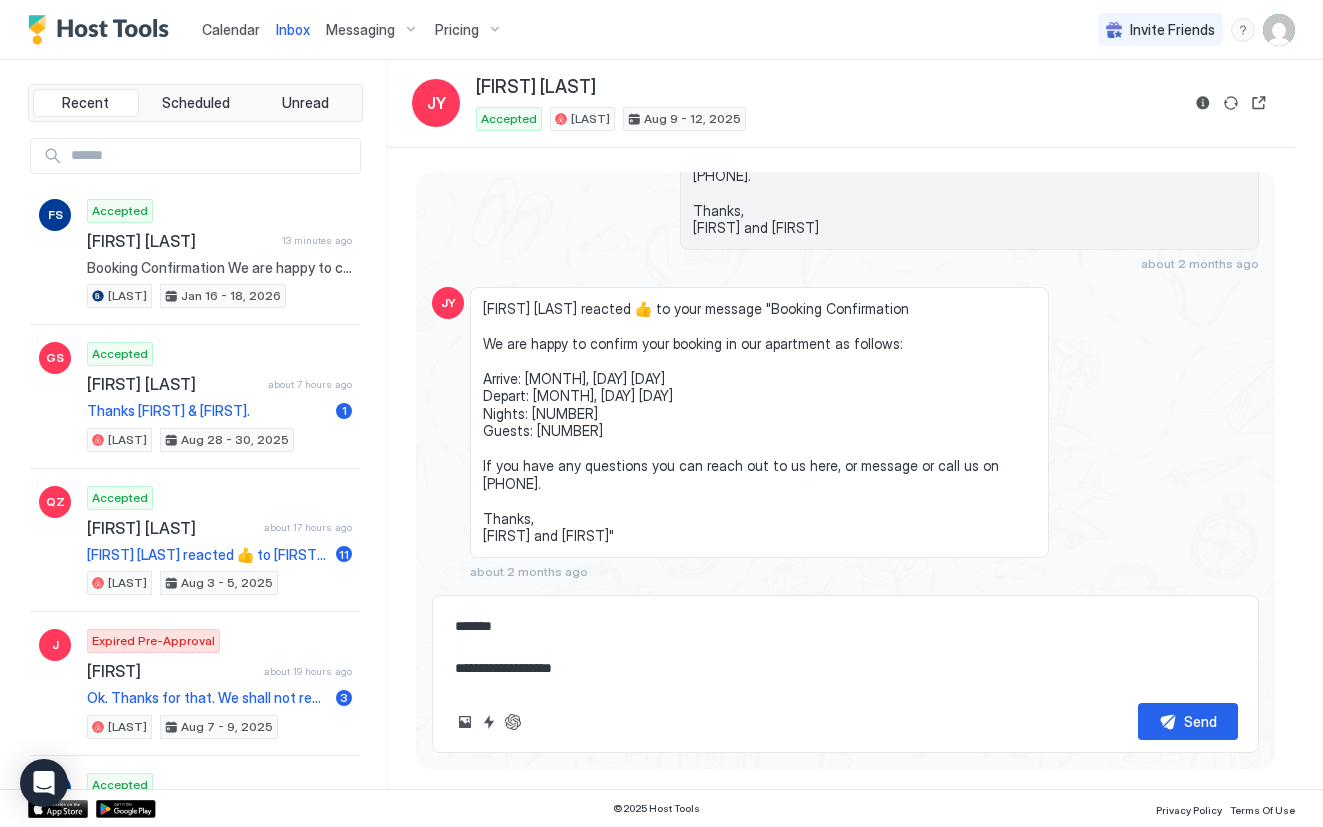 type on "*" 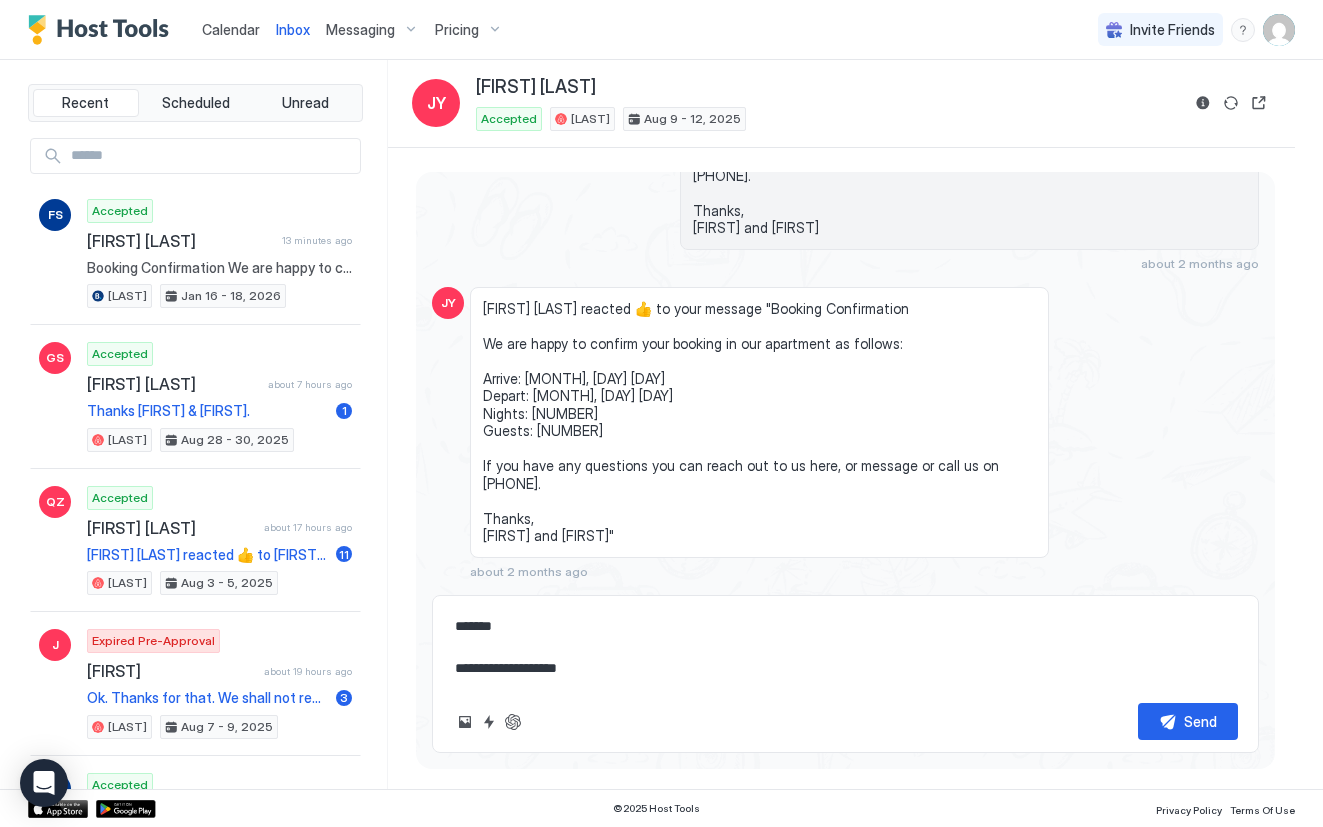 type on "*" 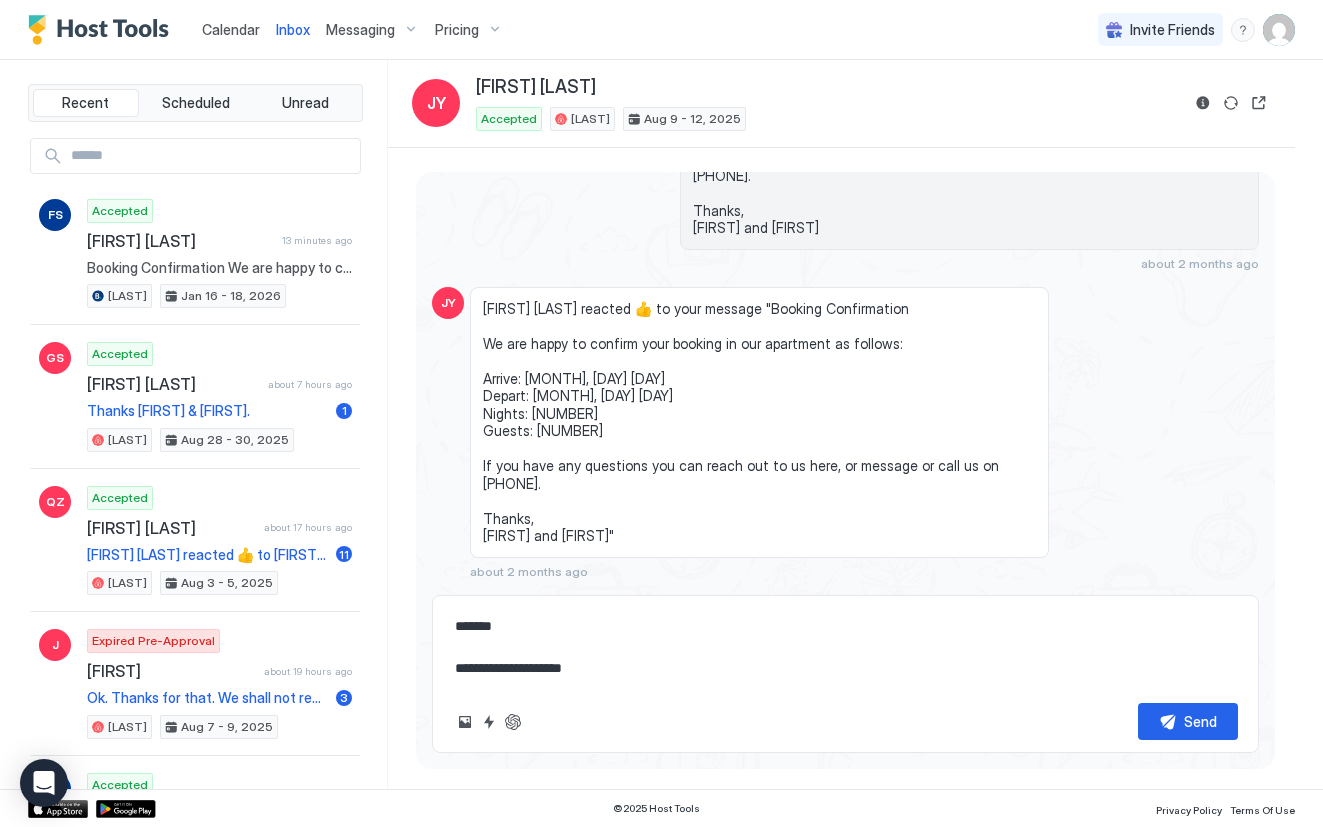 type on "*" 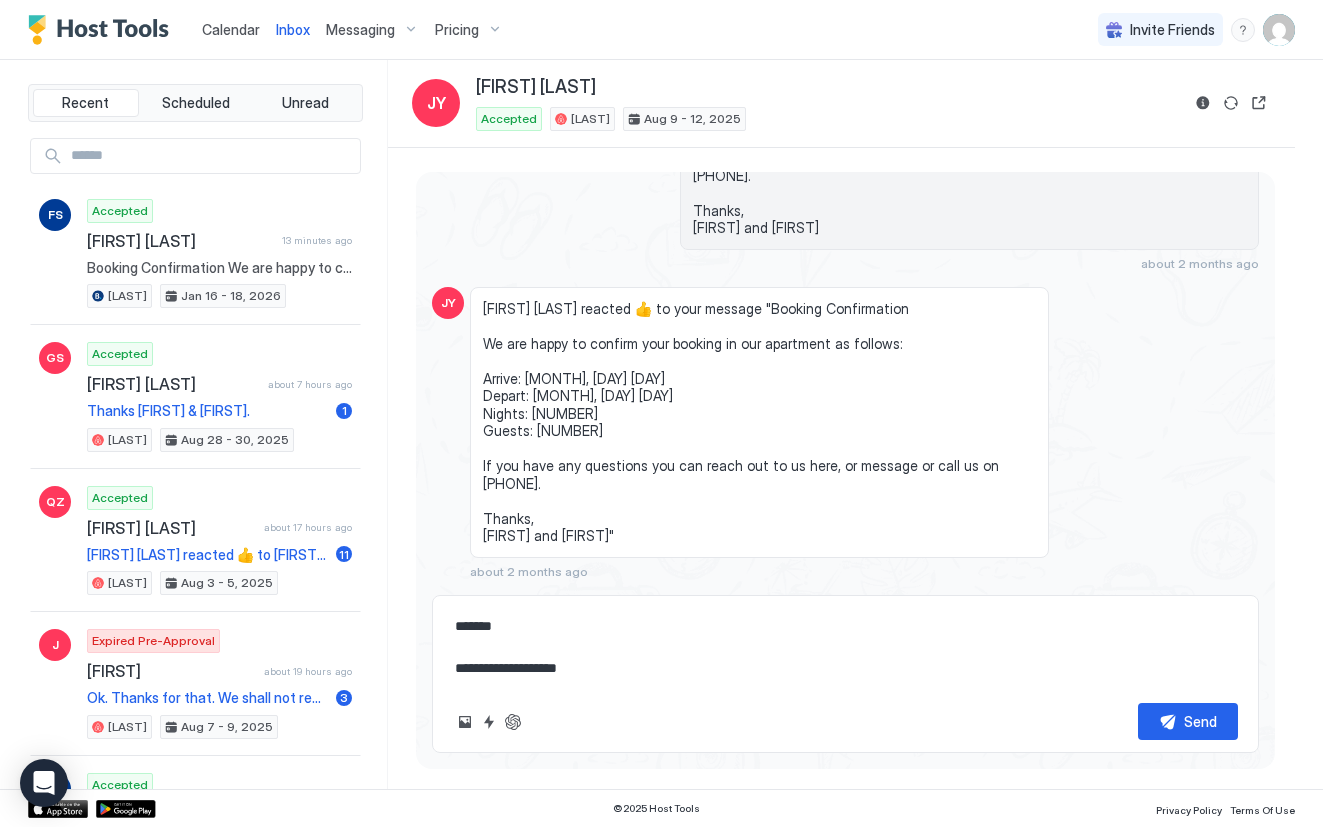 type on "*" 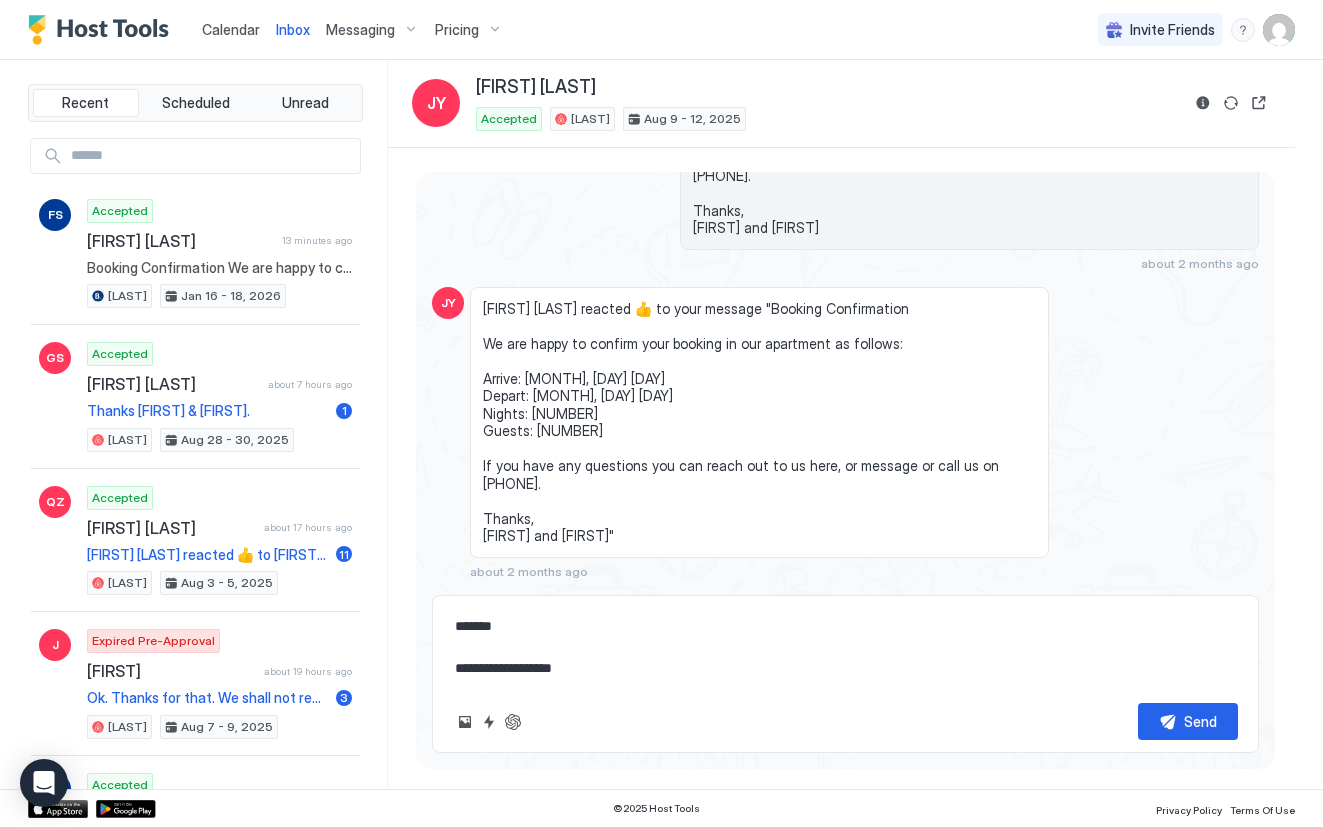 type on "*" 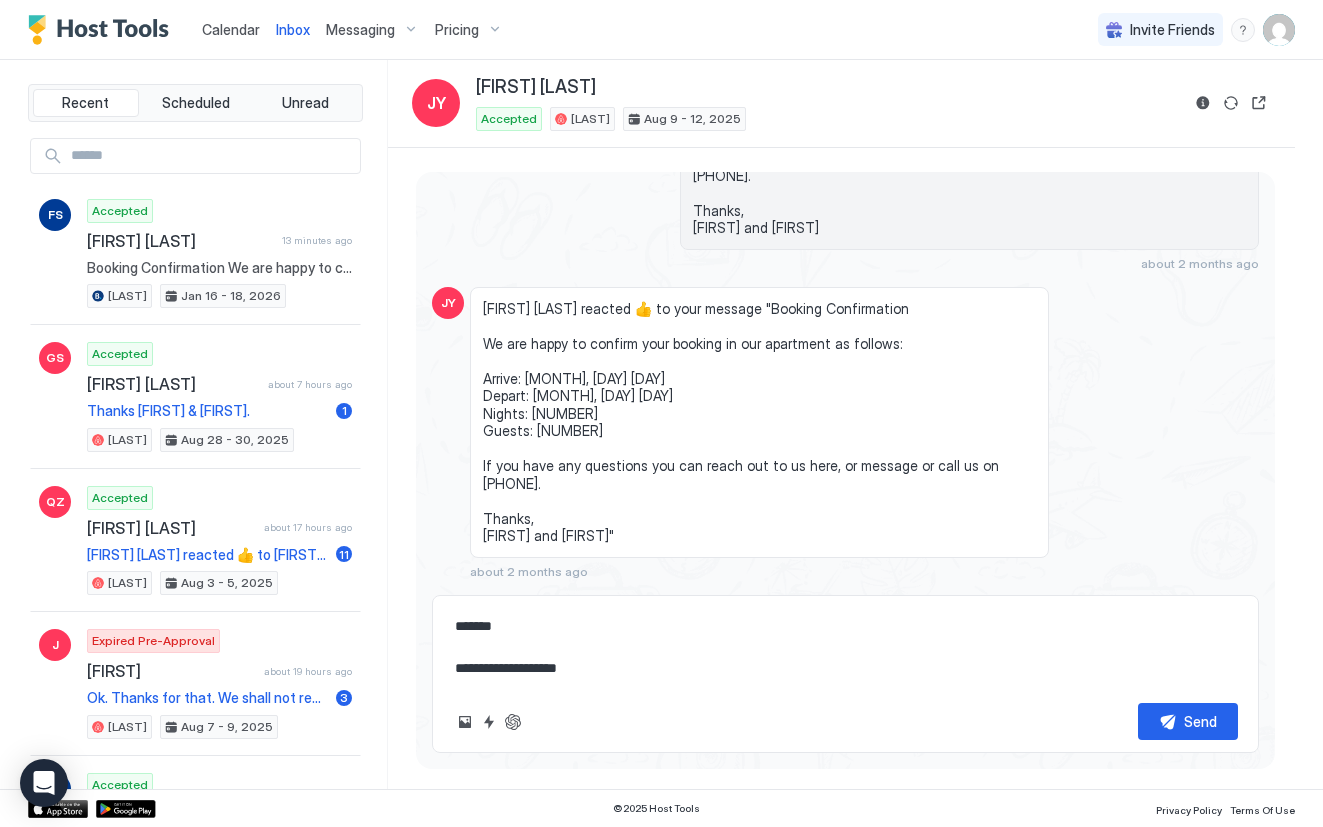 type on "*" 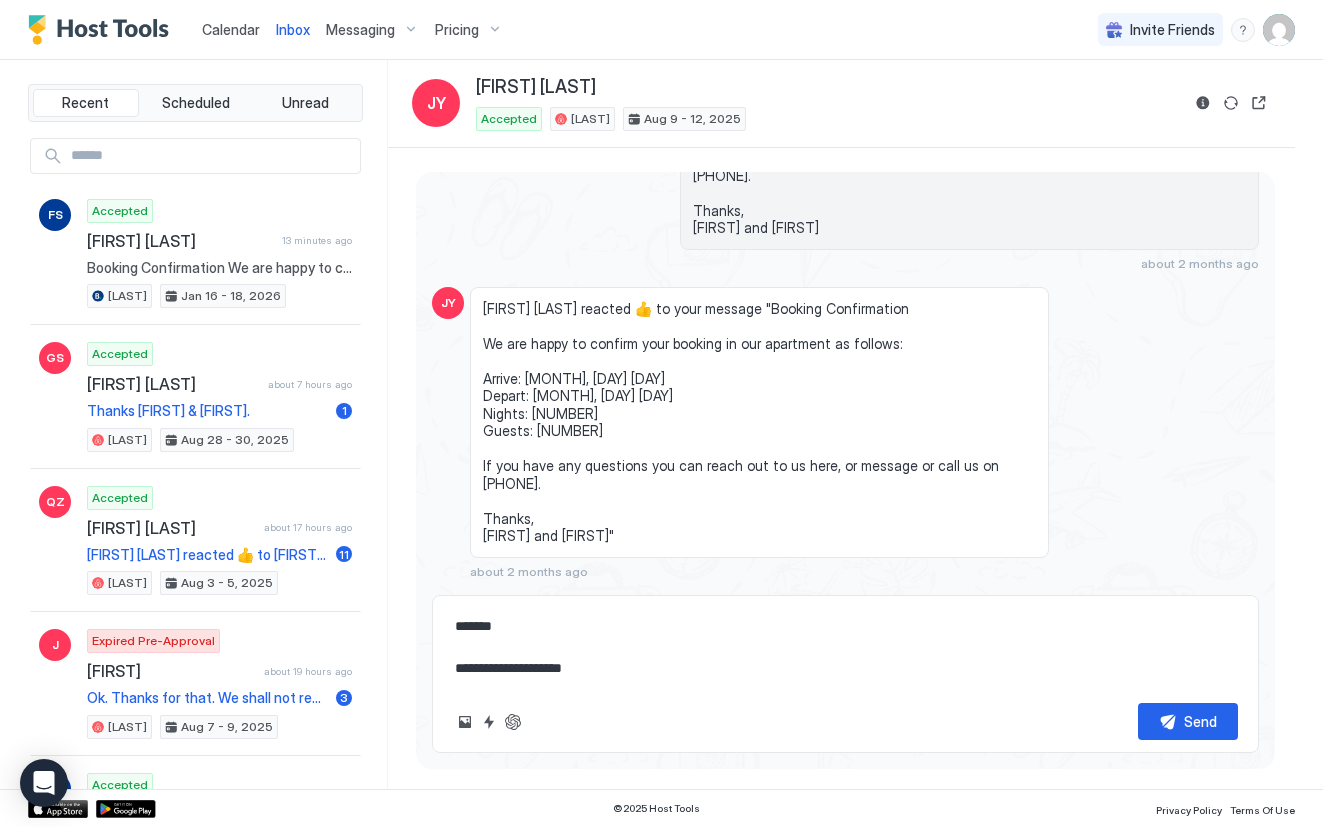 type on "*" 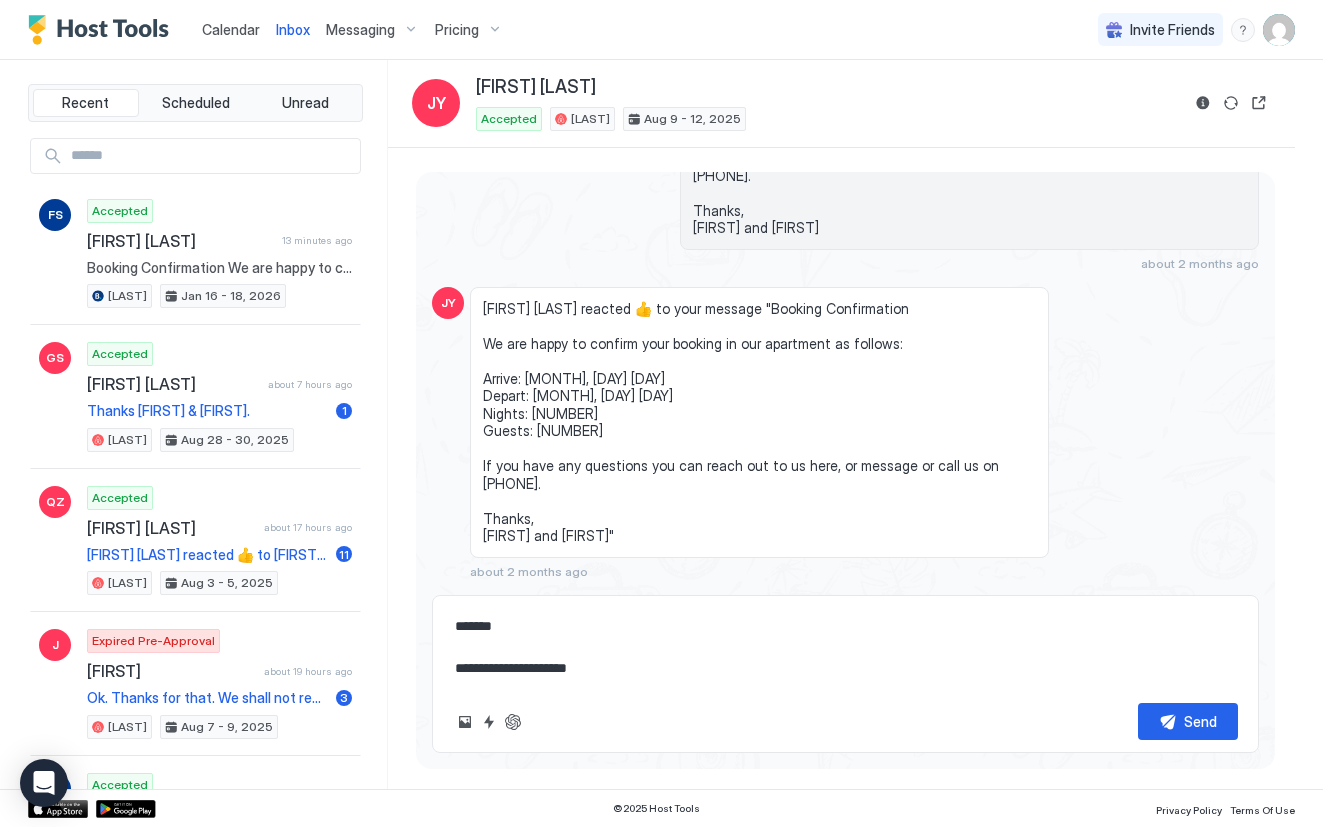 type on "*" 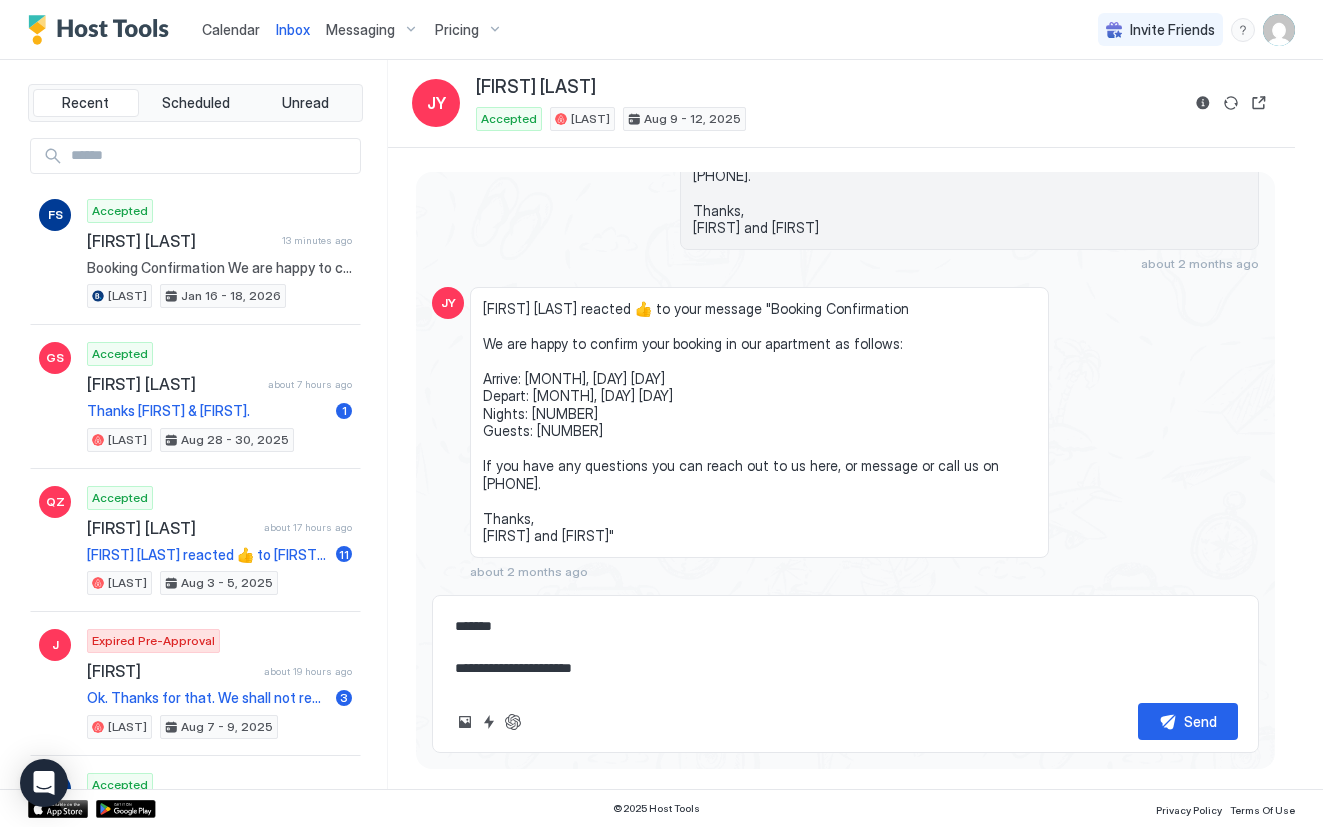 type on "*" 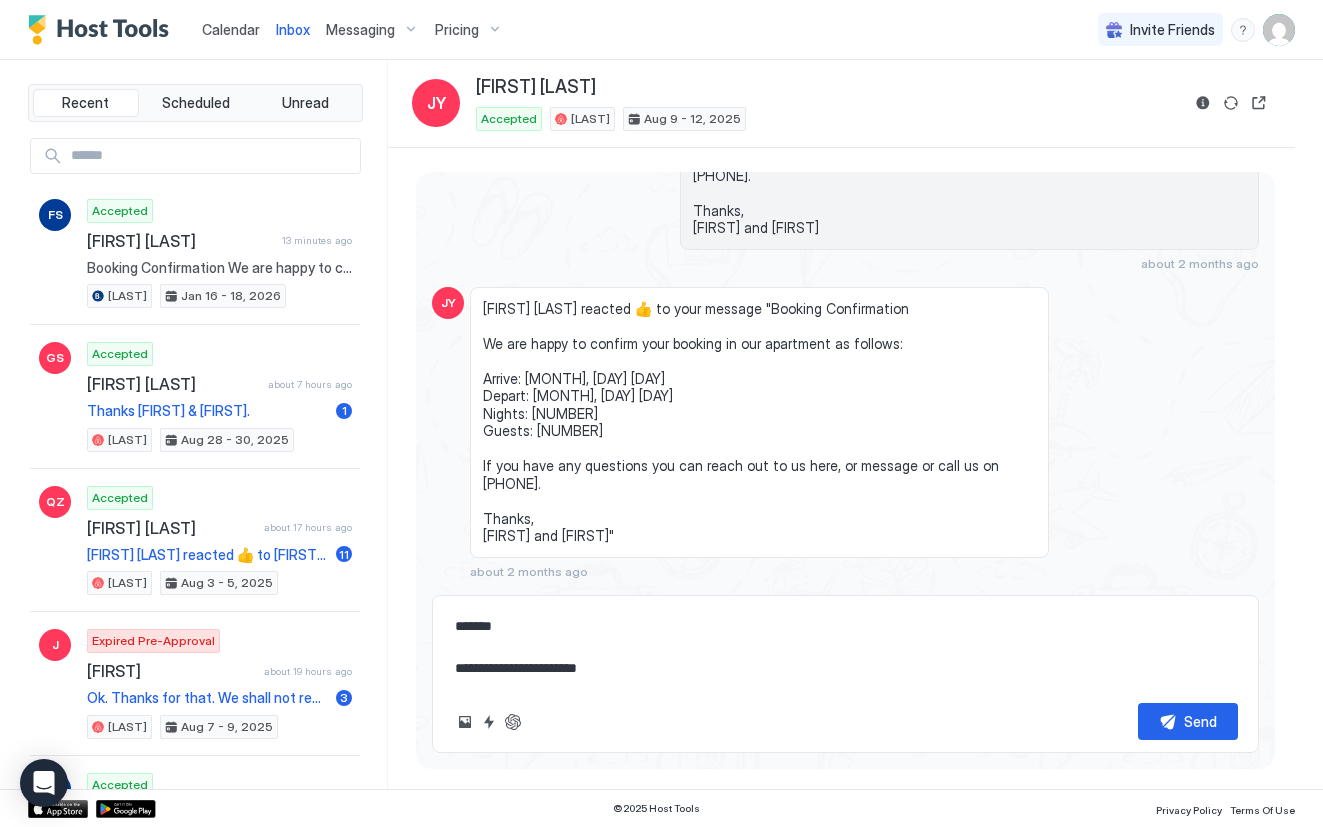 type on "*" 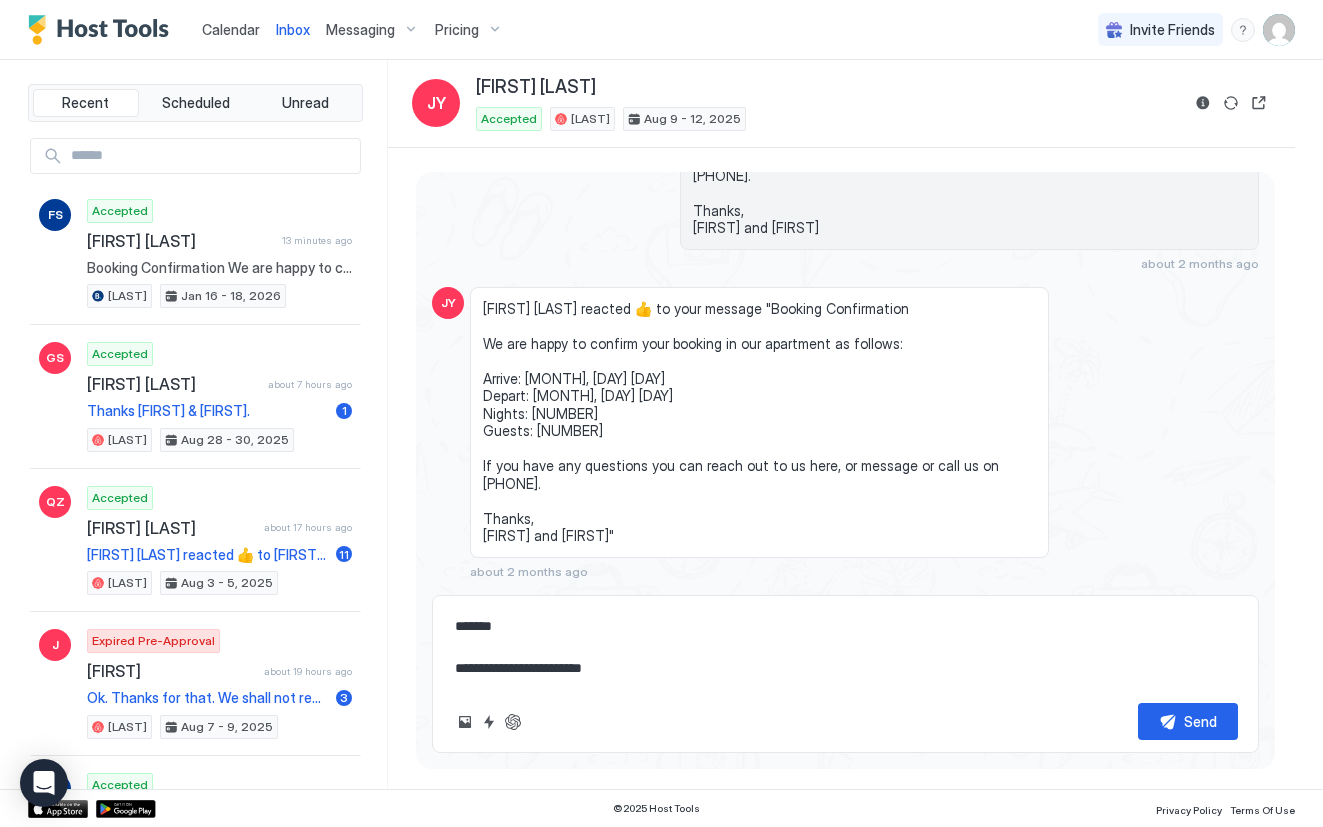 type on "**********" 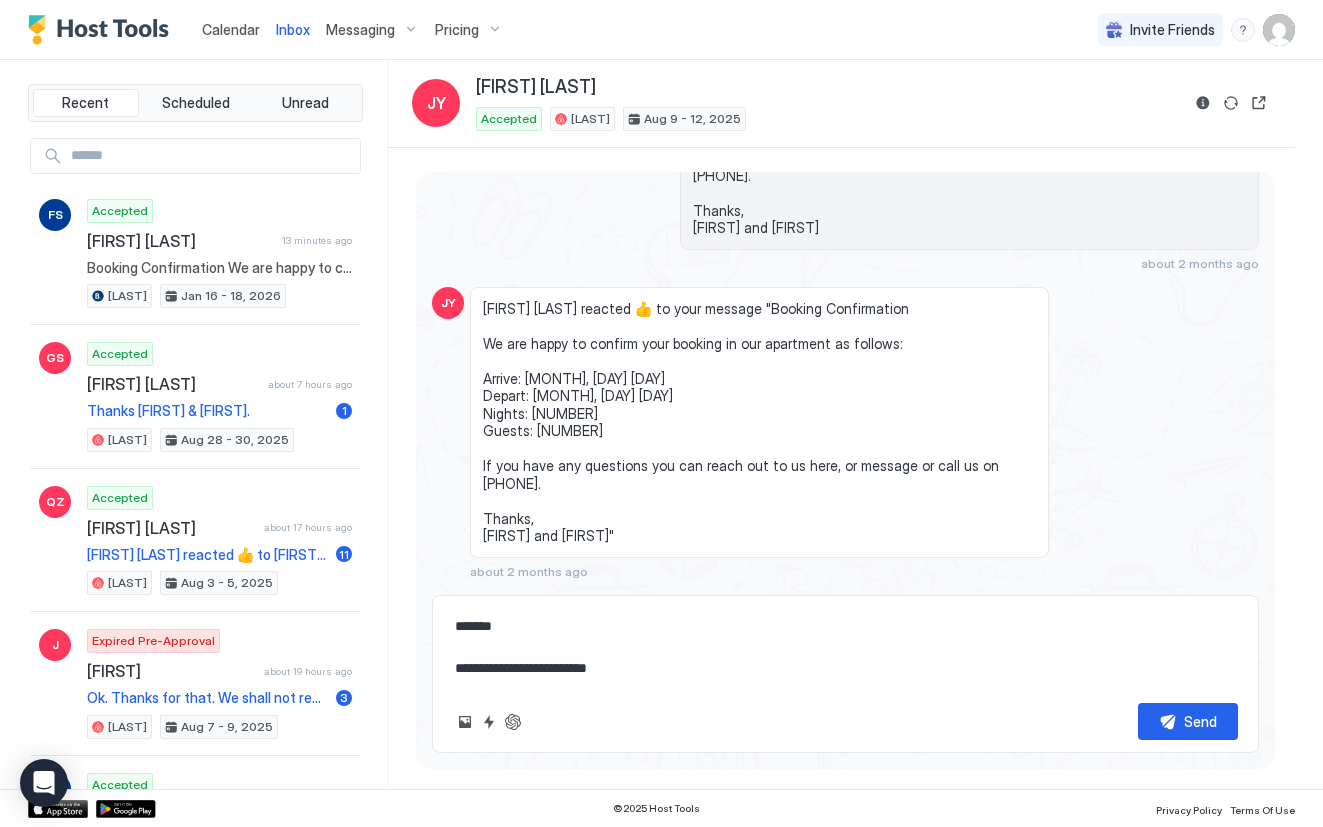type on "*" 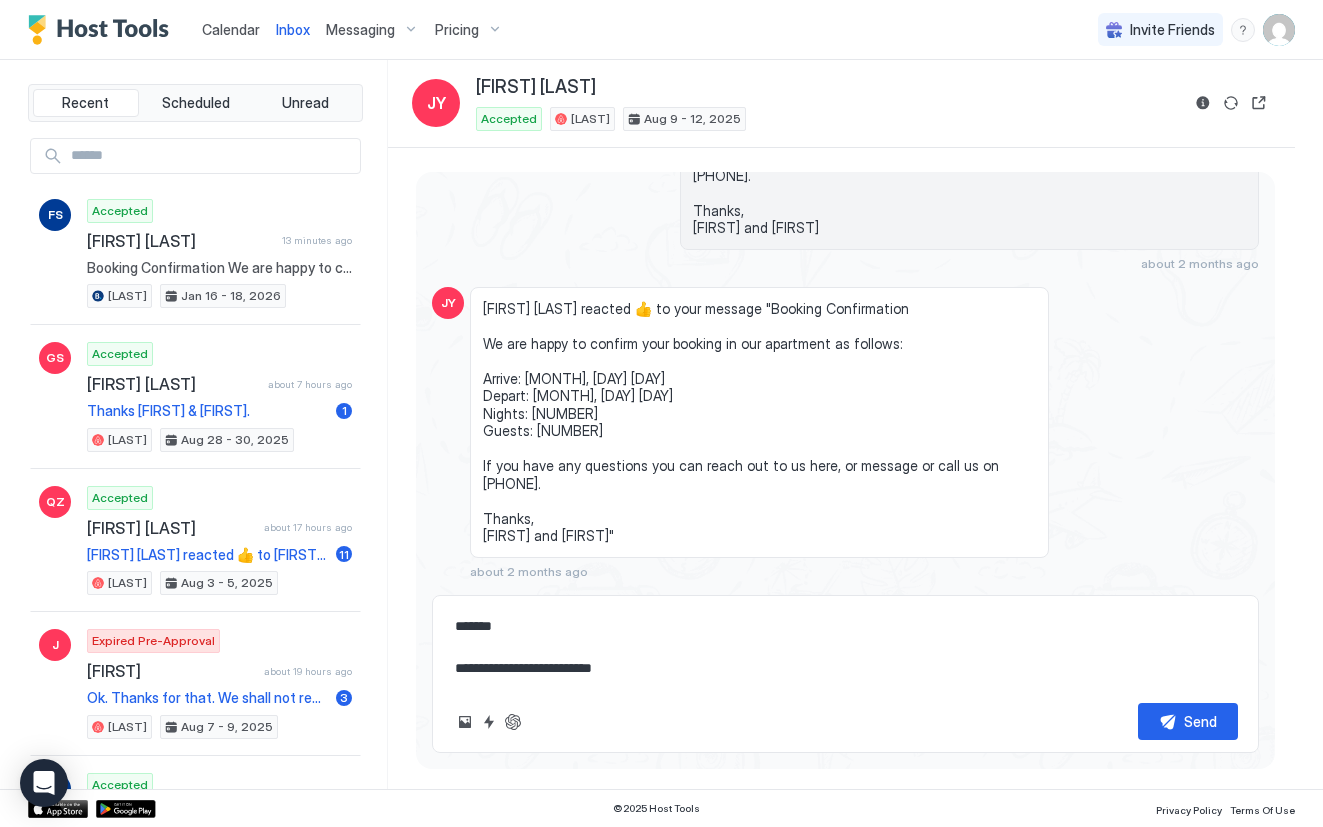 type on "*" 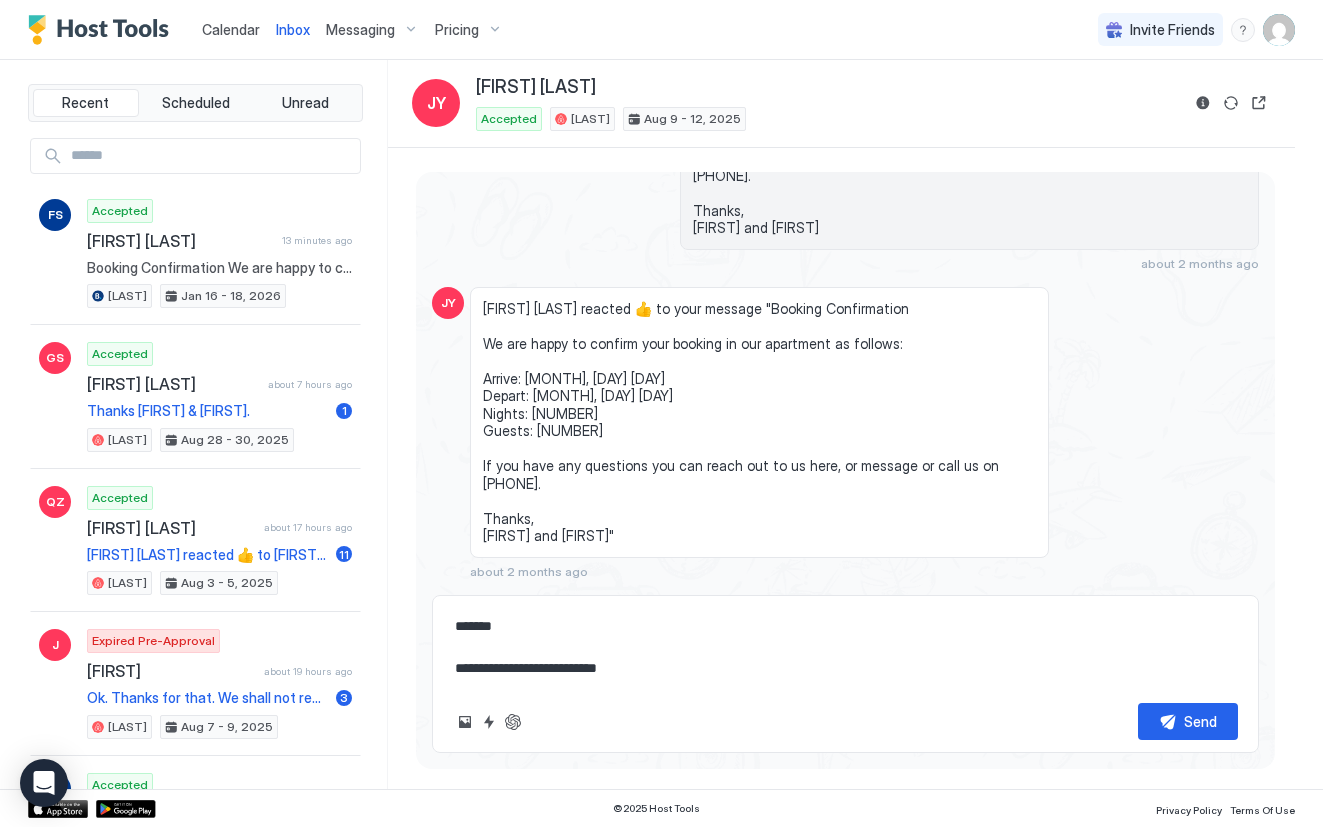 type on "*" 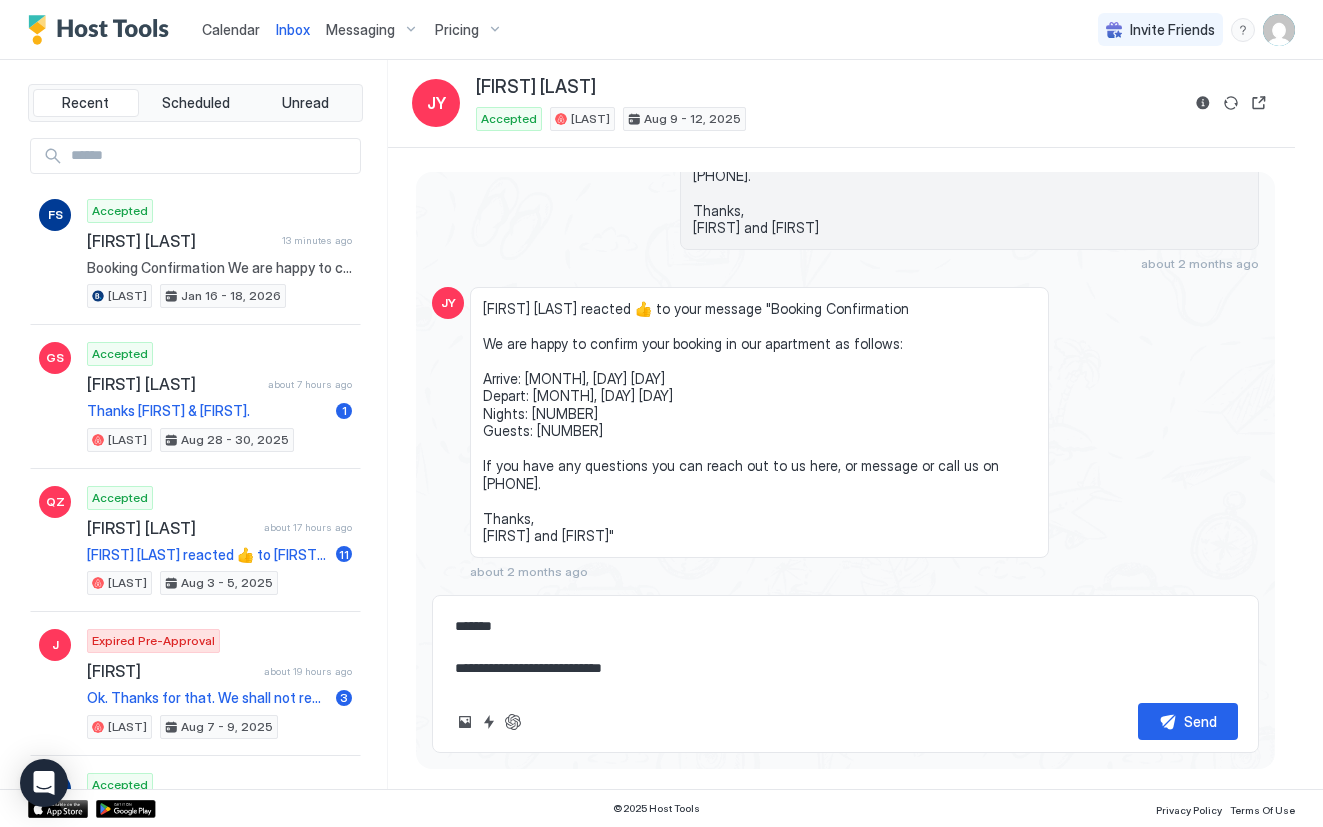 type on "*" 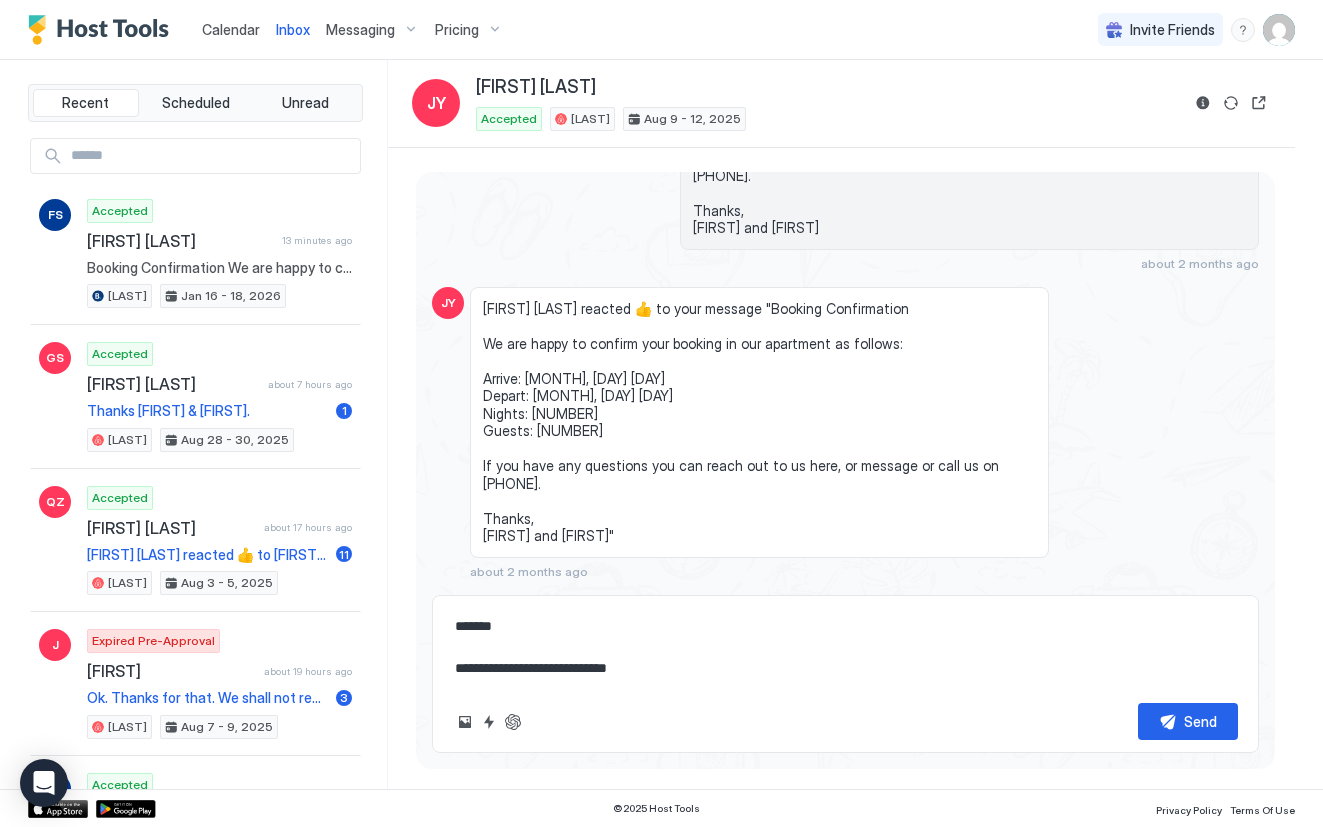 type on "**********" 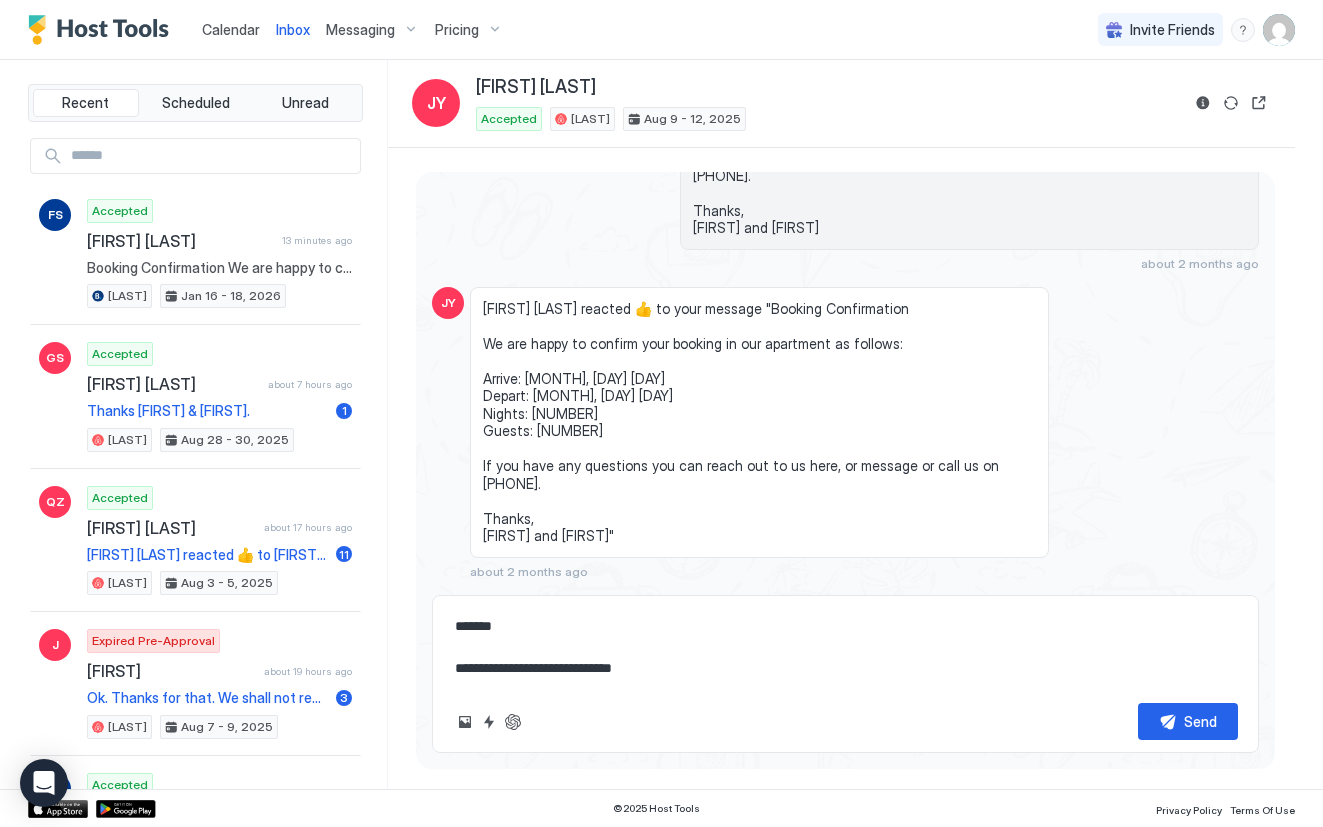 type on "*" 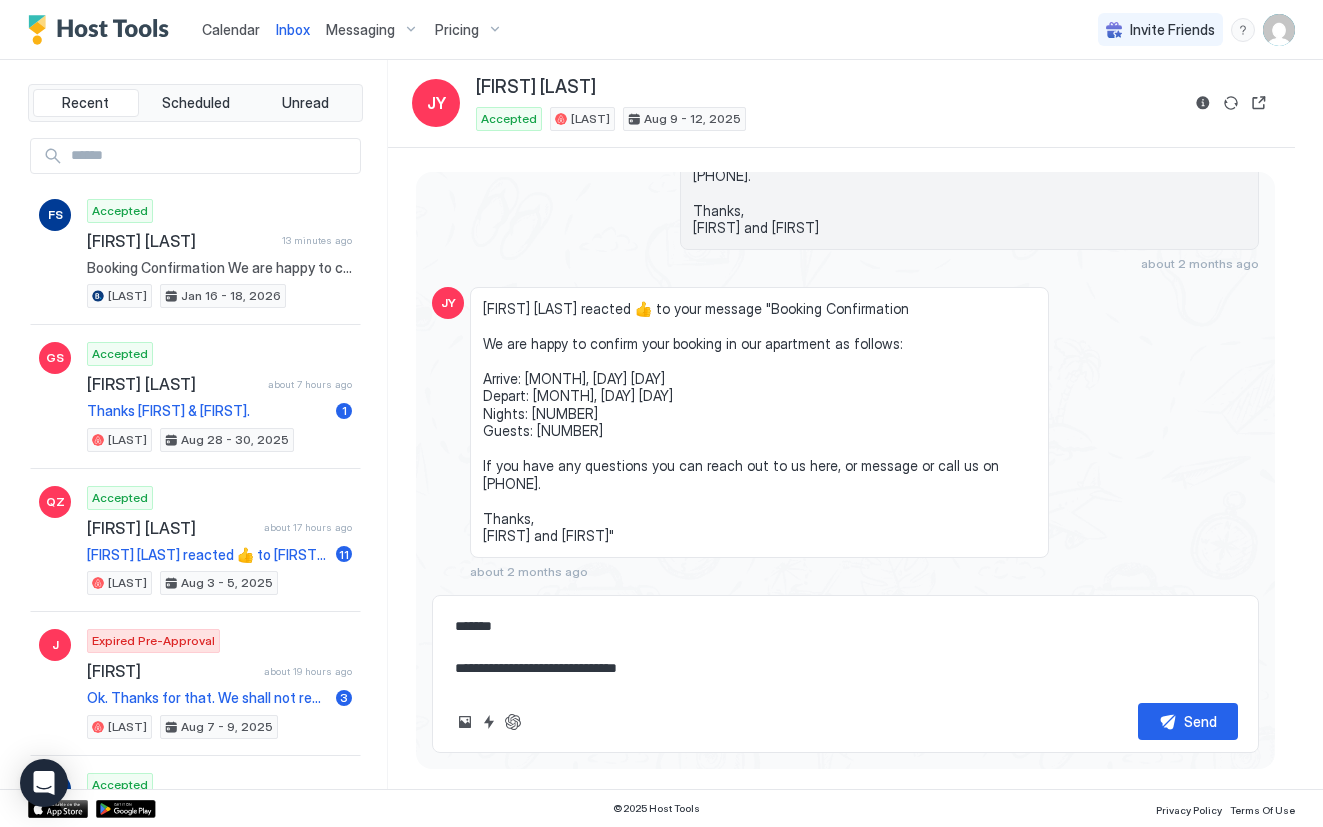 type on "**********" 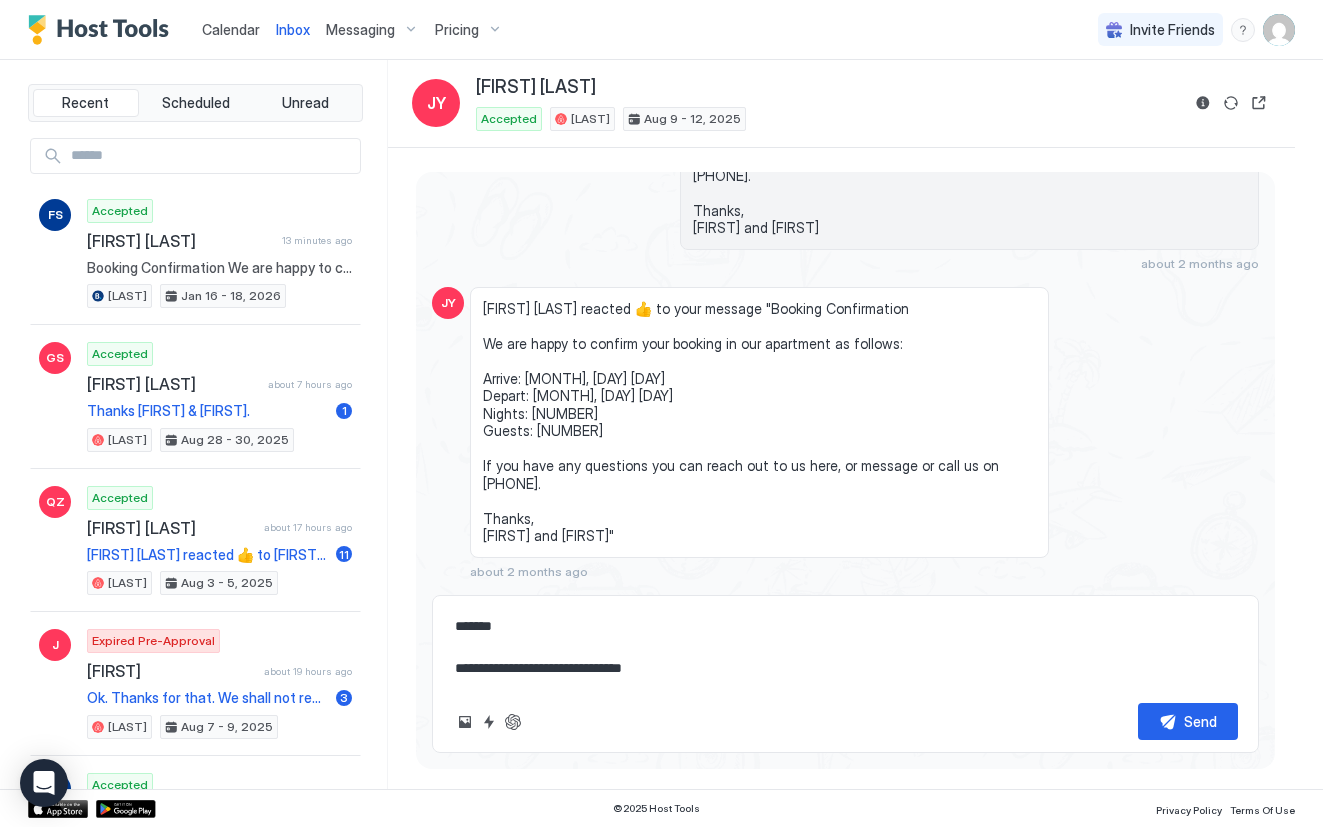 type on "*" 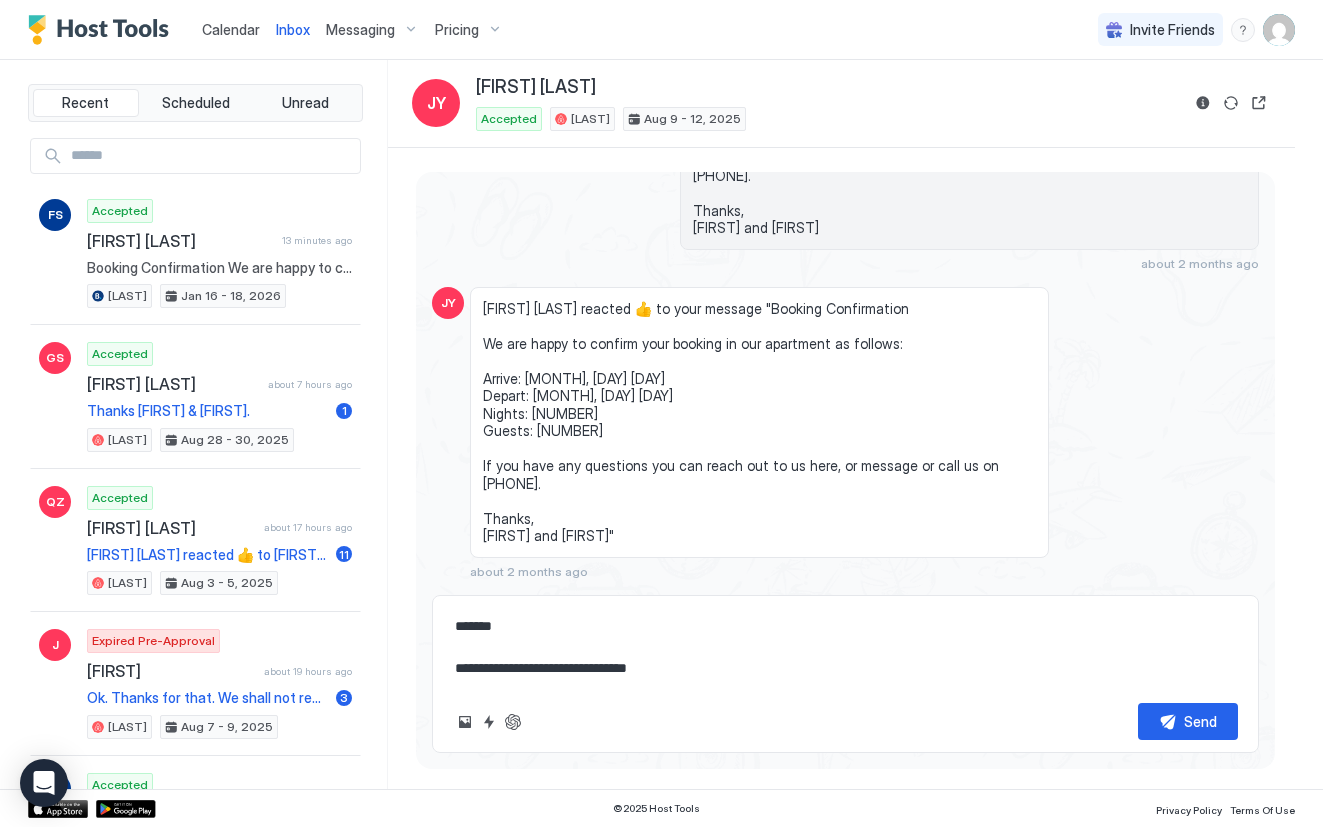 type on "*" 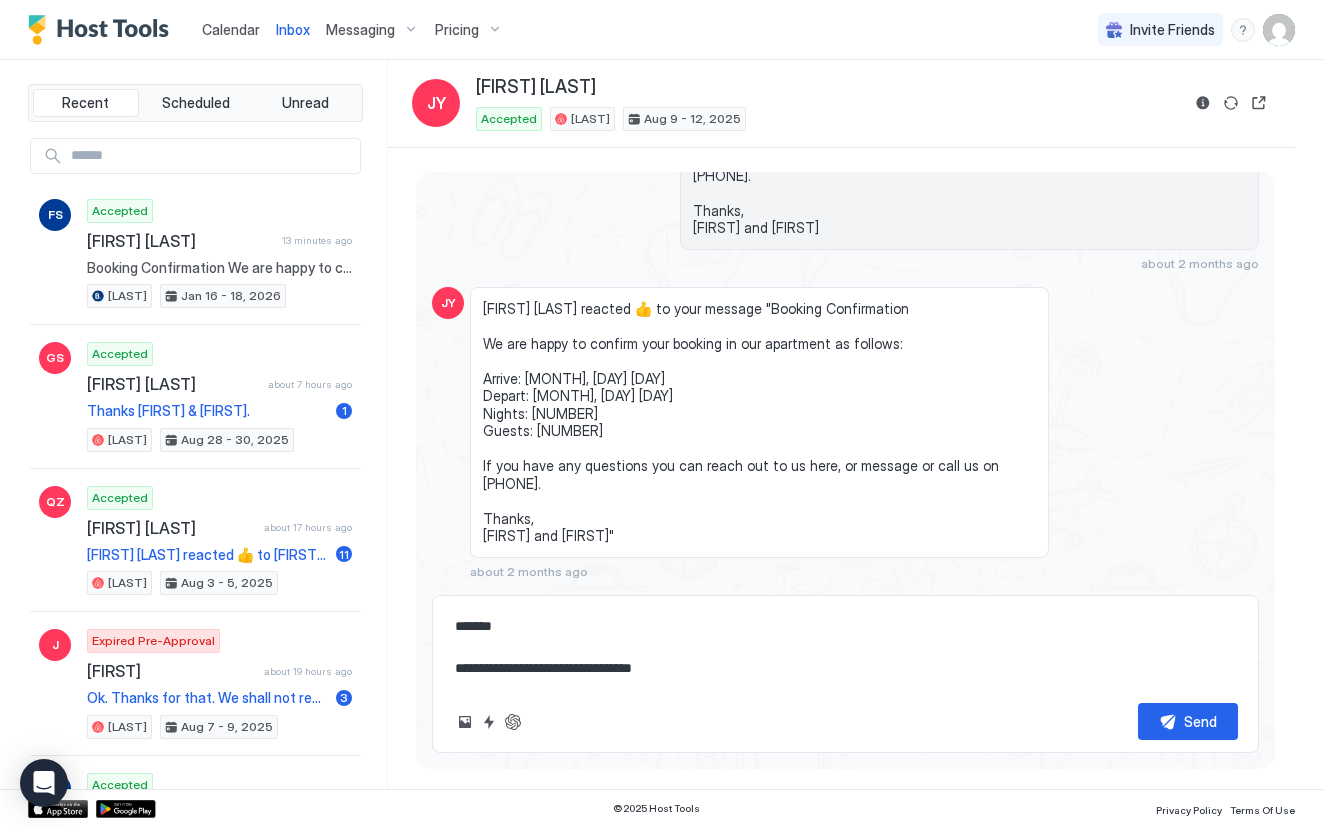 type on "*" 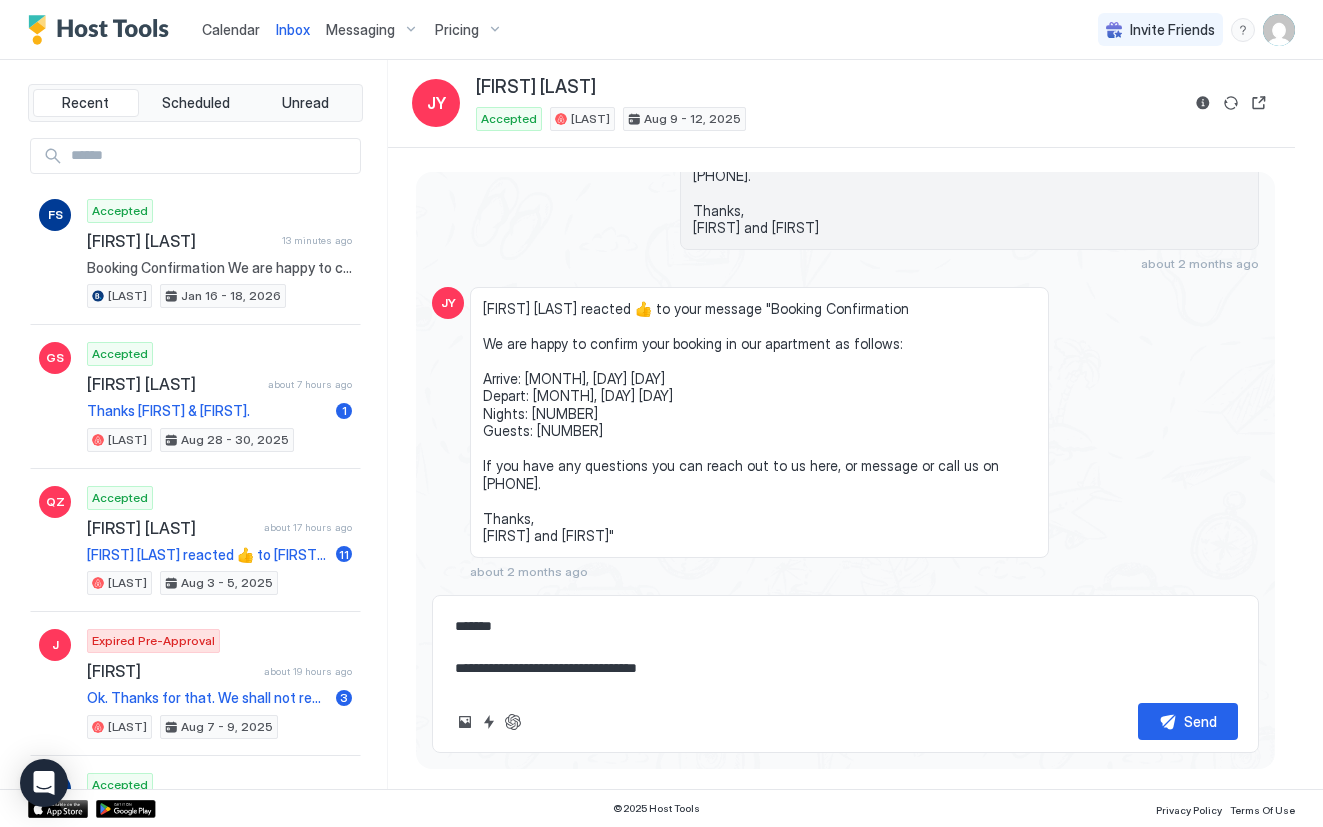 type on "**********" 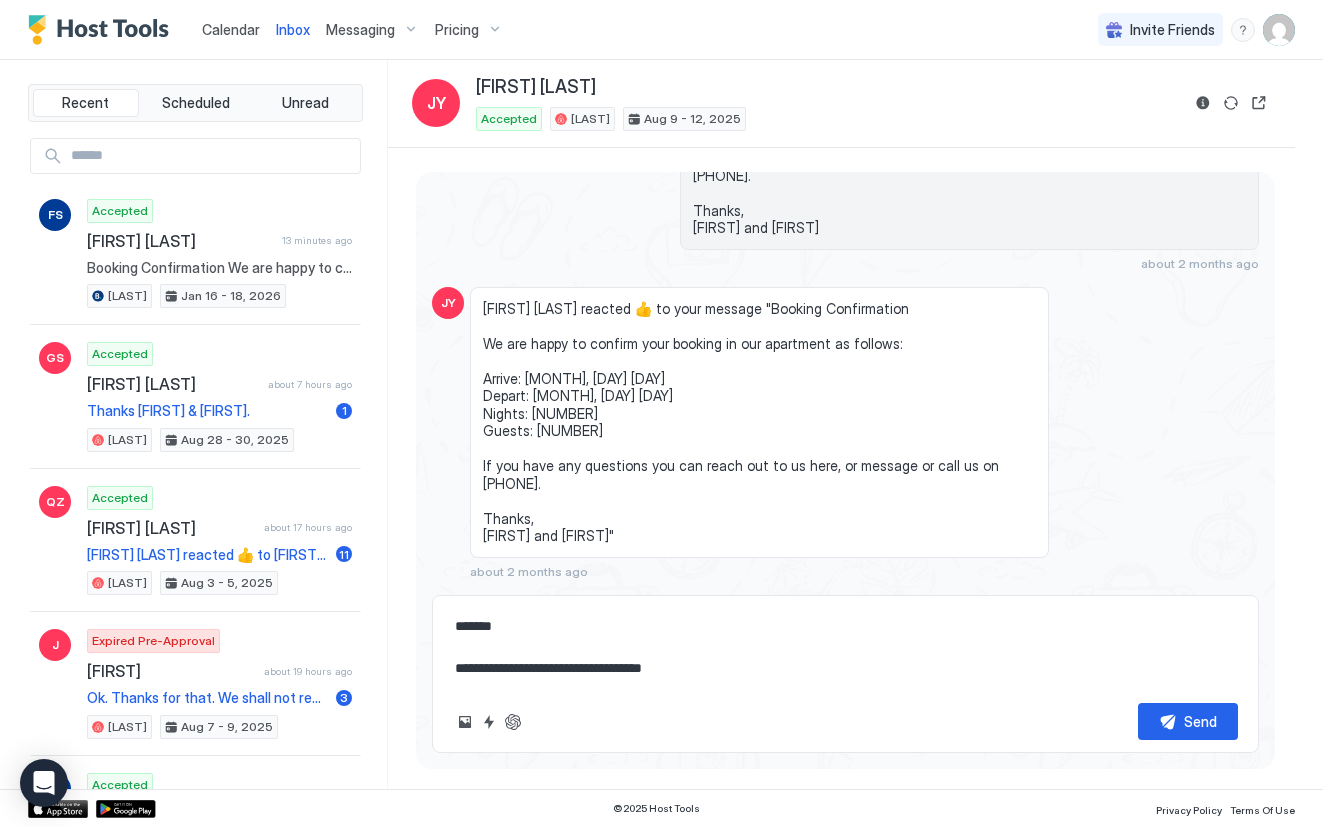 type on "*" 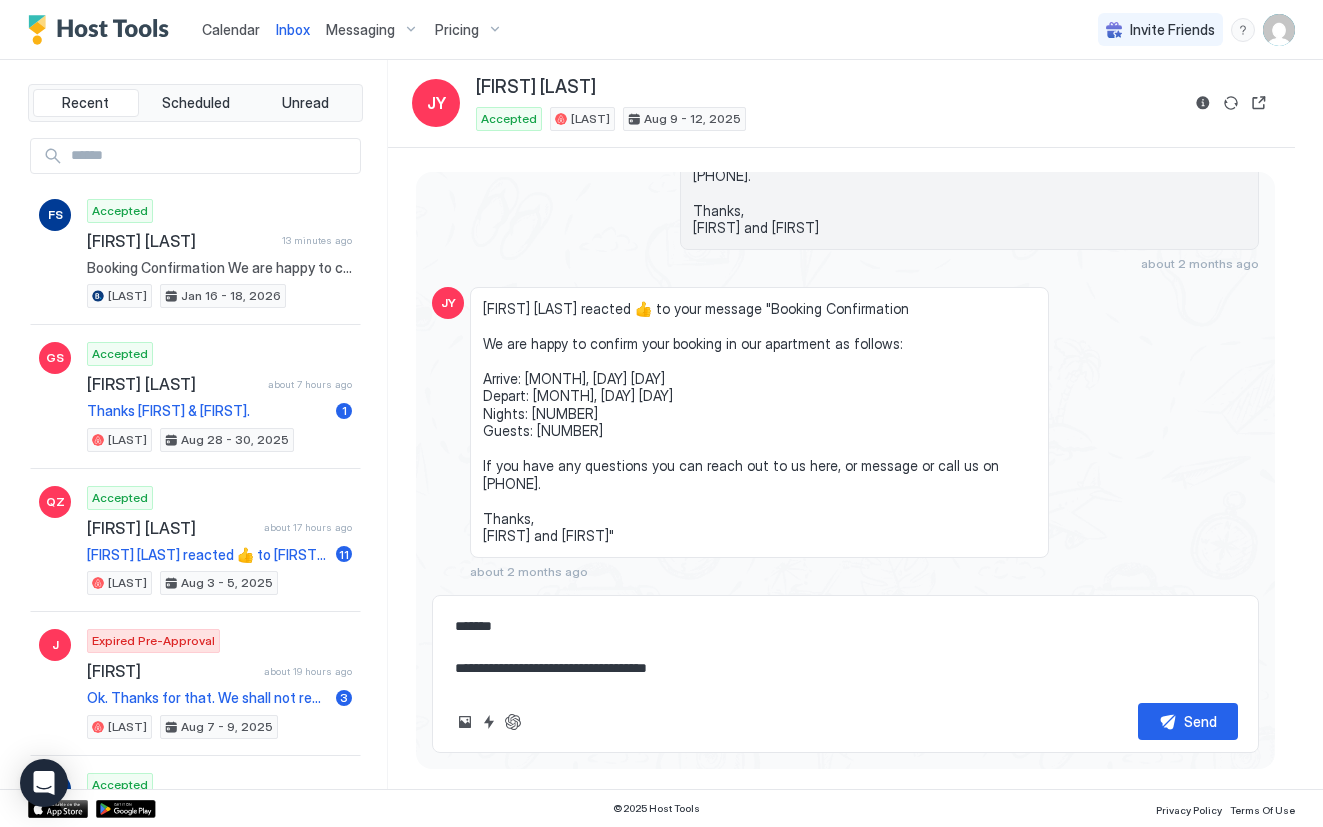 type on "*" 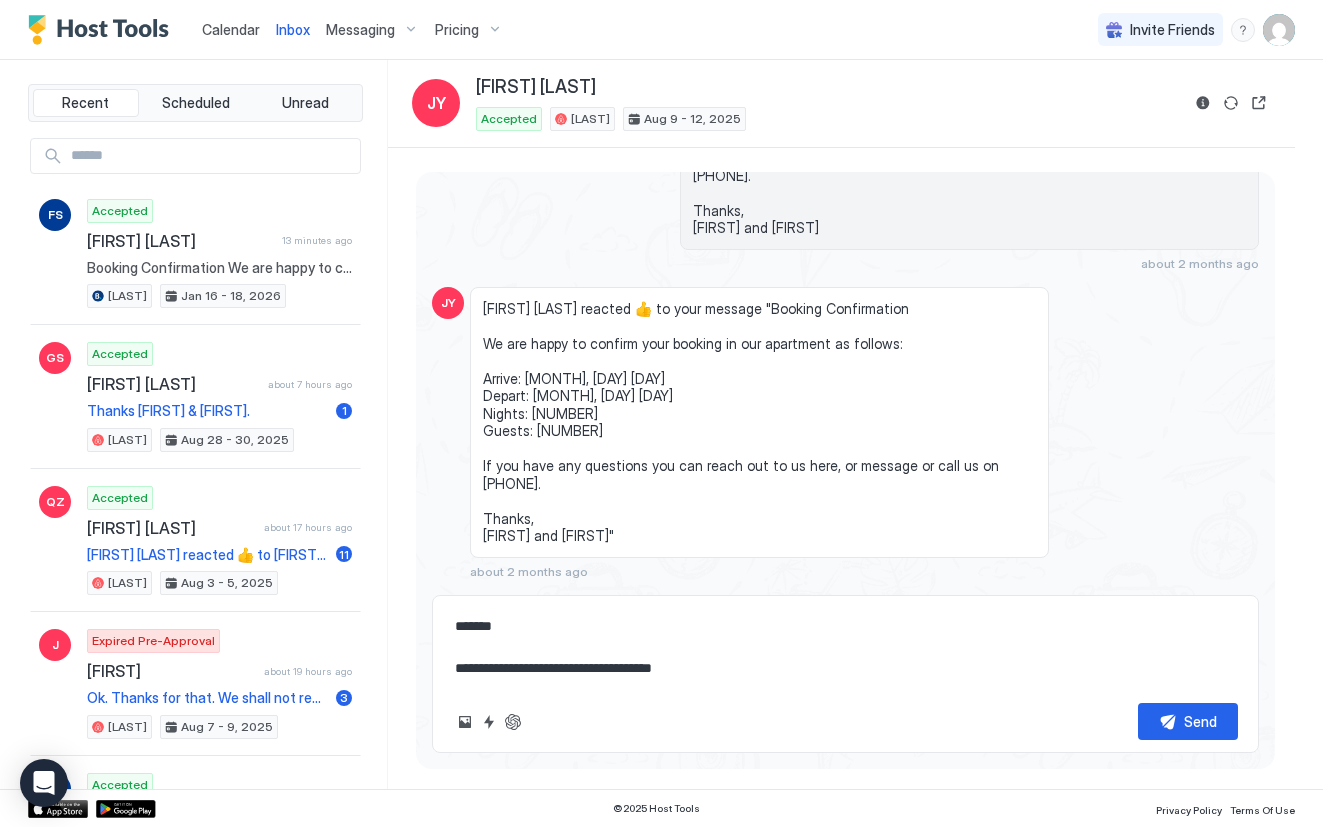 type on "*" 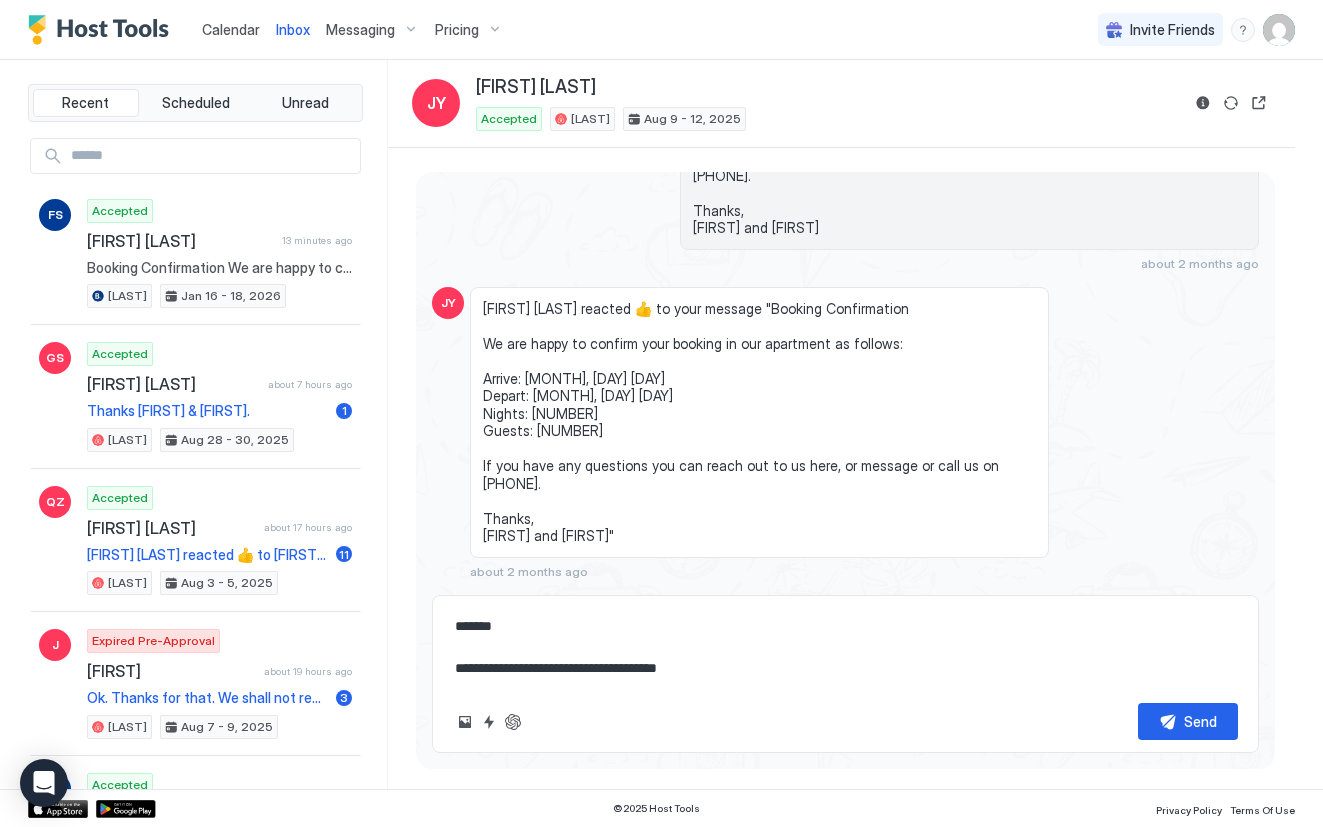 type on "*" 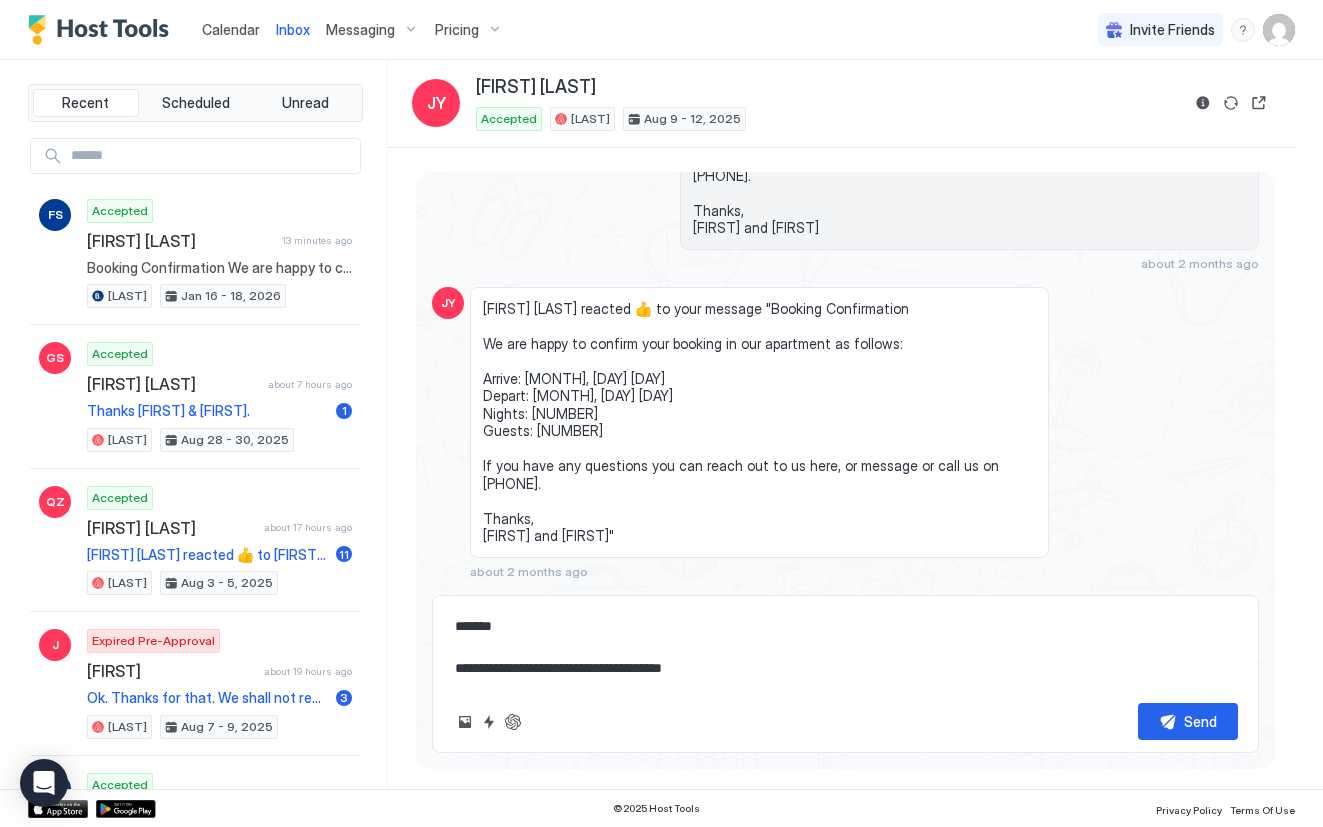 type on "*" 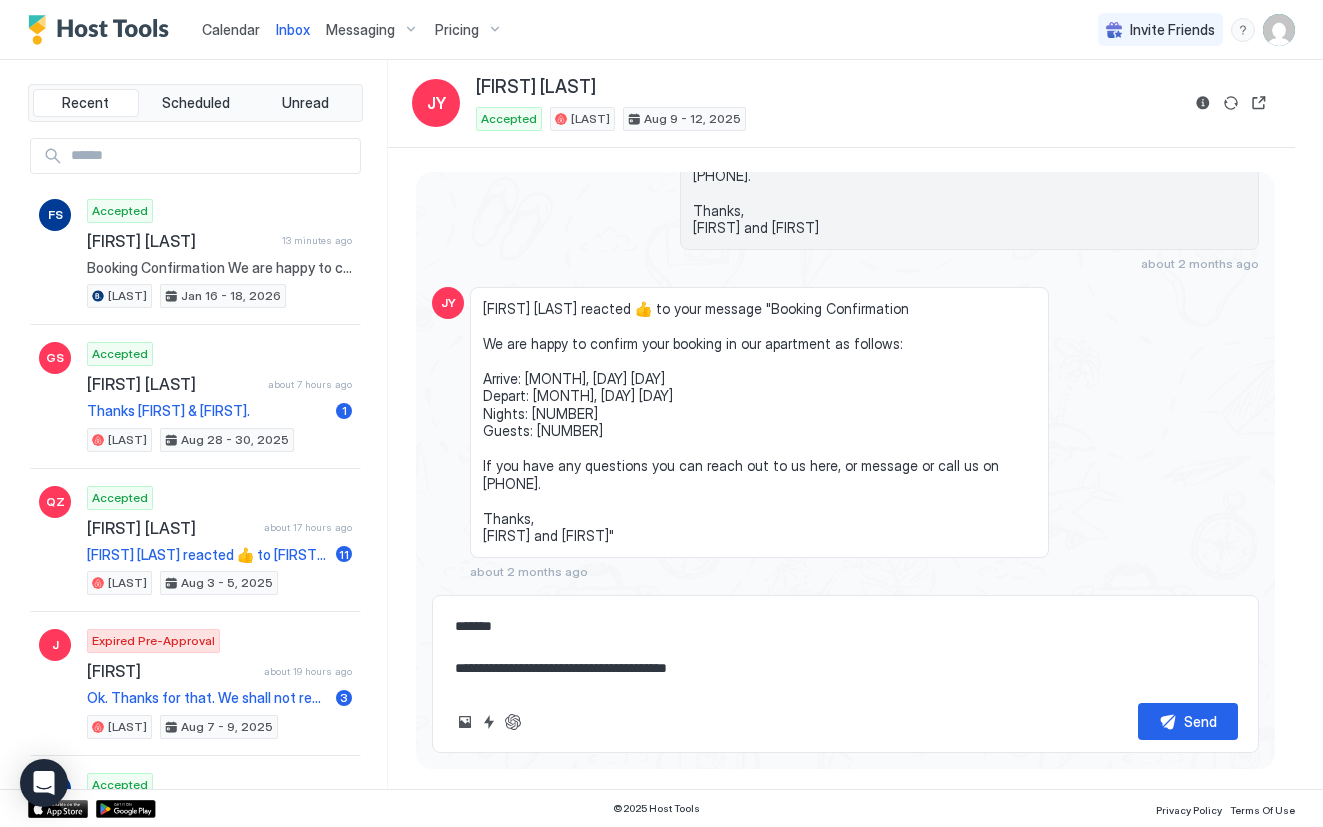type on "*" 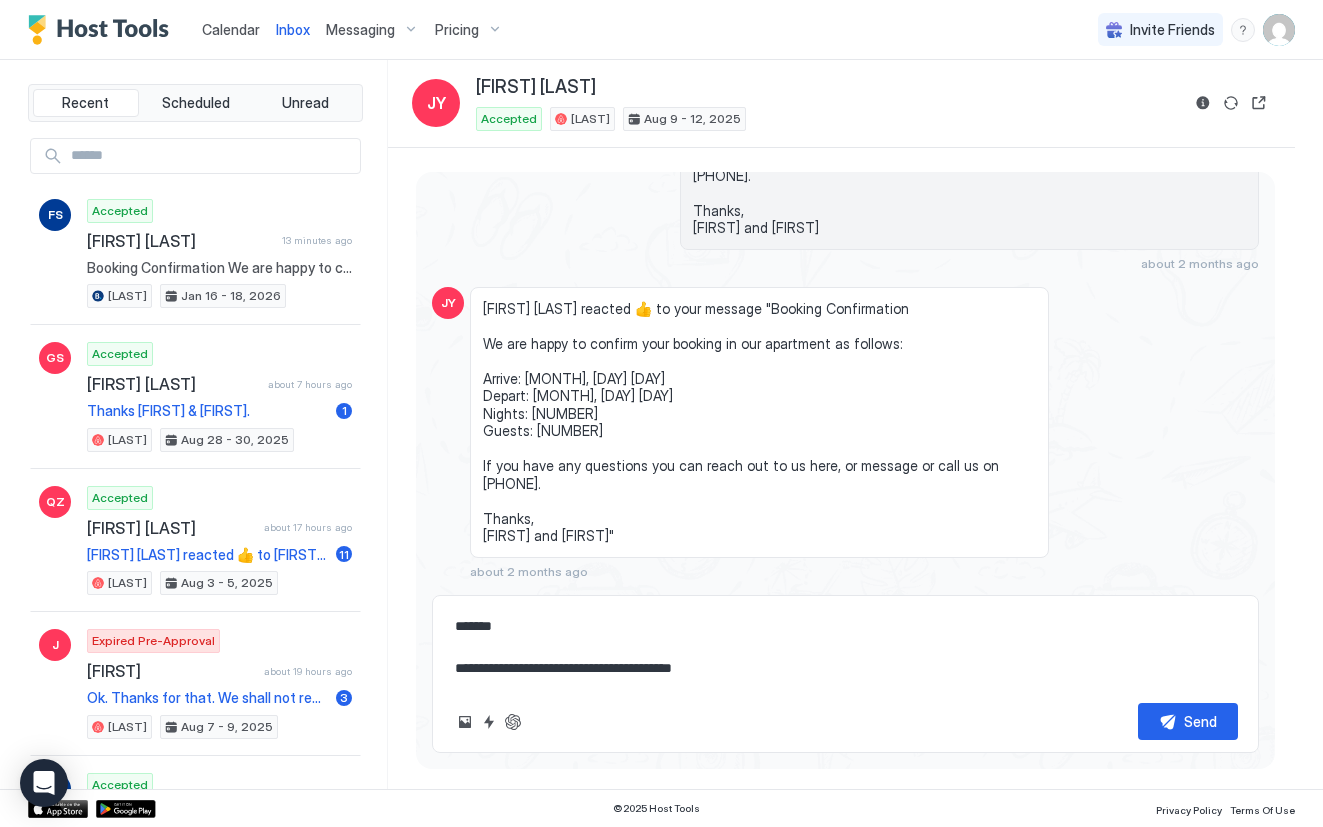 type on "**********" 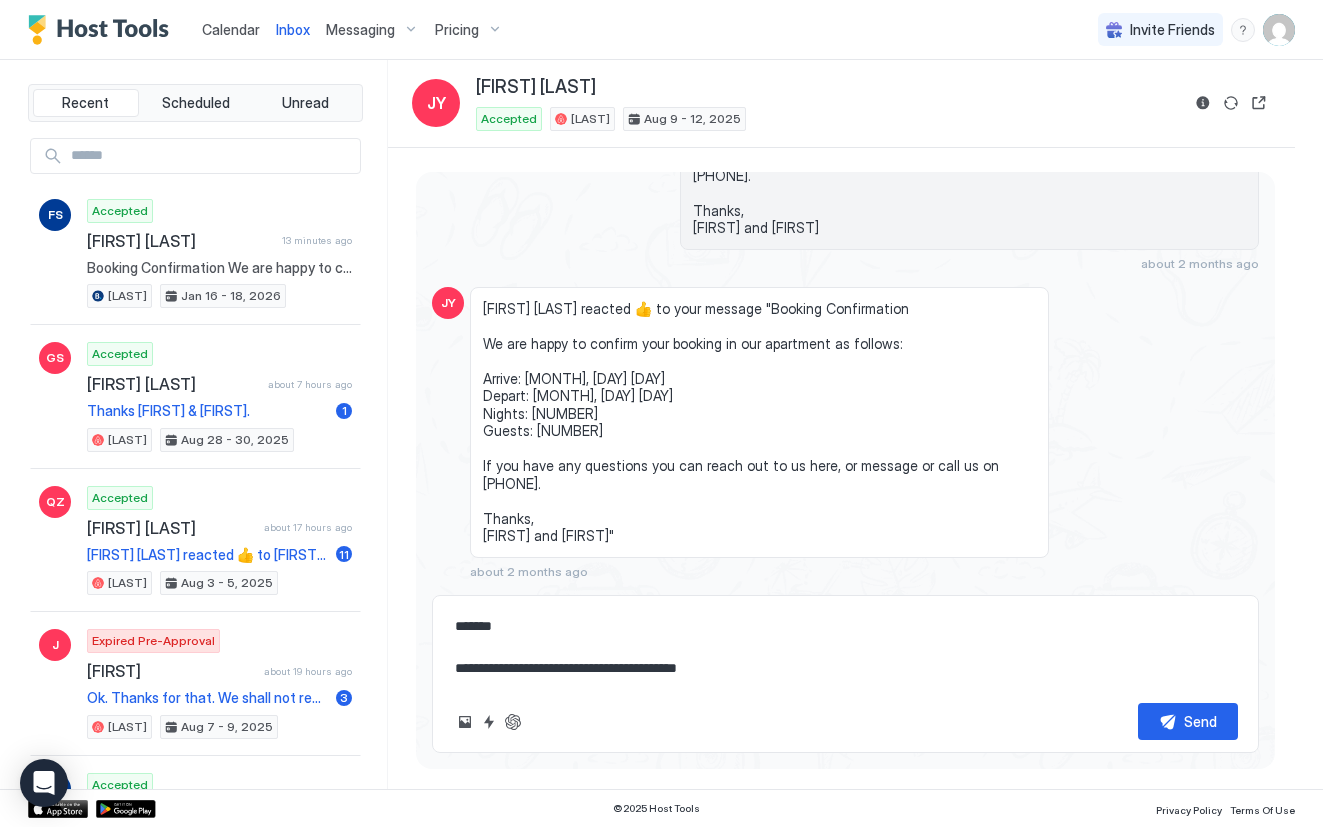 type on "*" 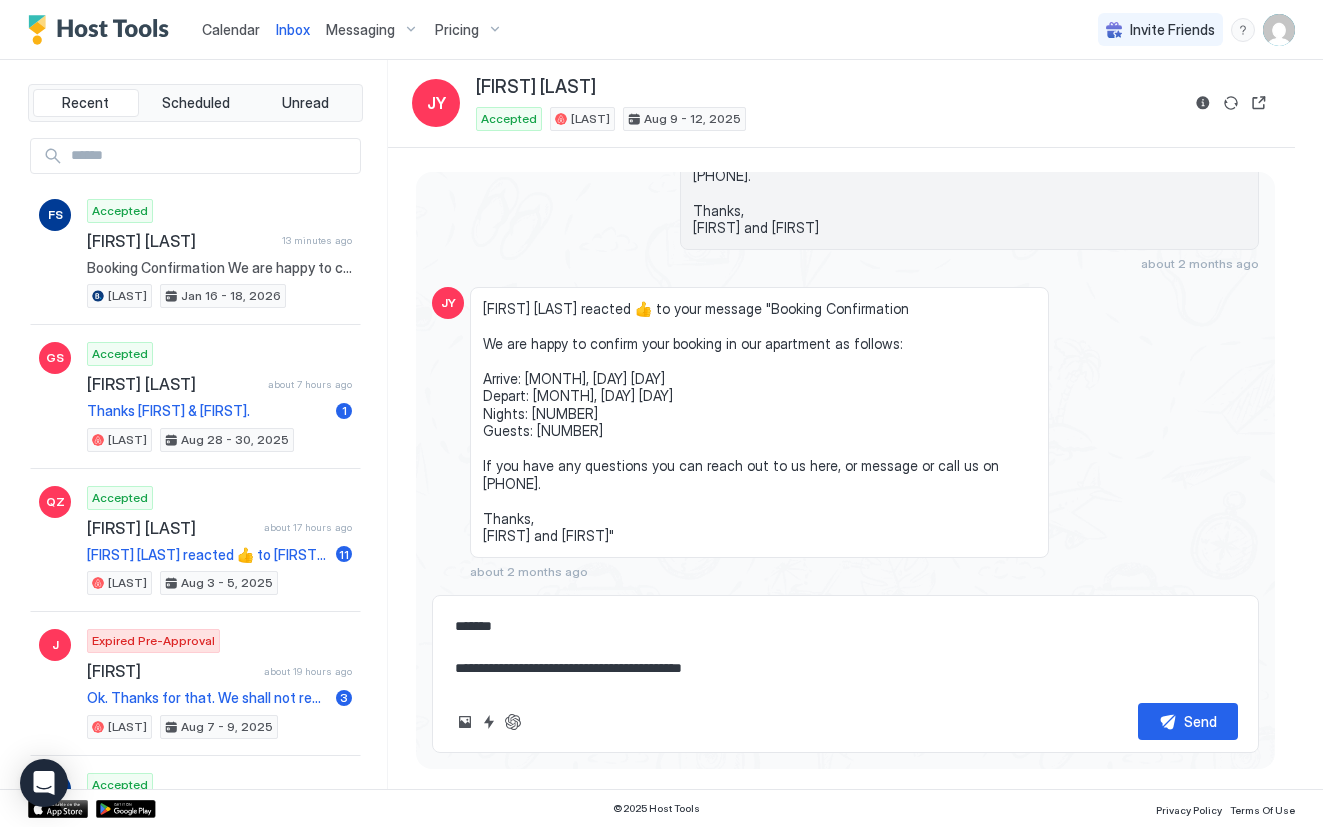 type on "*" 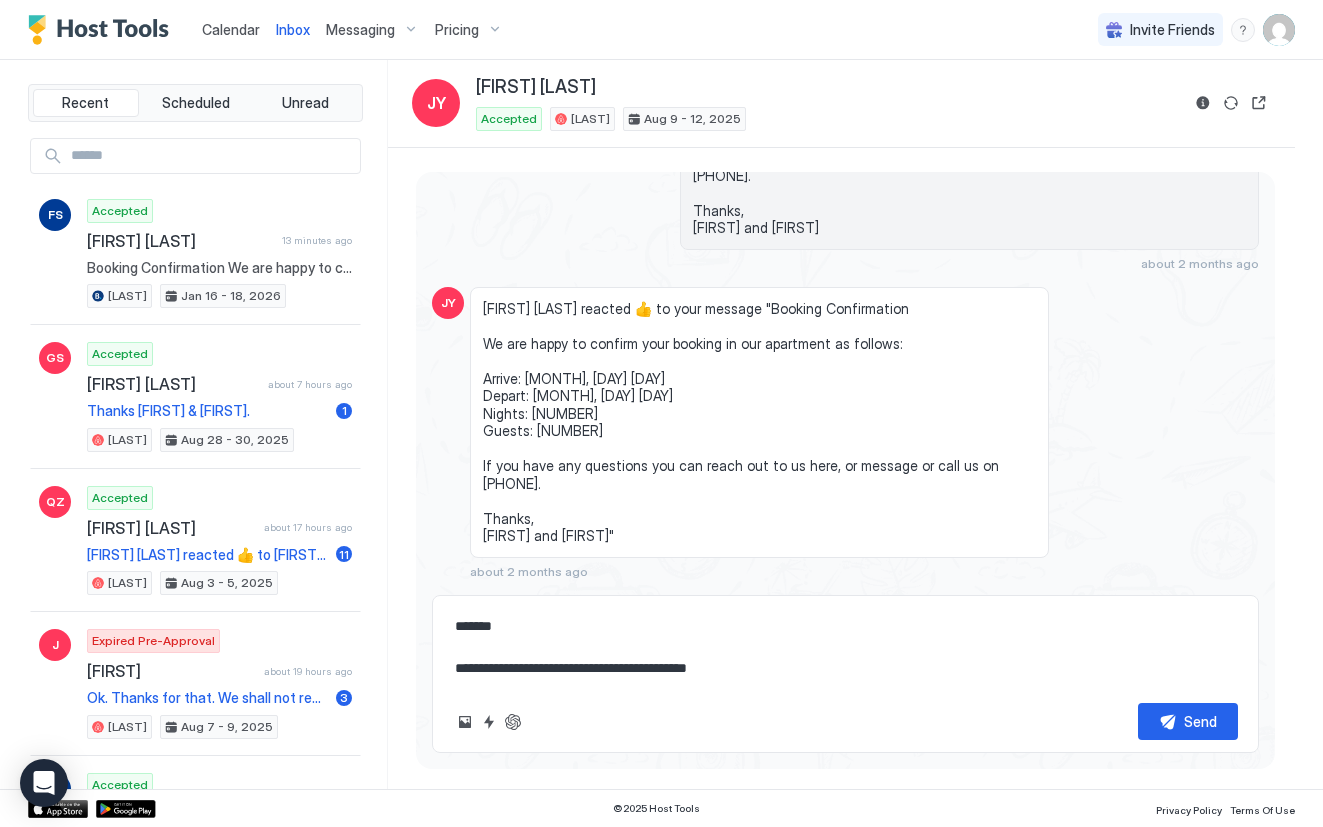 type on "*" 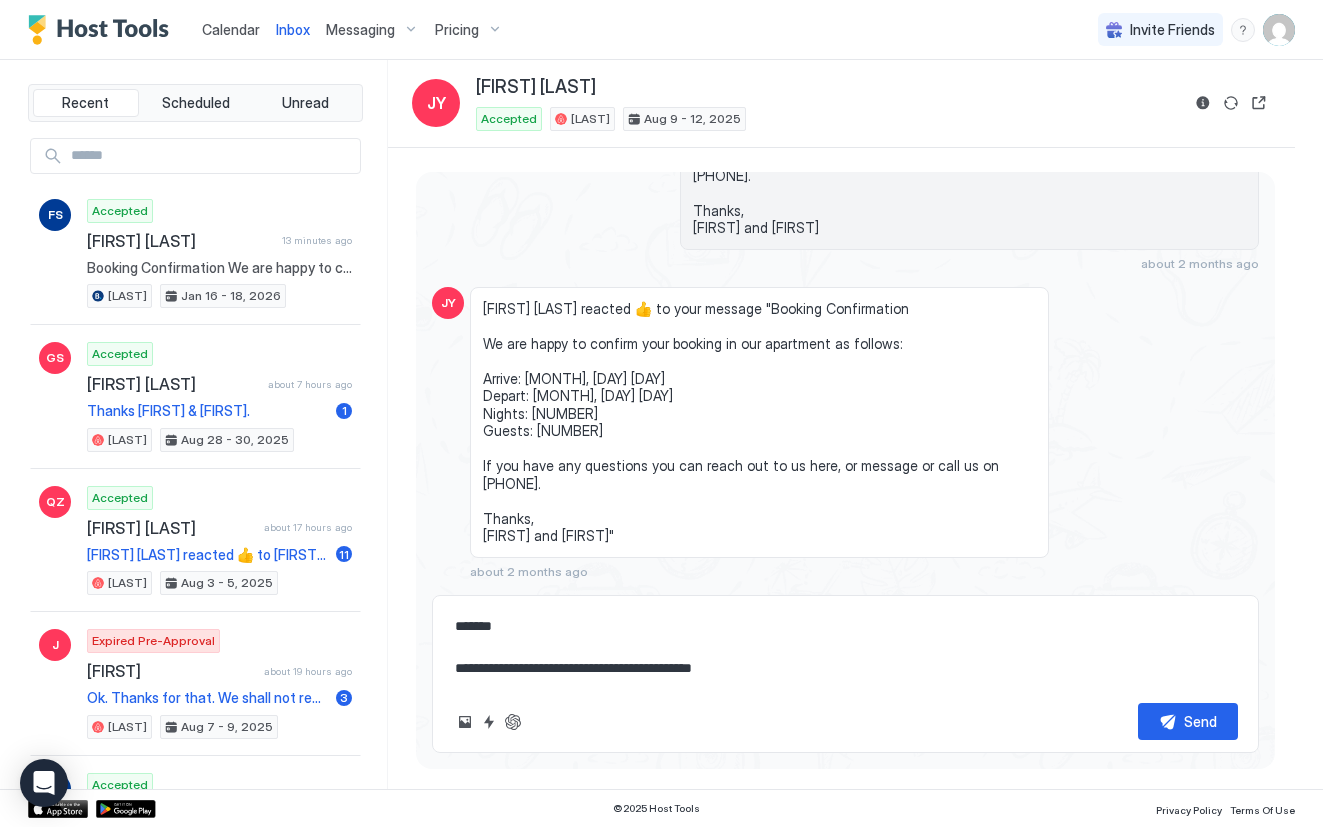 type on "**********" 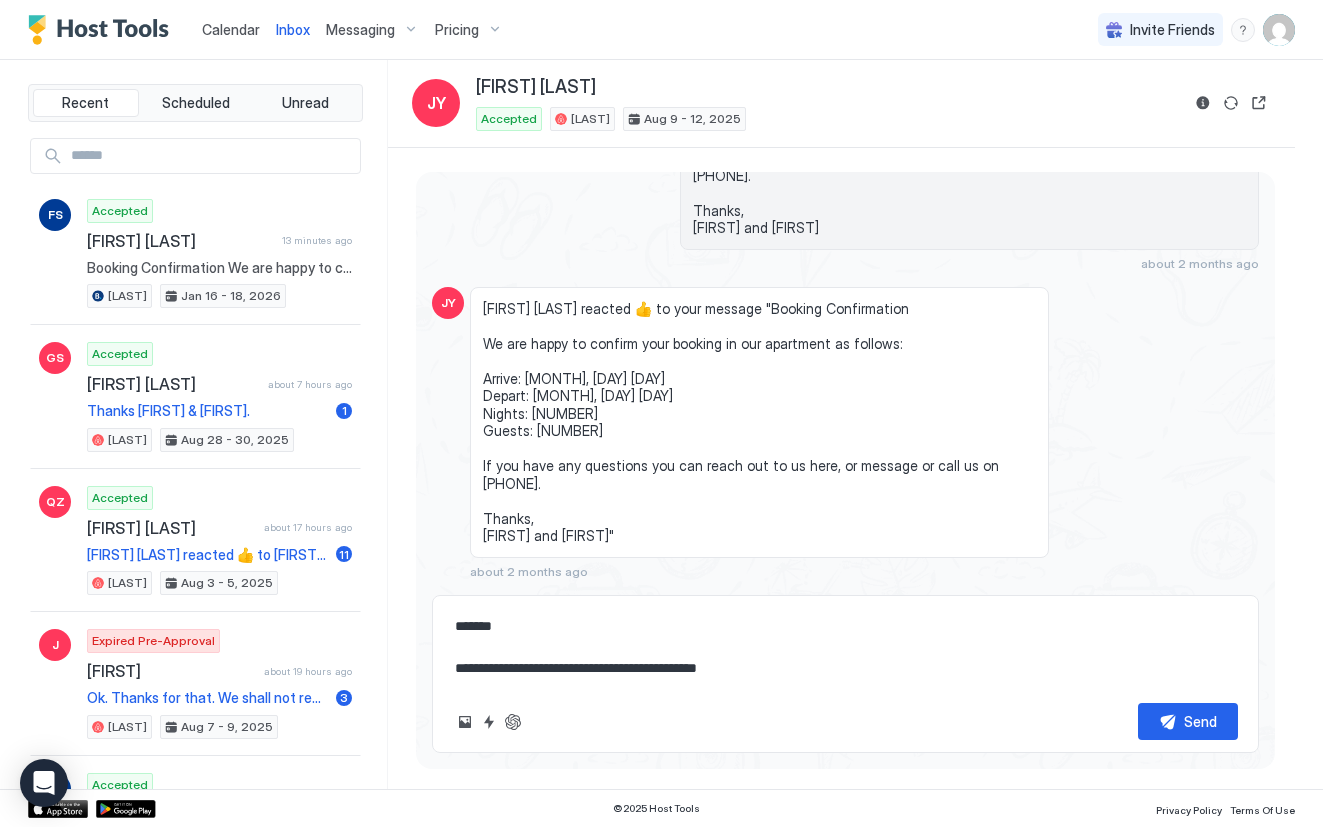 type on "*" 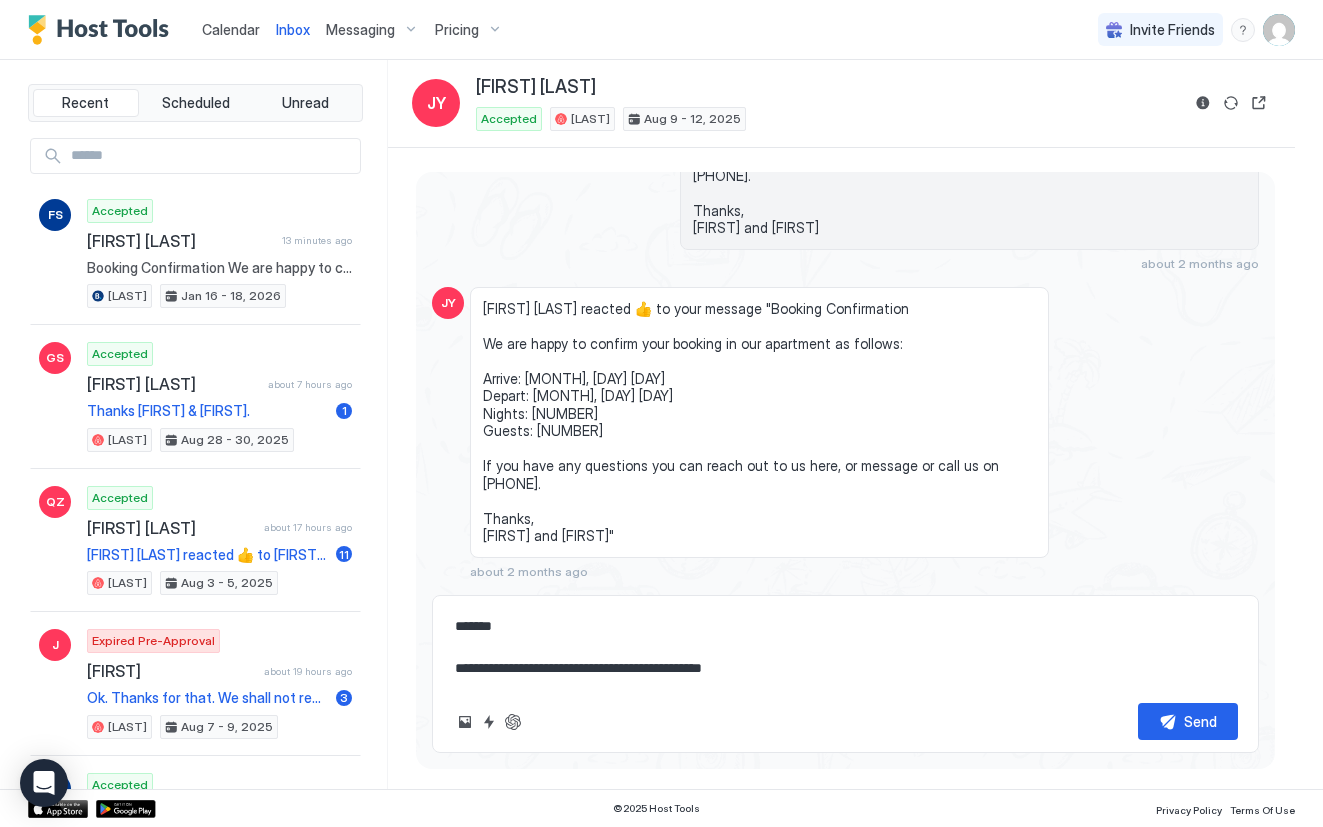 type on "*" 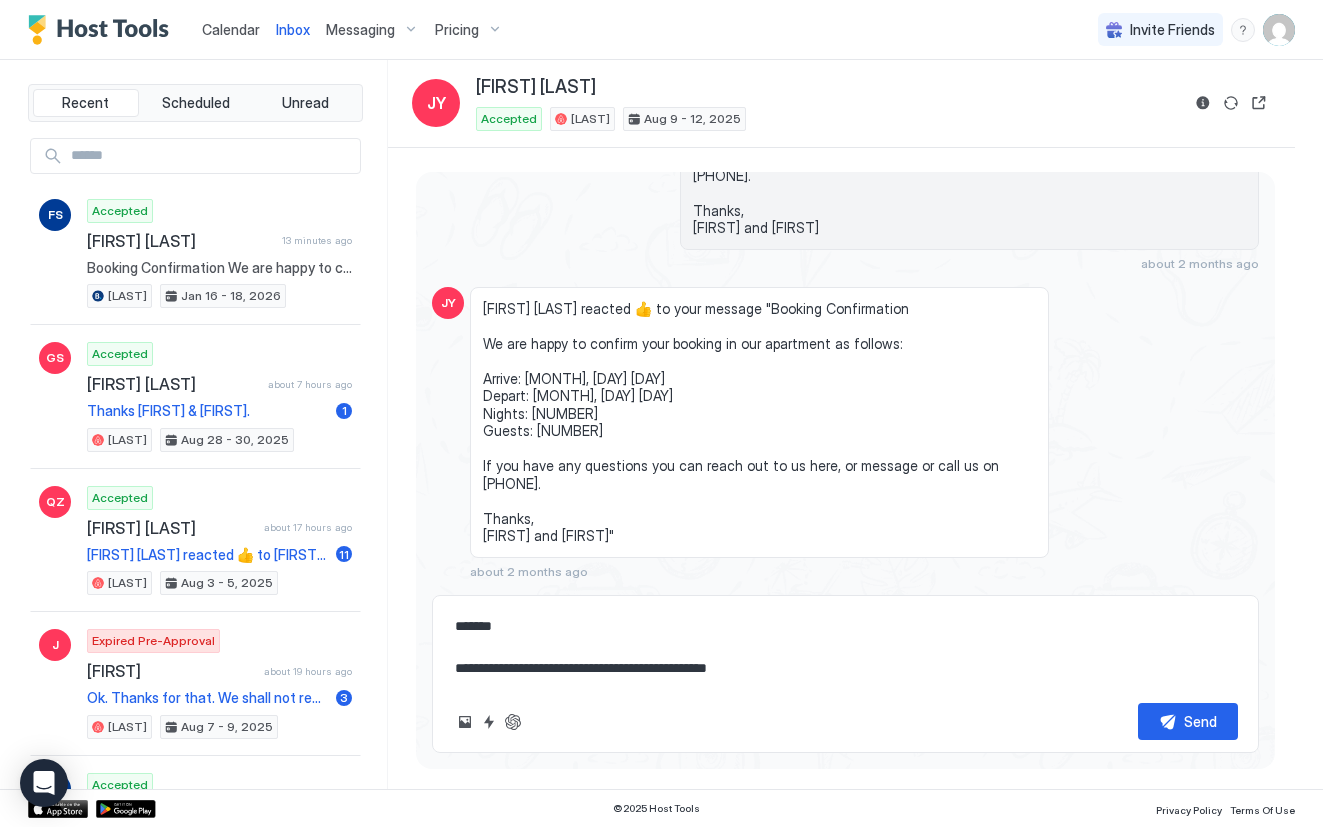 type on "*" 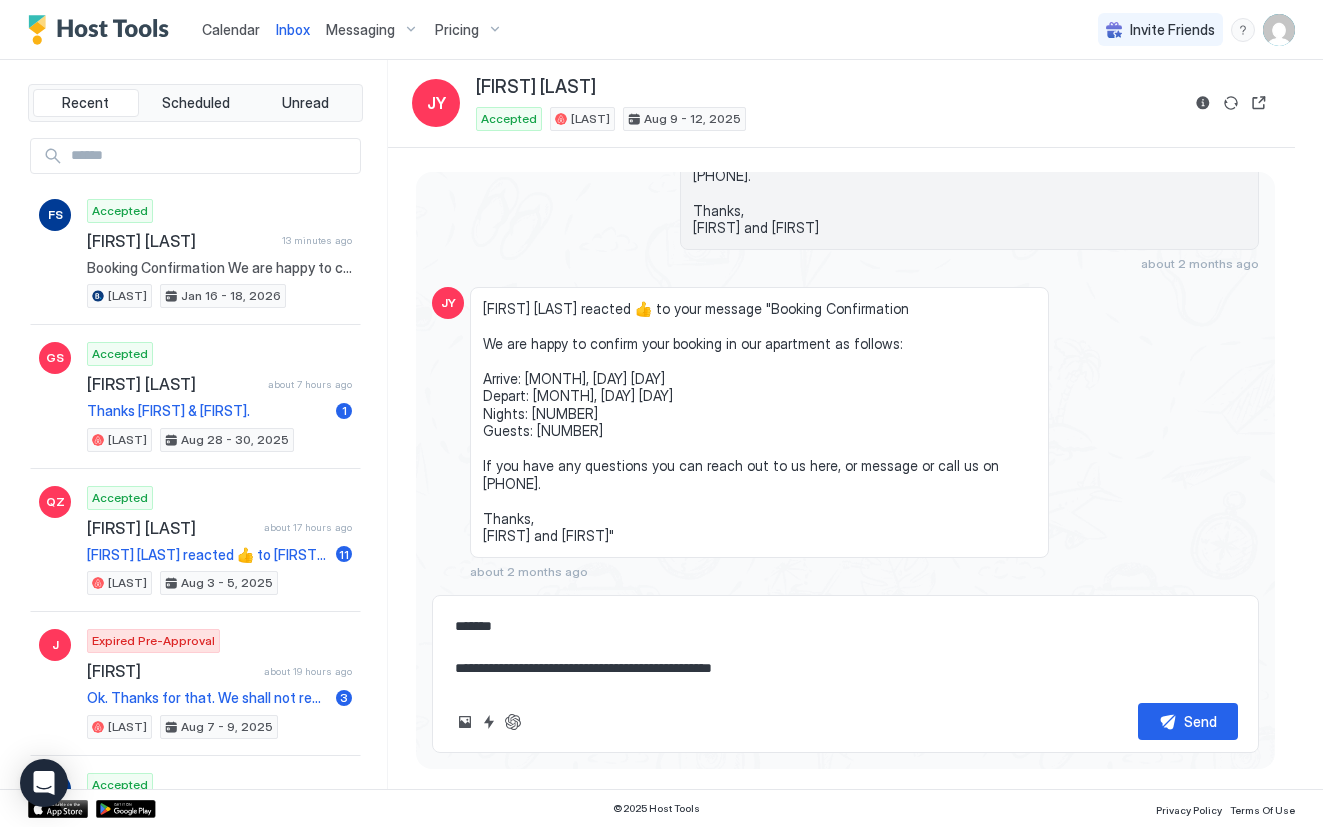 type on "*" 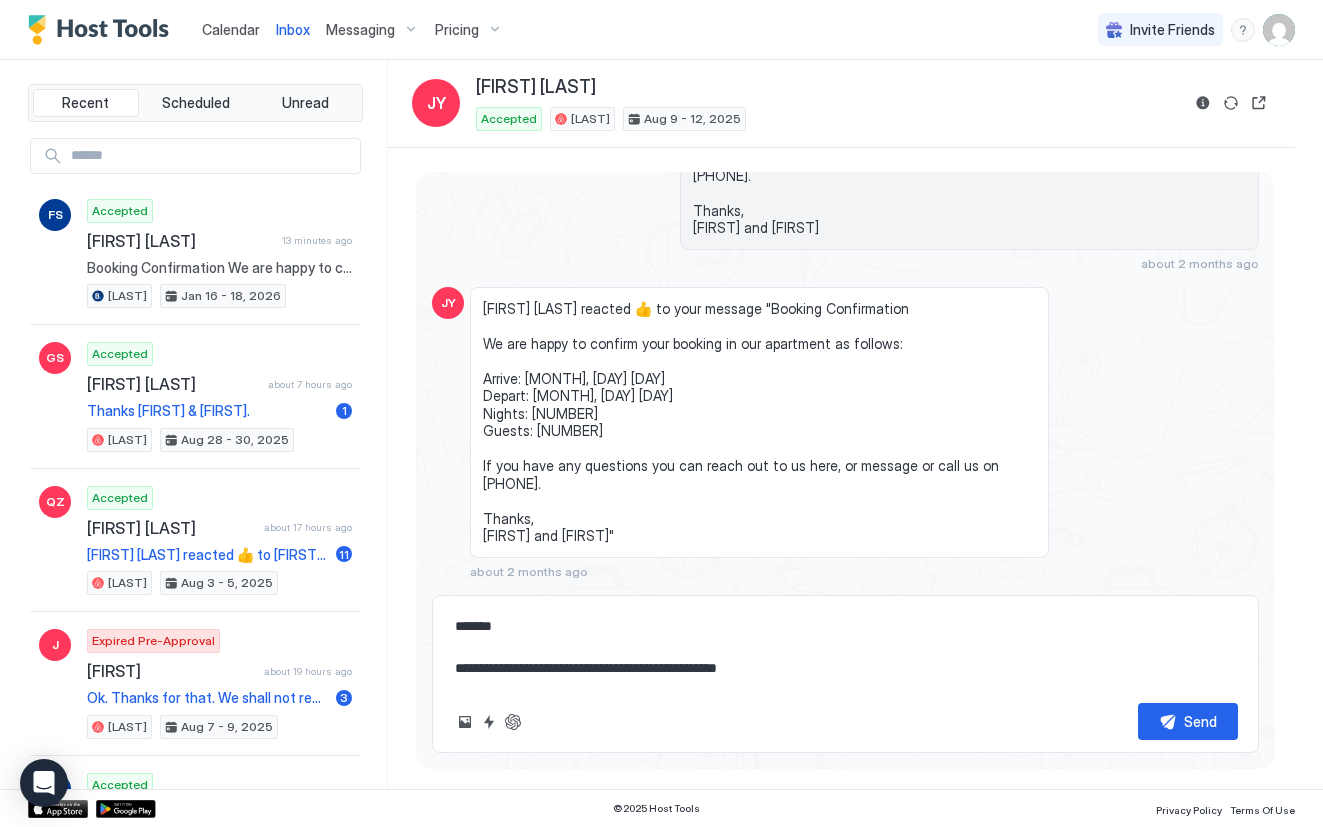 type on "*" 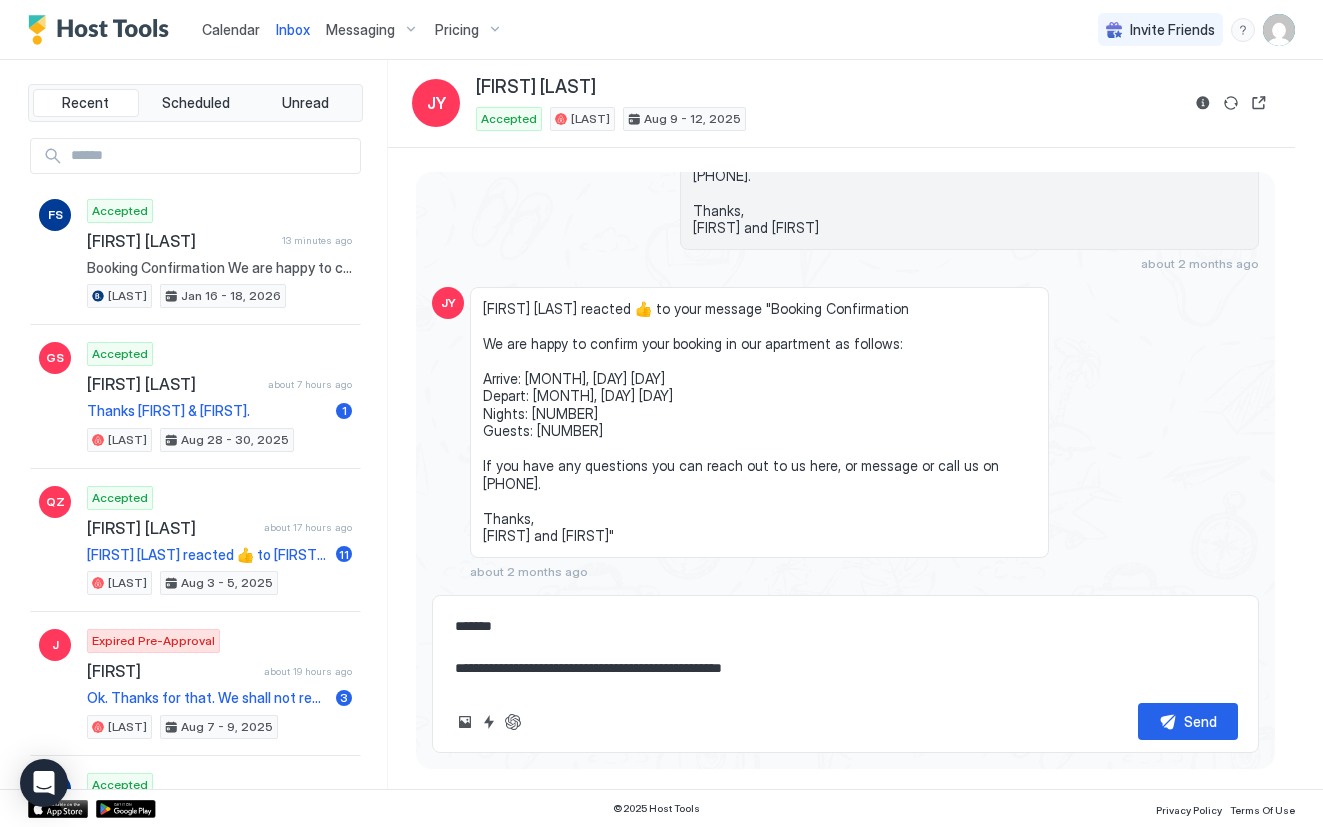 type on "**********" 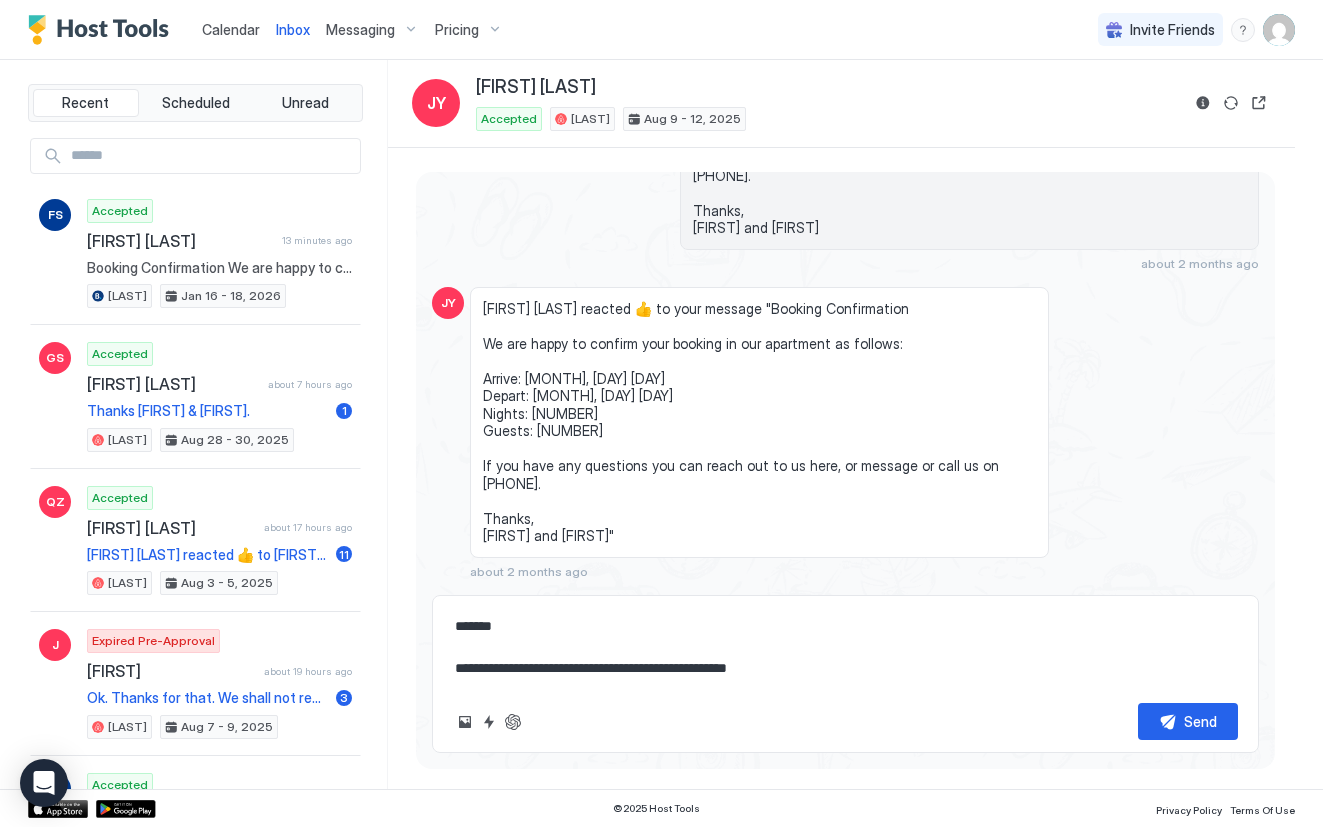 type on "*" 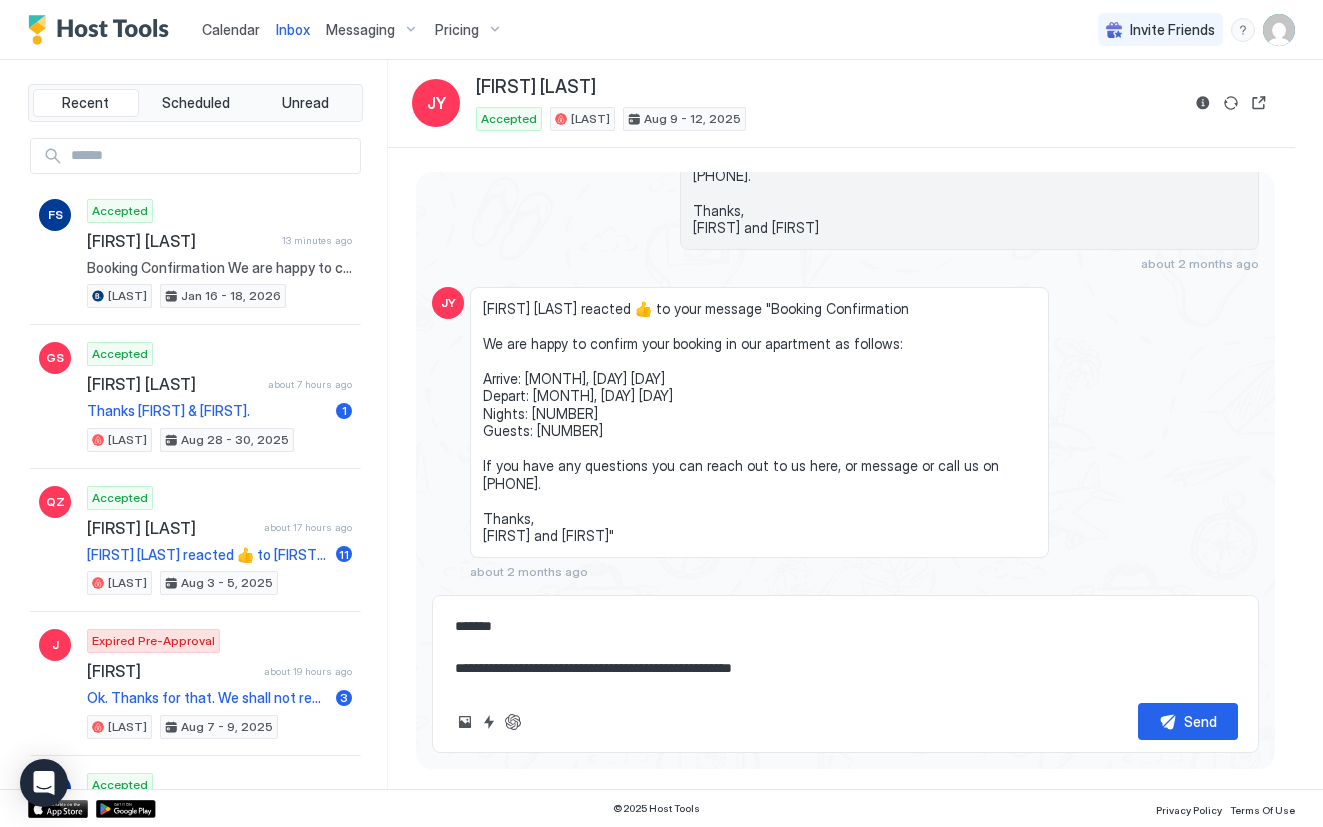 type on "**********" 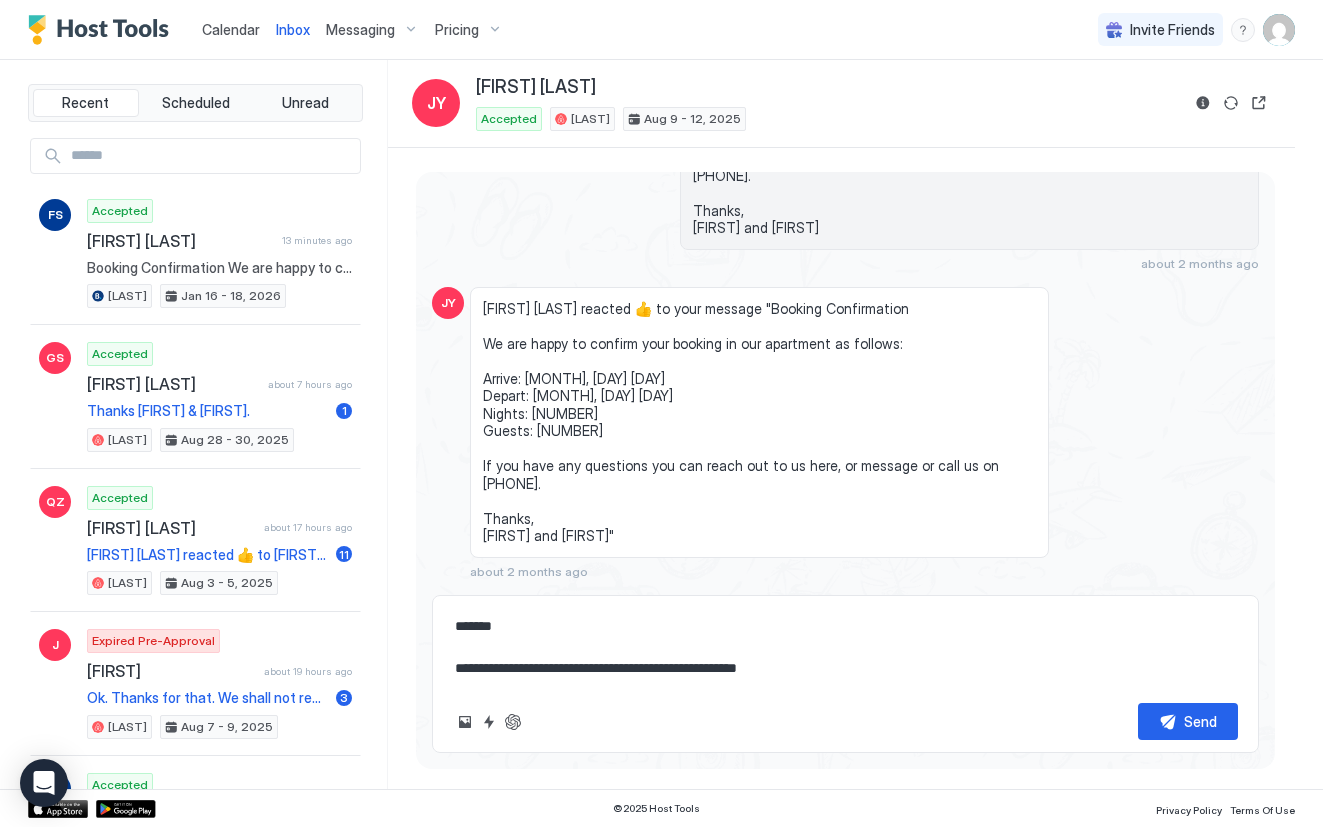 type on "*" 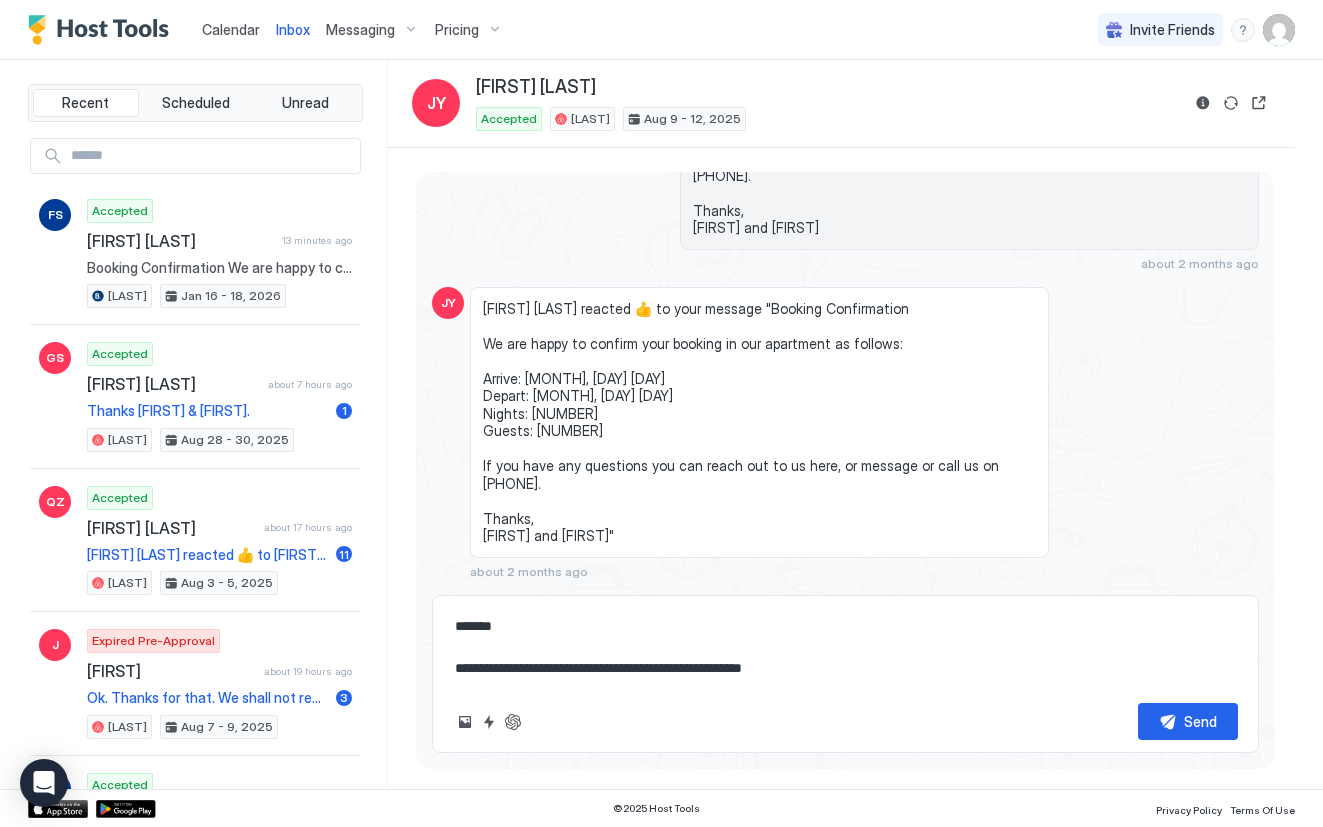 type on "*" 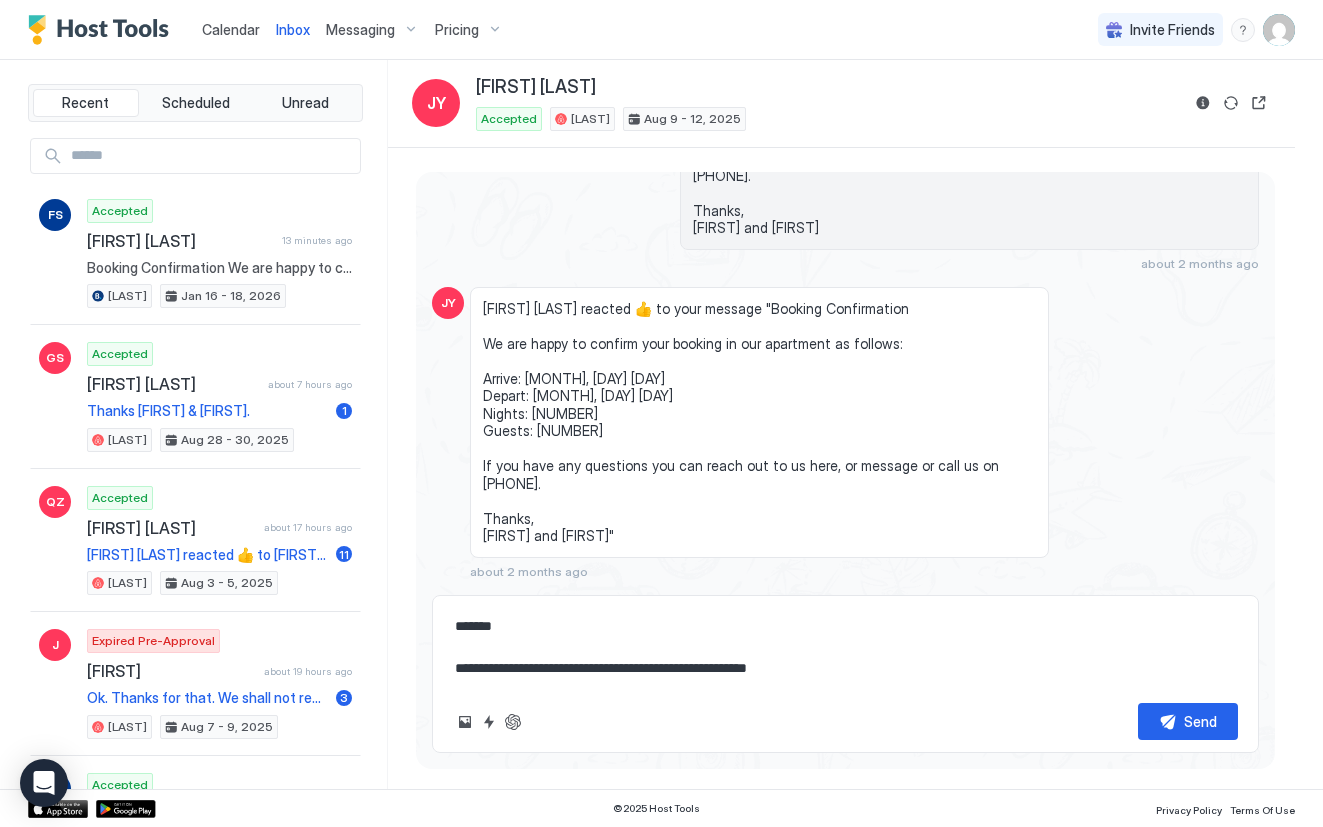 type on "*" 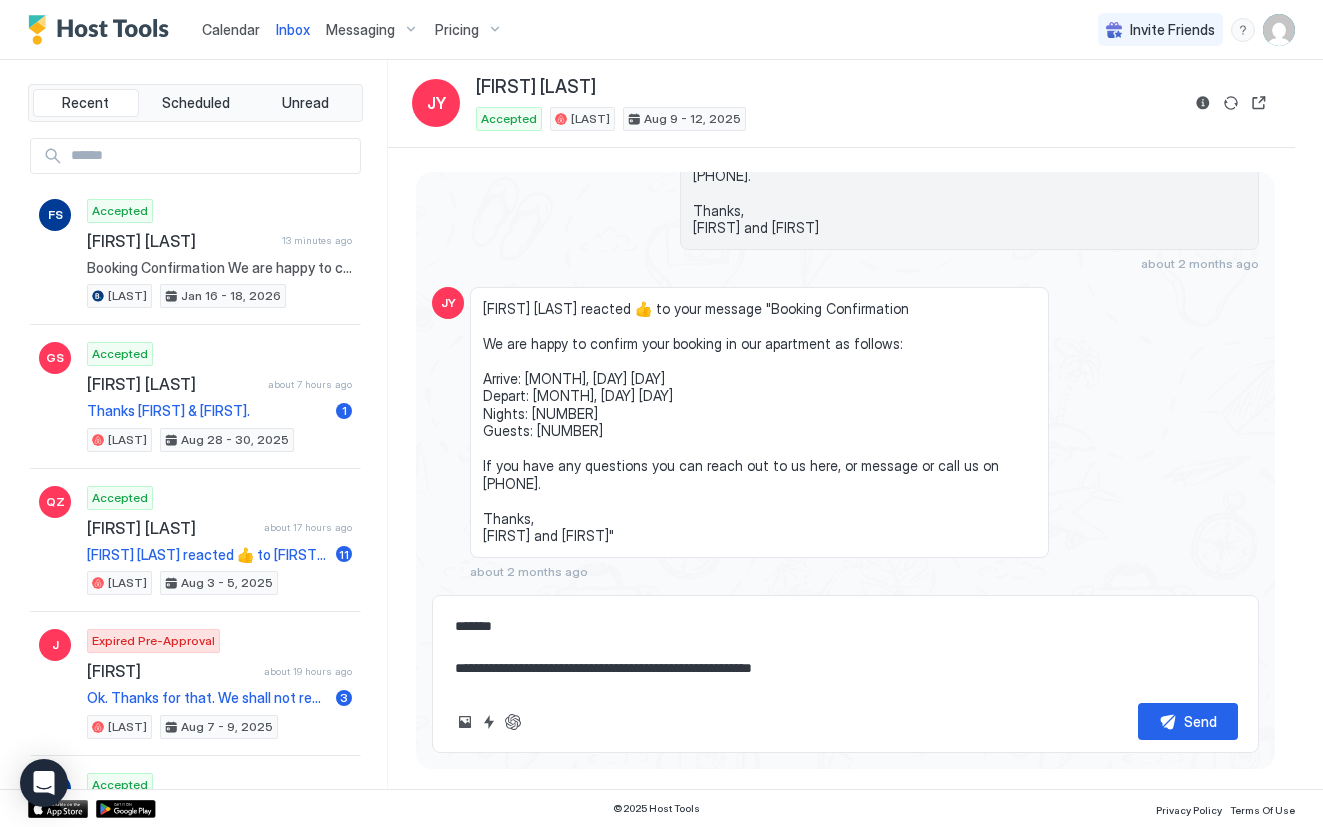type on "*" 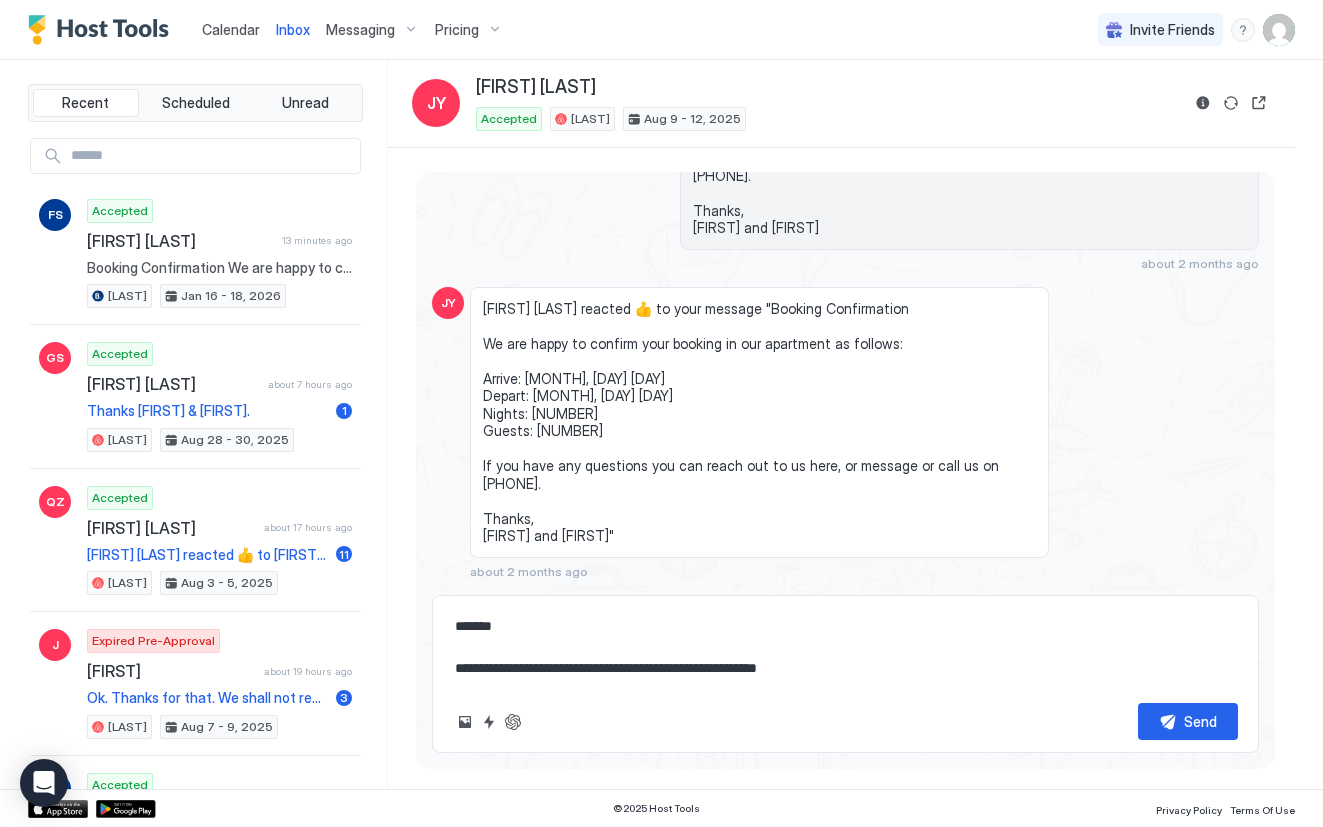 type on "*" 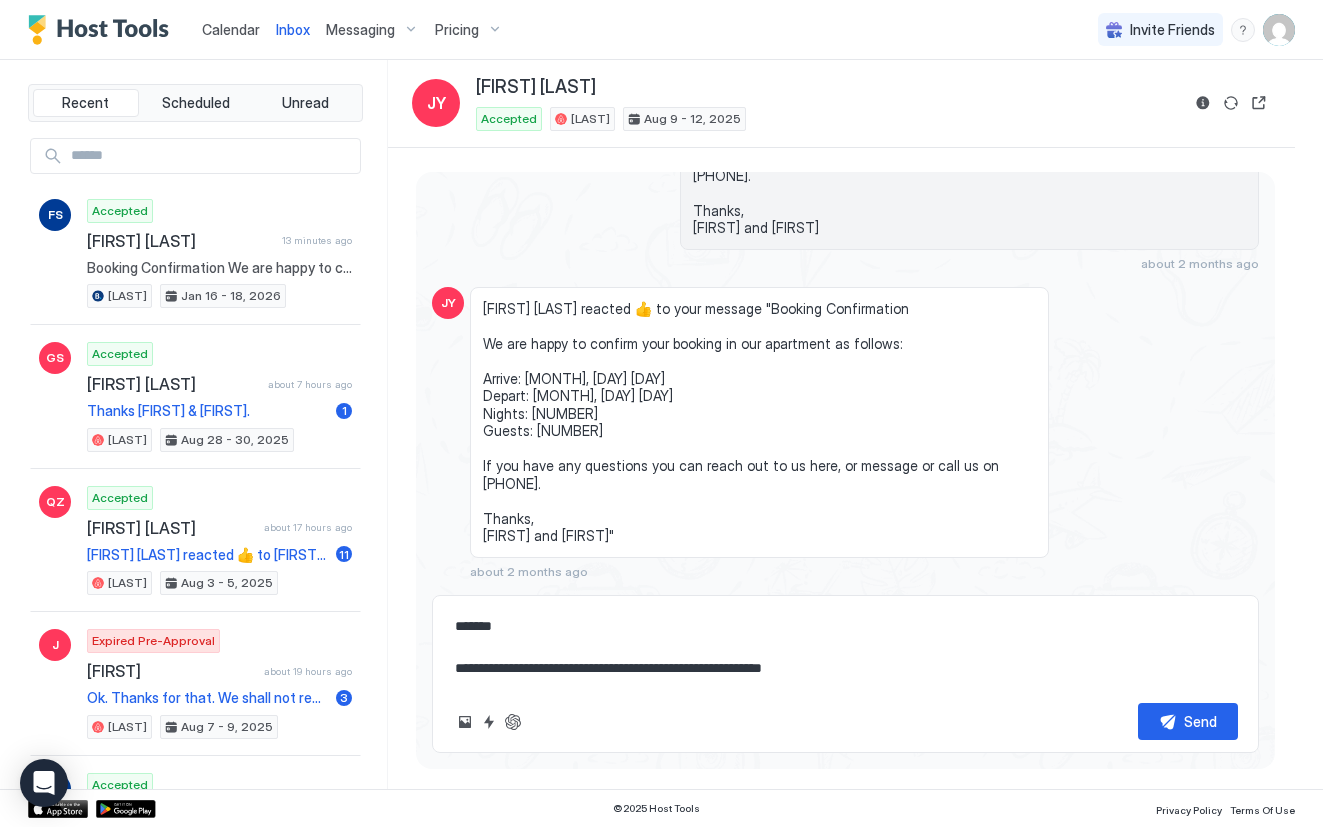 type on "*" 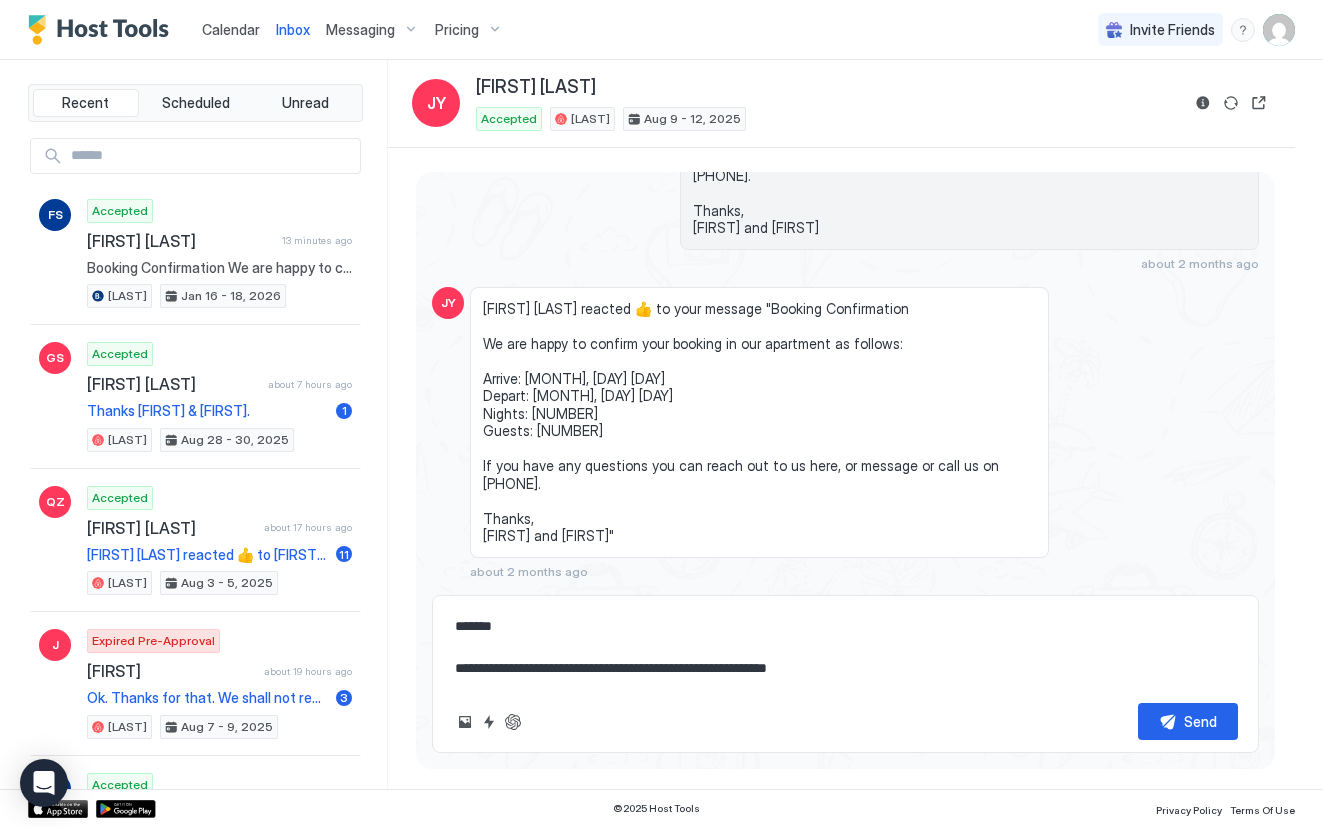 type on "*" 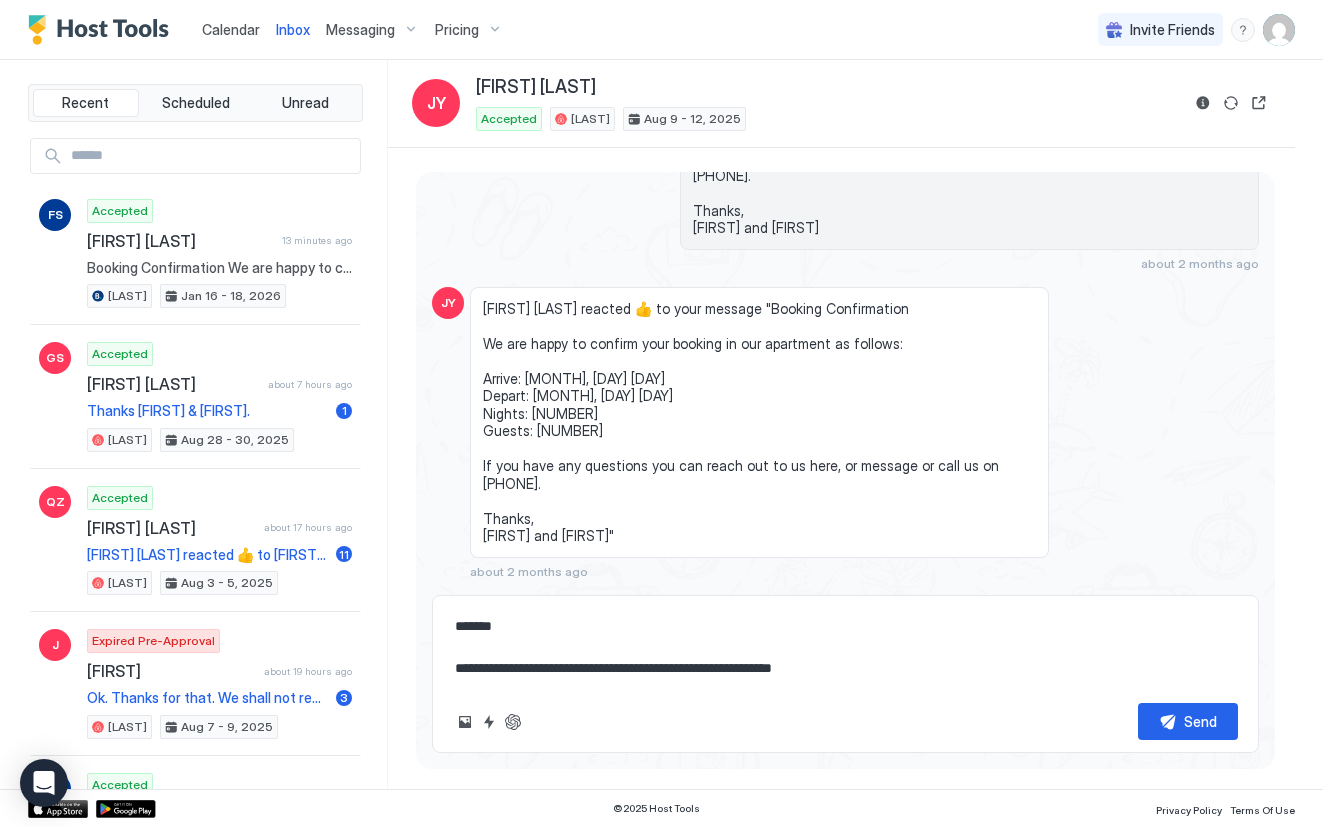 type on "**********" 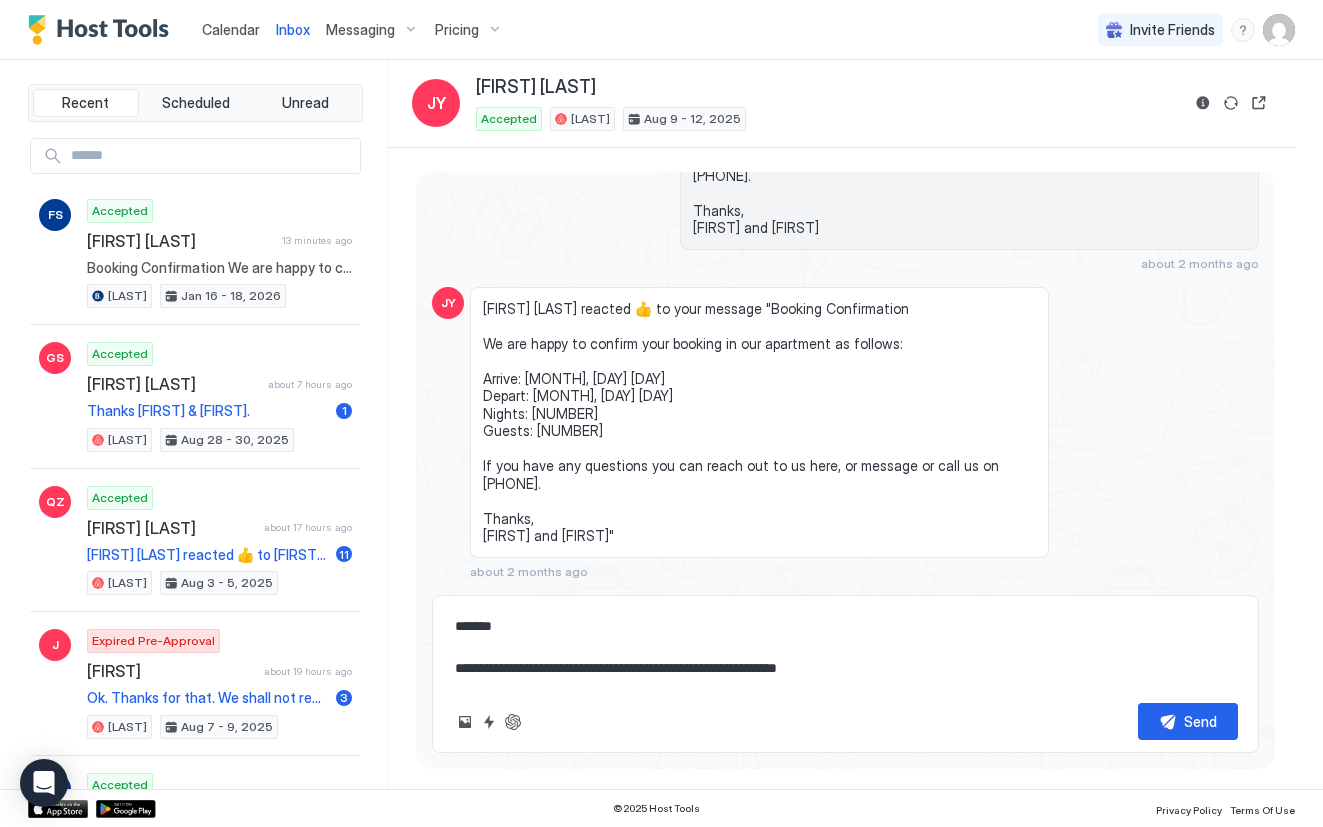 type on "*" 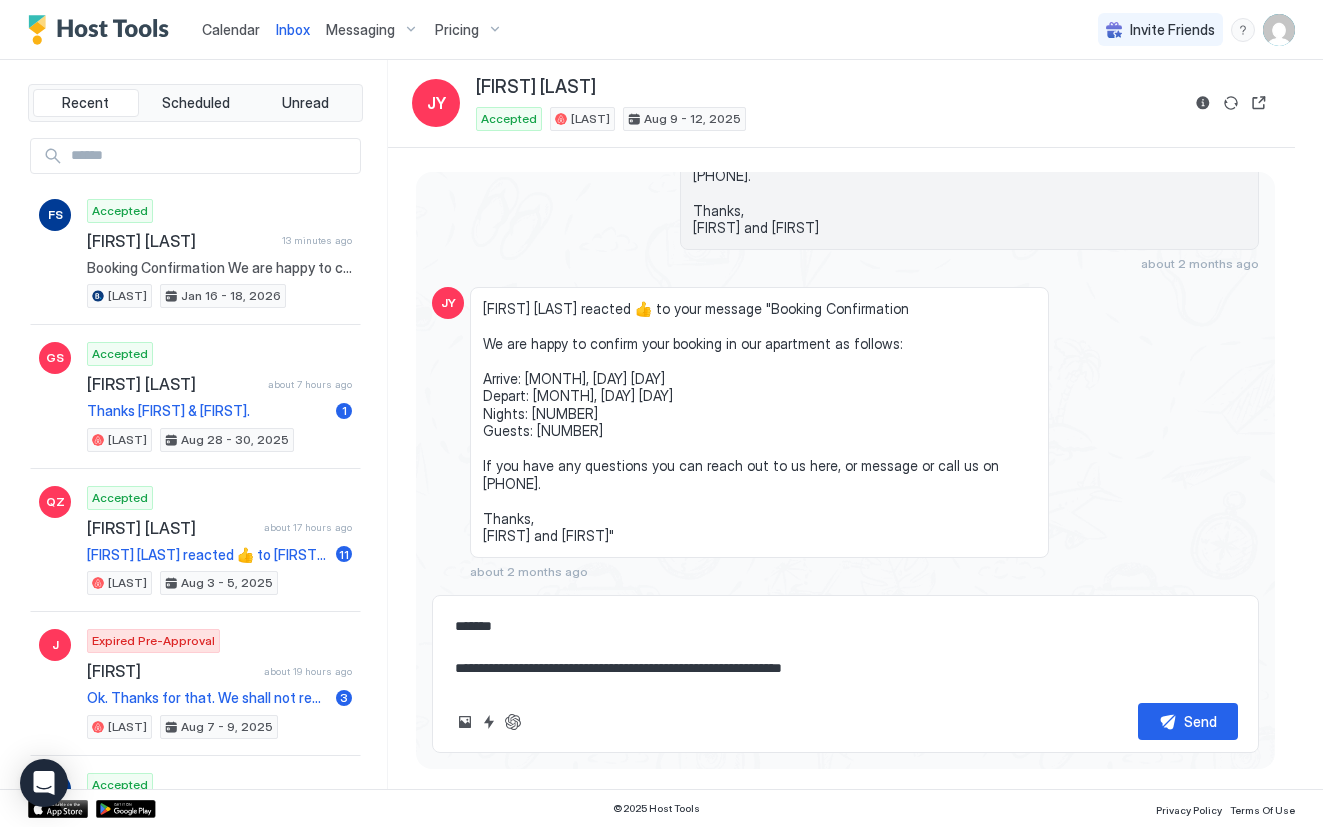 type on "*" 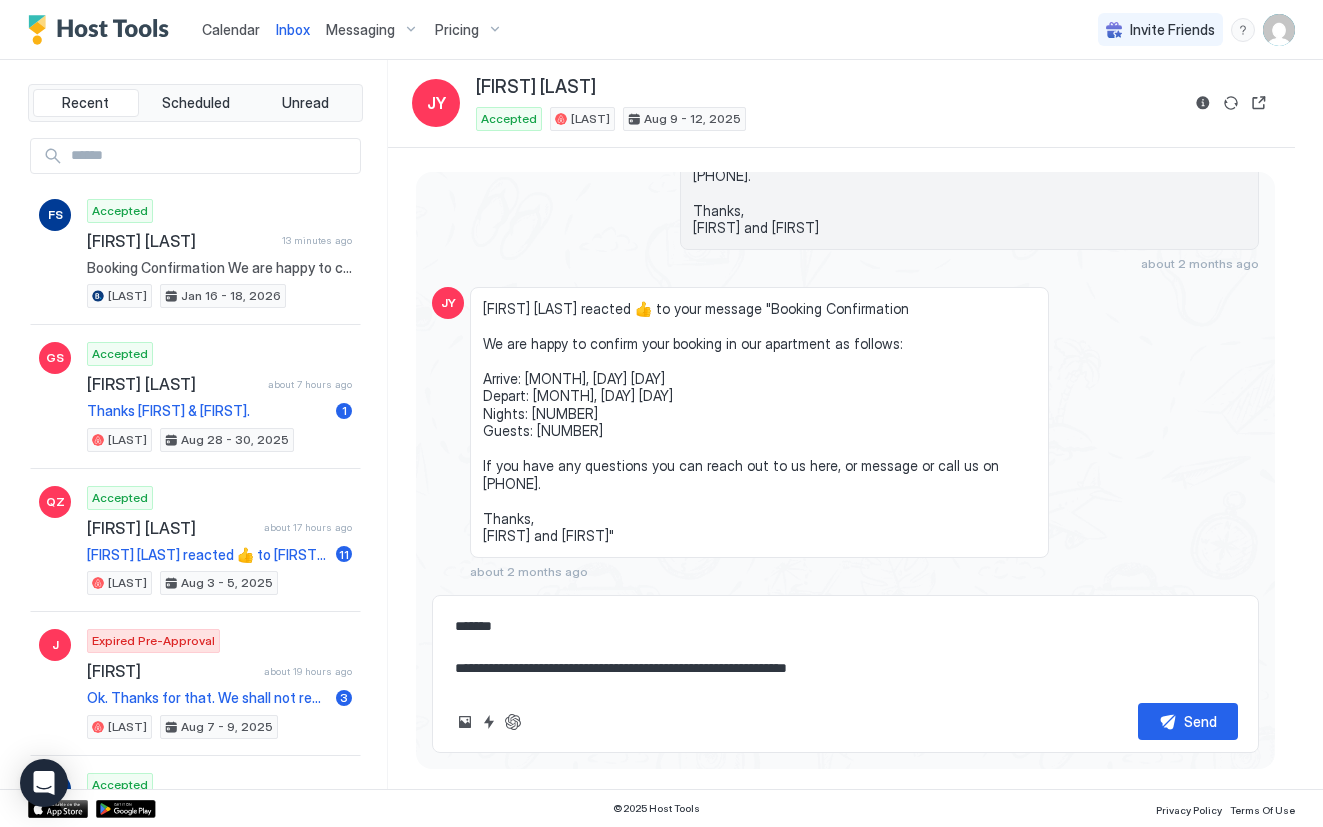 type on "**********" 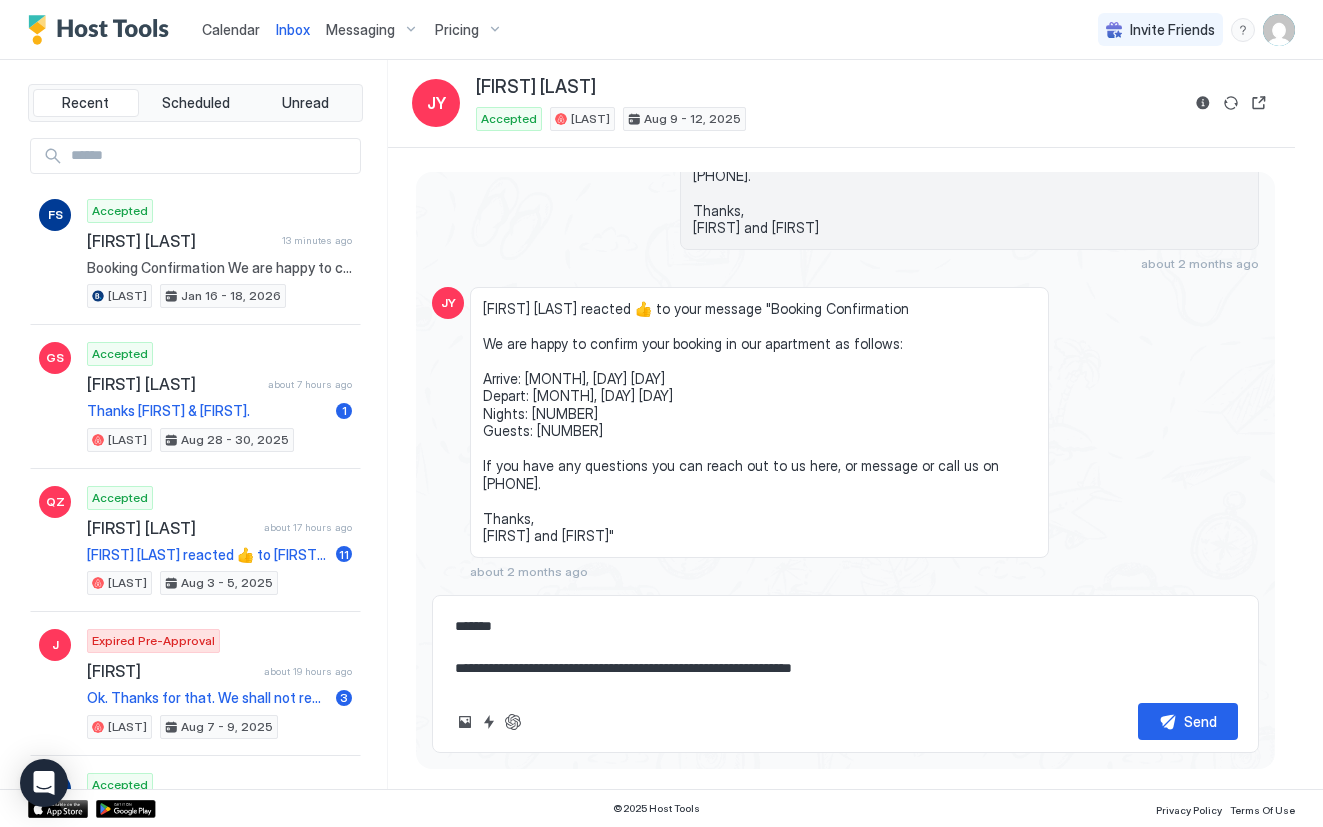 type on "*" 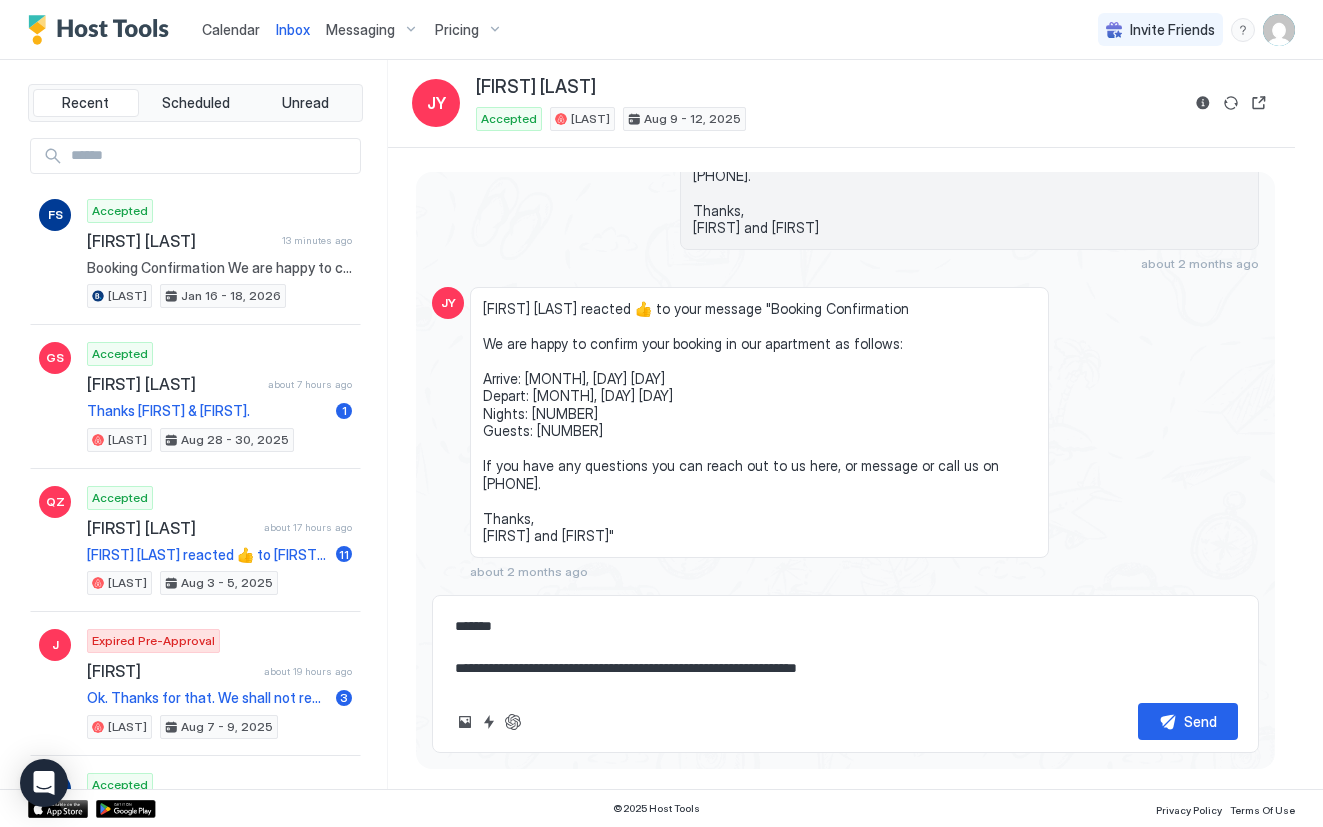 type on "*" 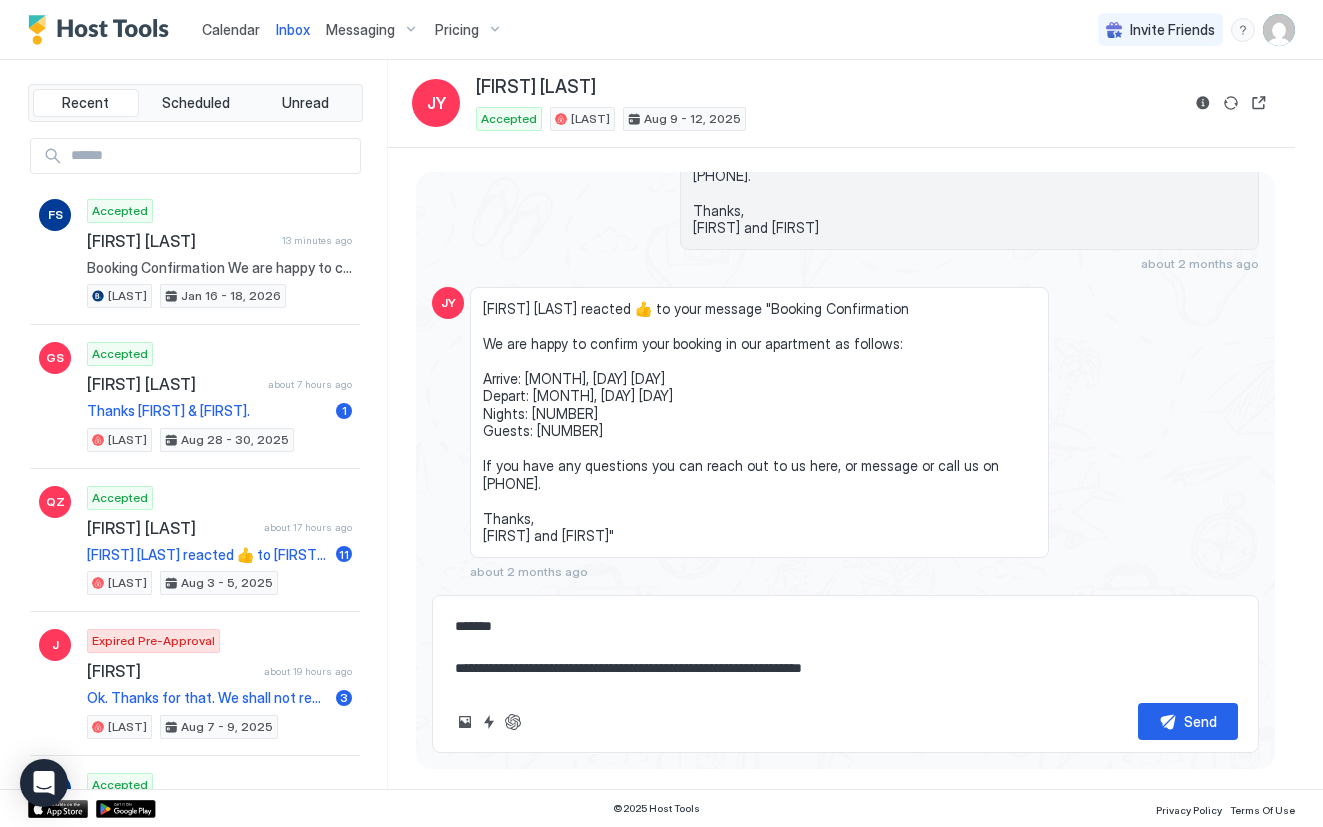 type on "*" 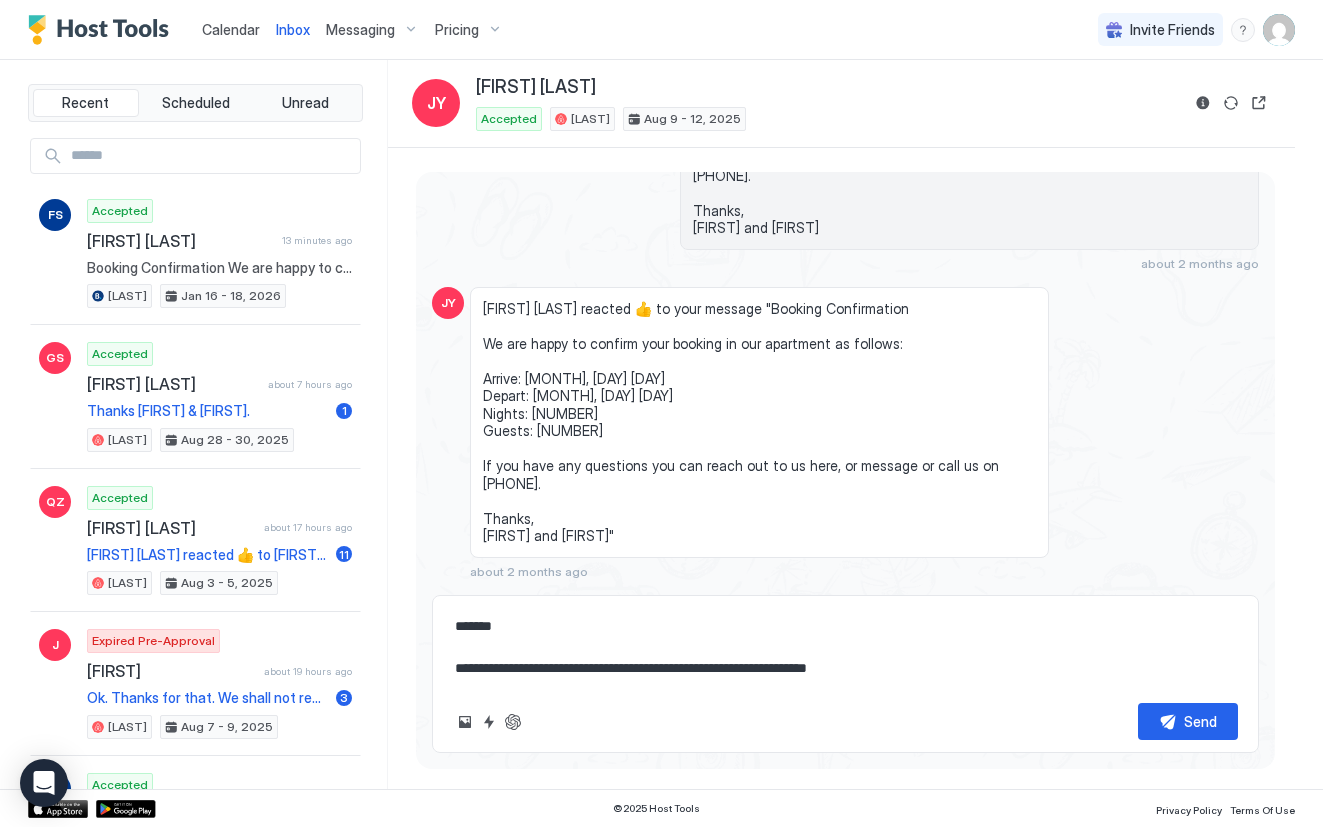 type on "*" 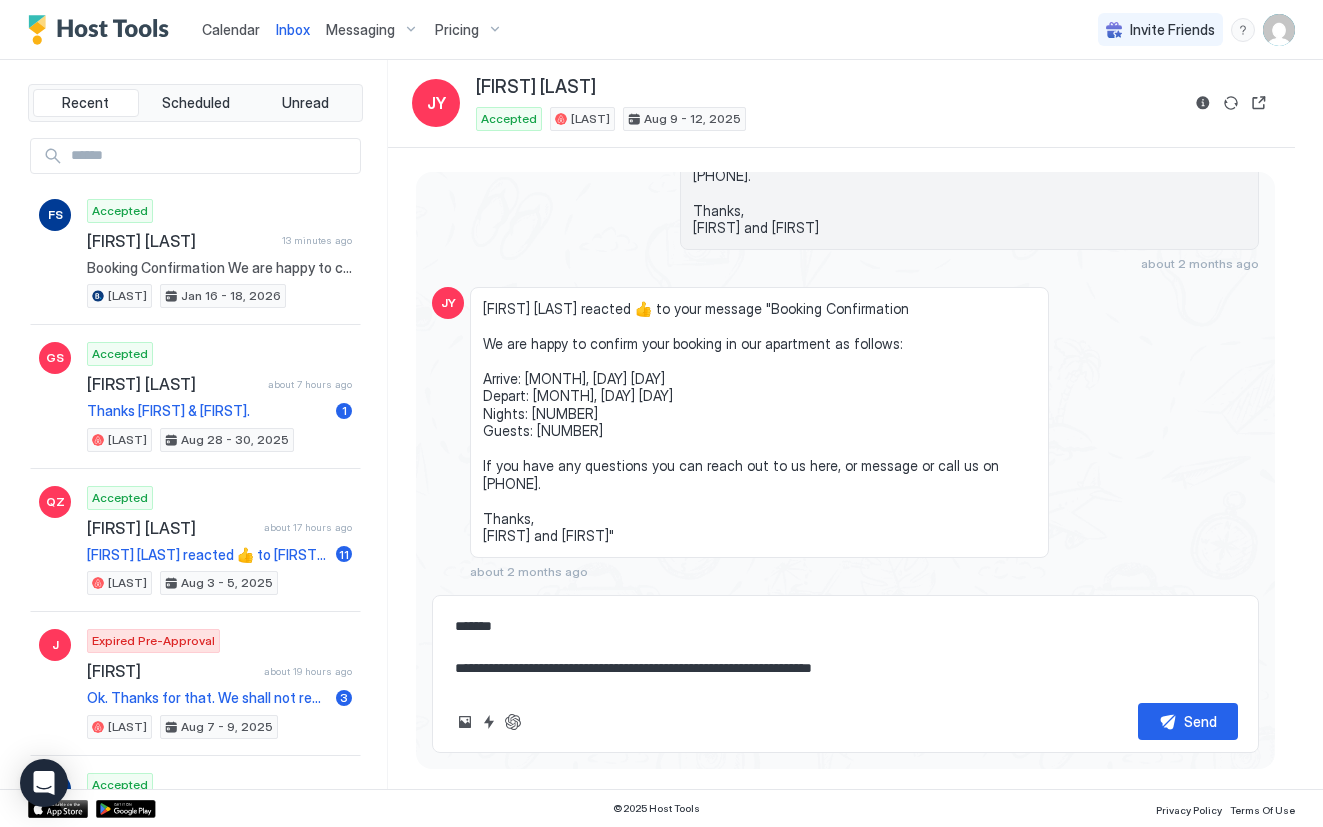 type on "*" 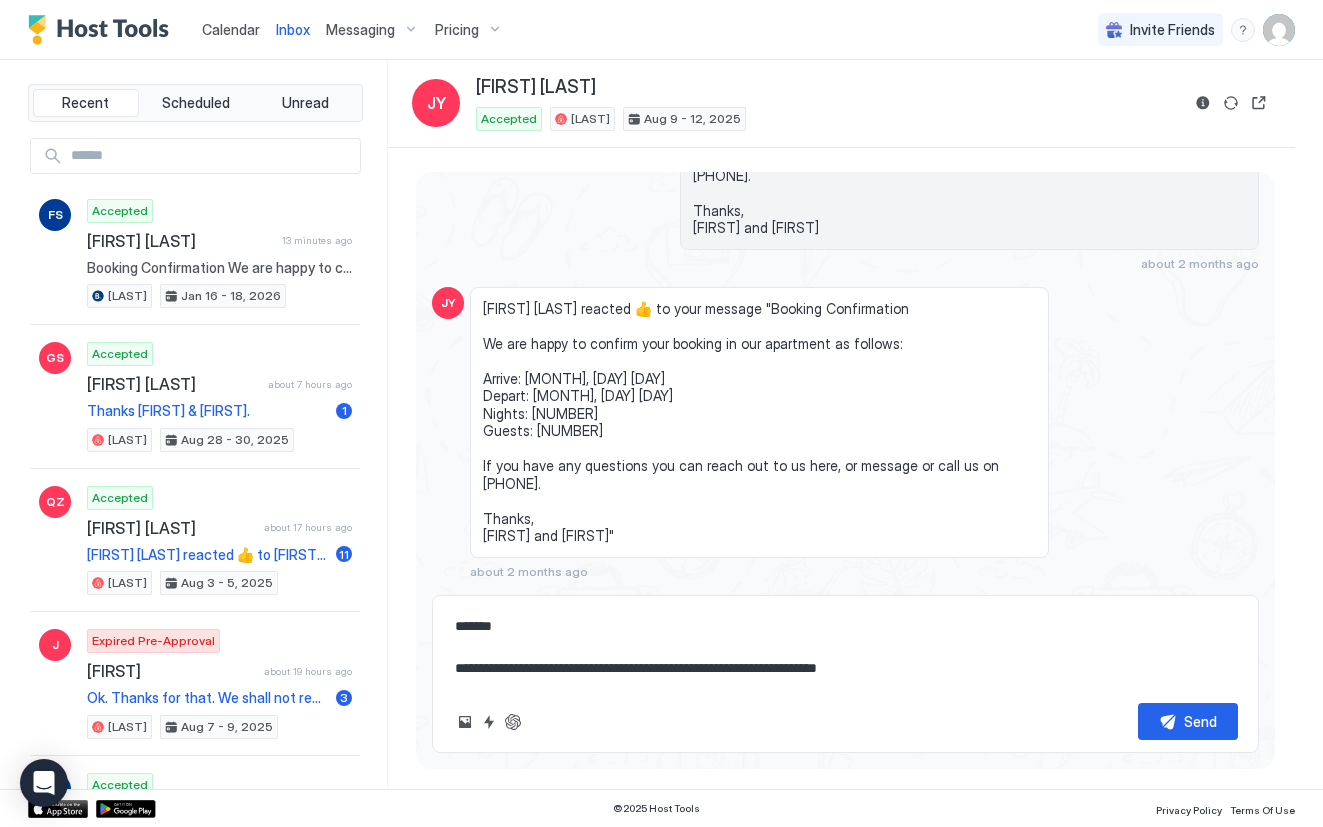 type on "*" 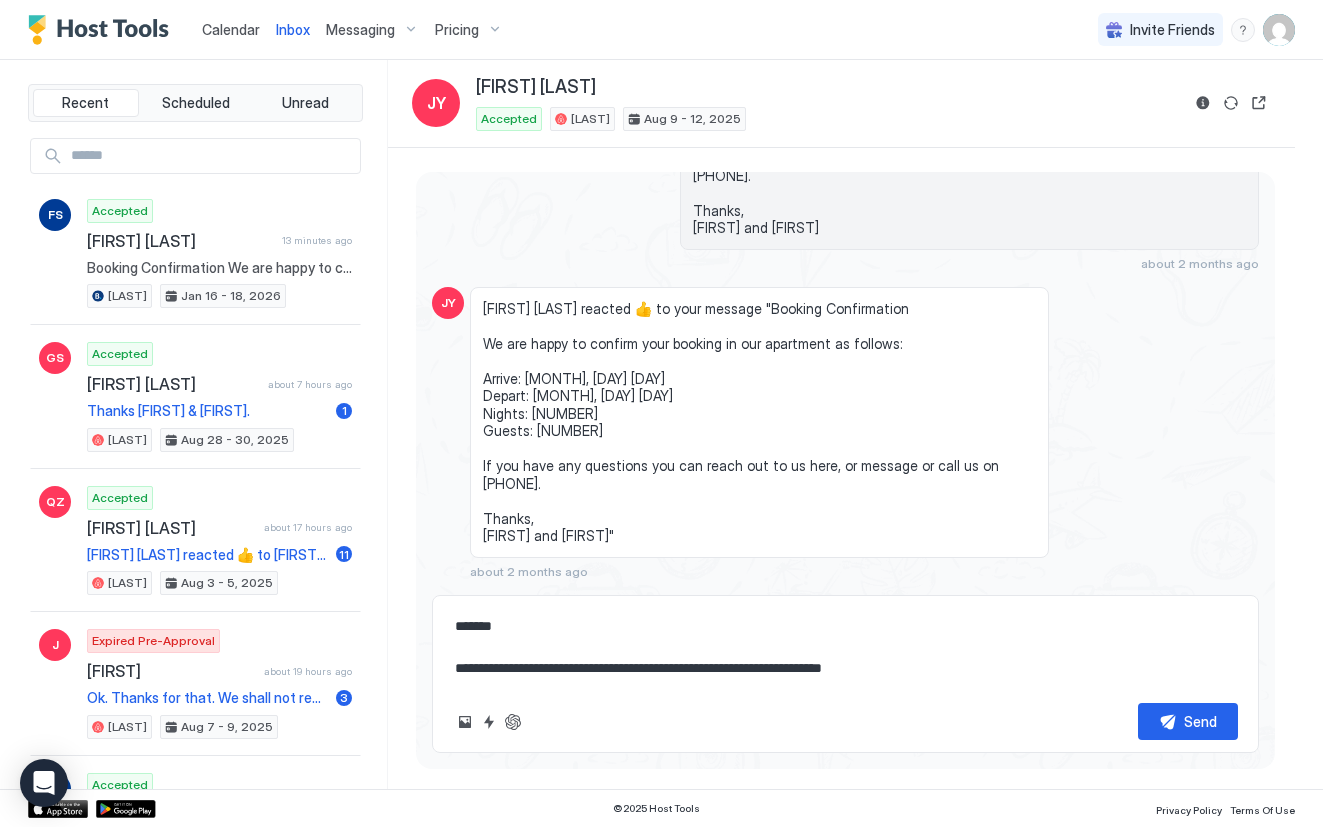 type on "*" 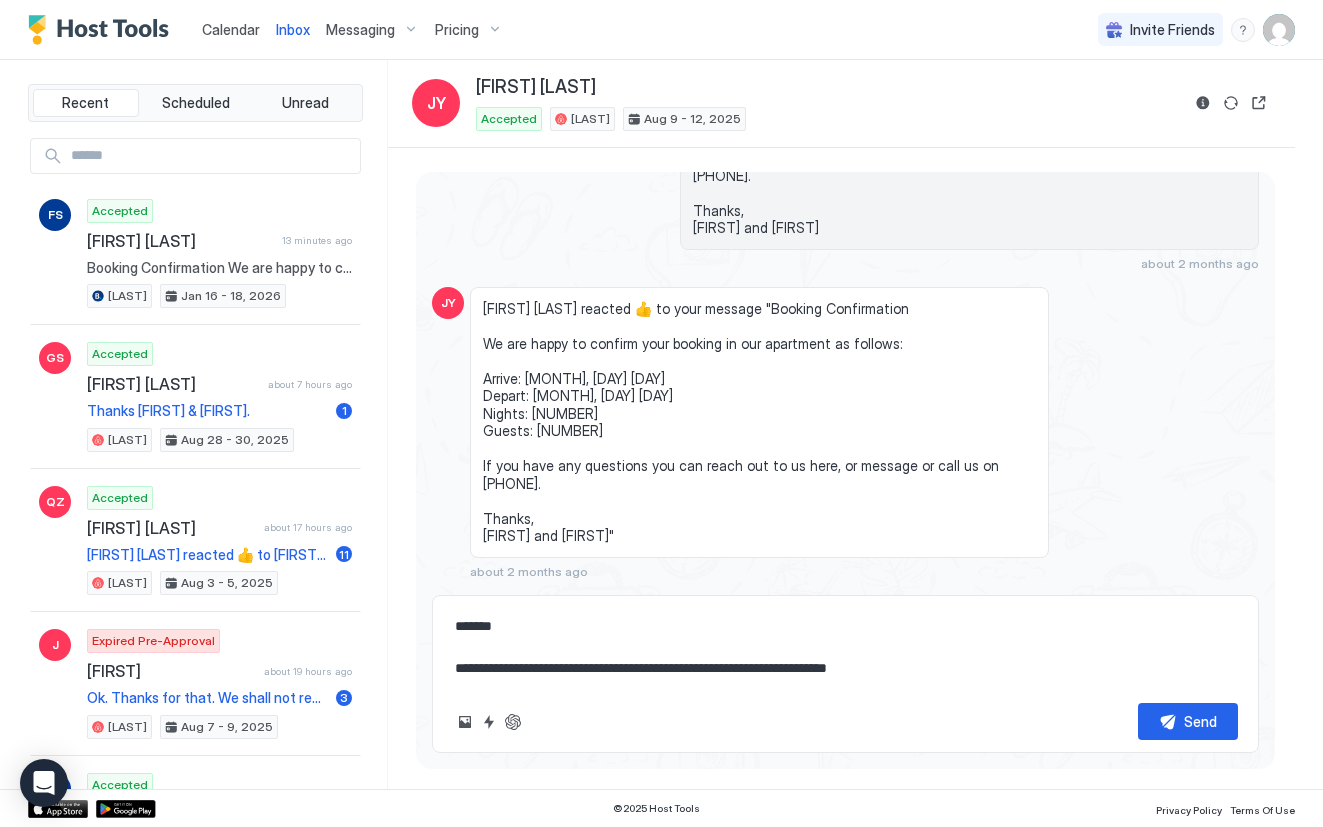 type on "*" 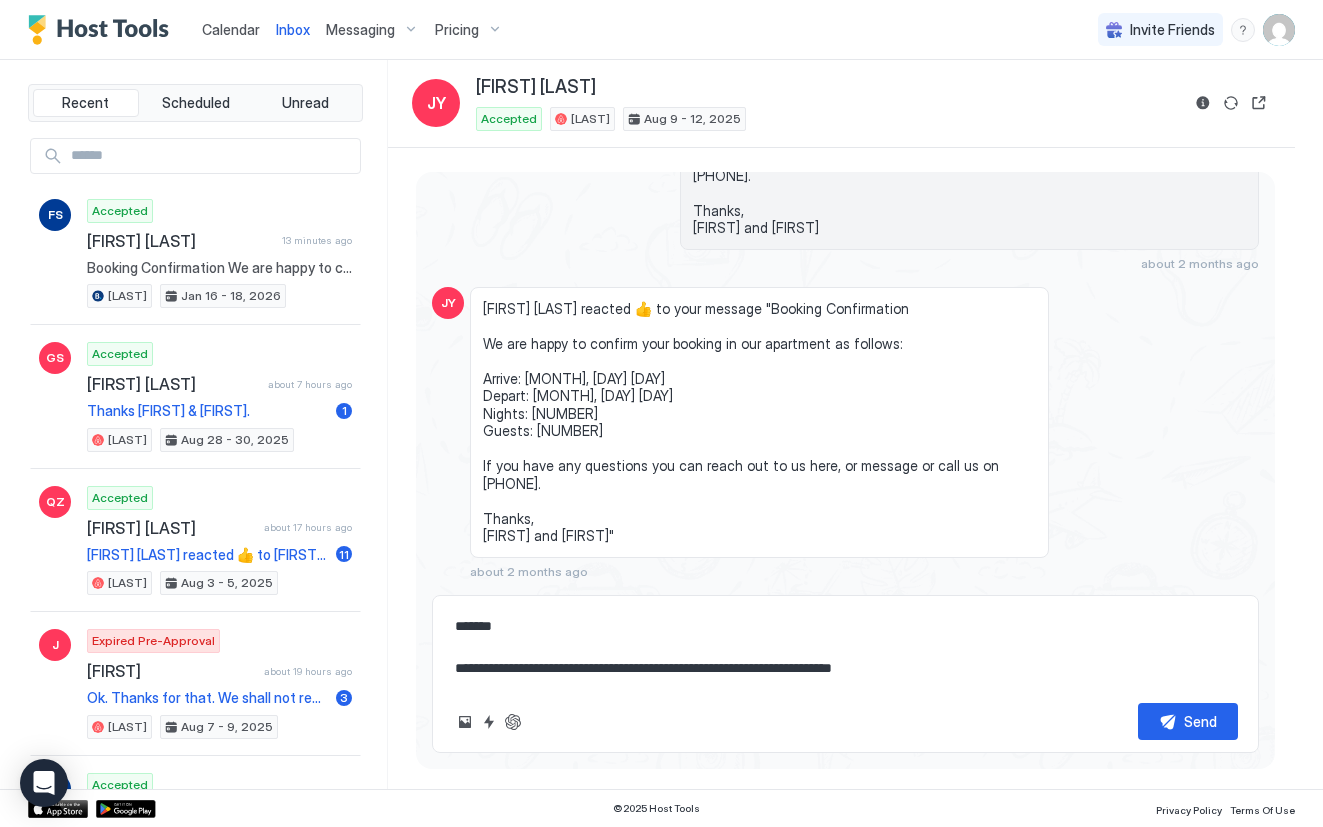 type on "*" 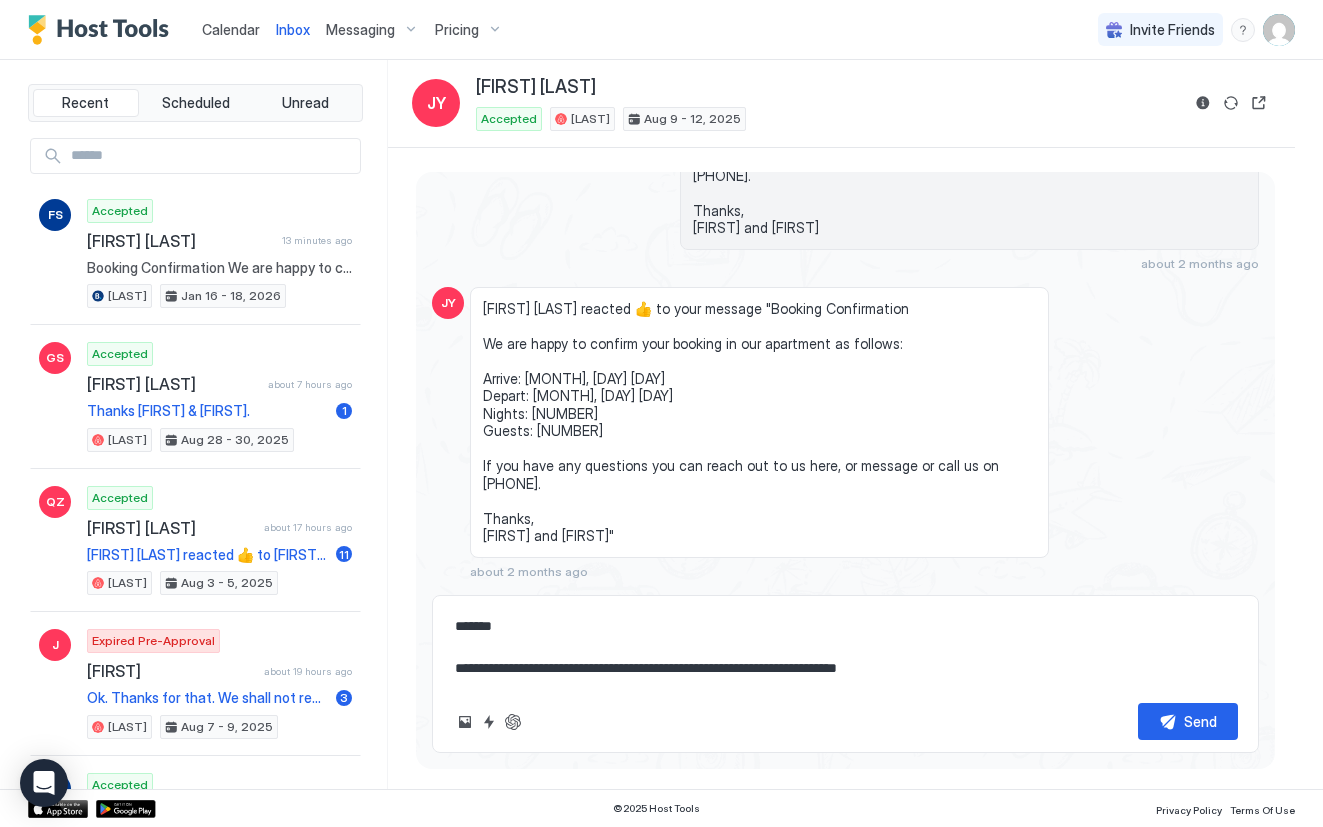 type on "*" 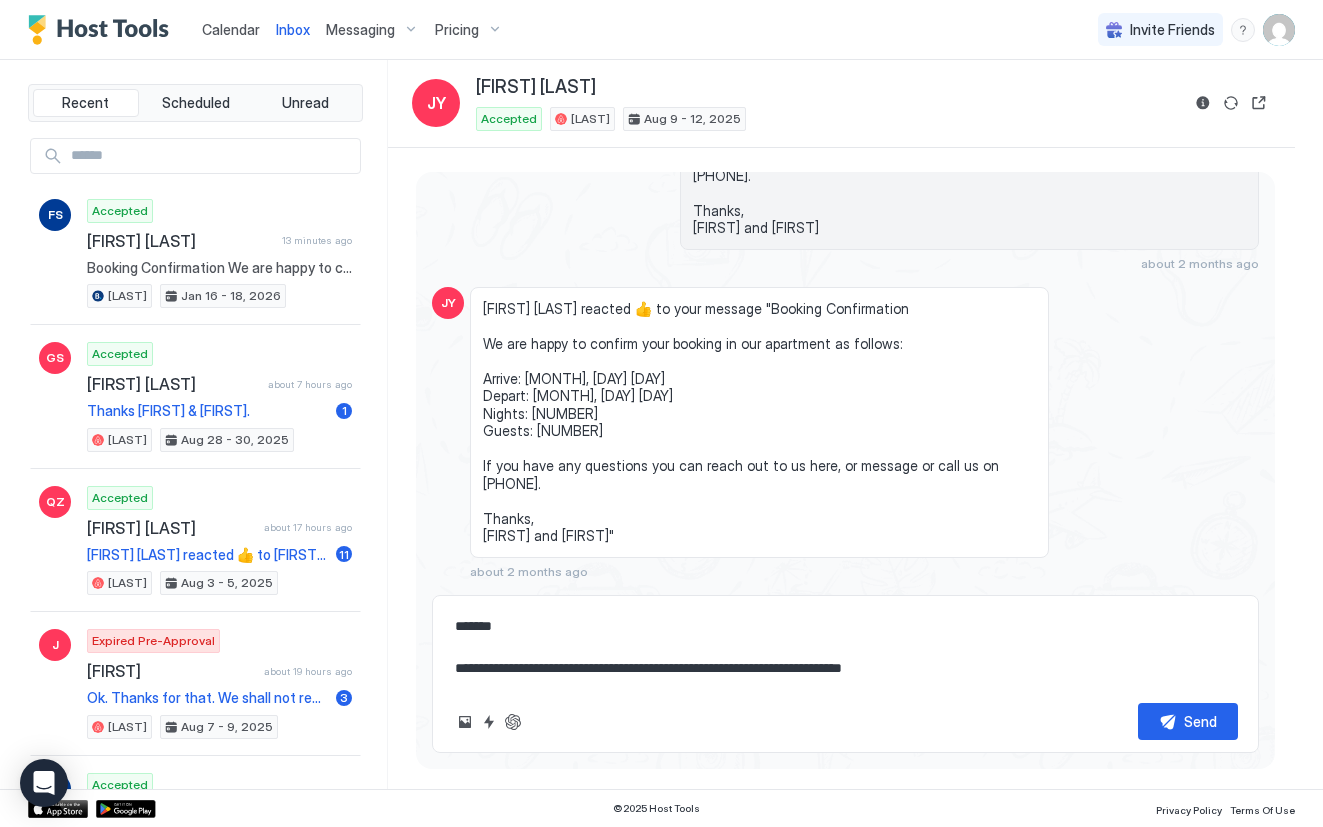 type on "*" 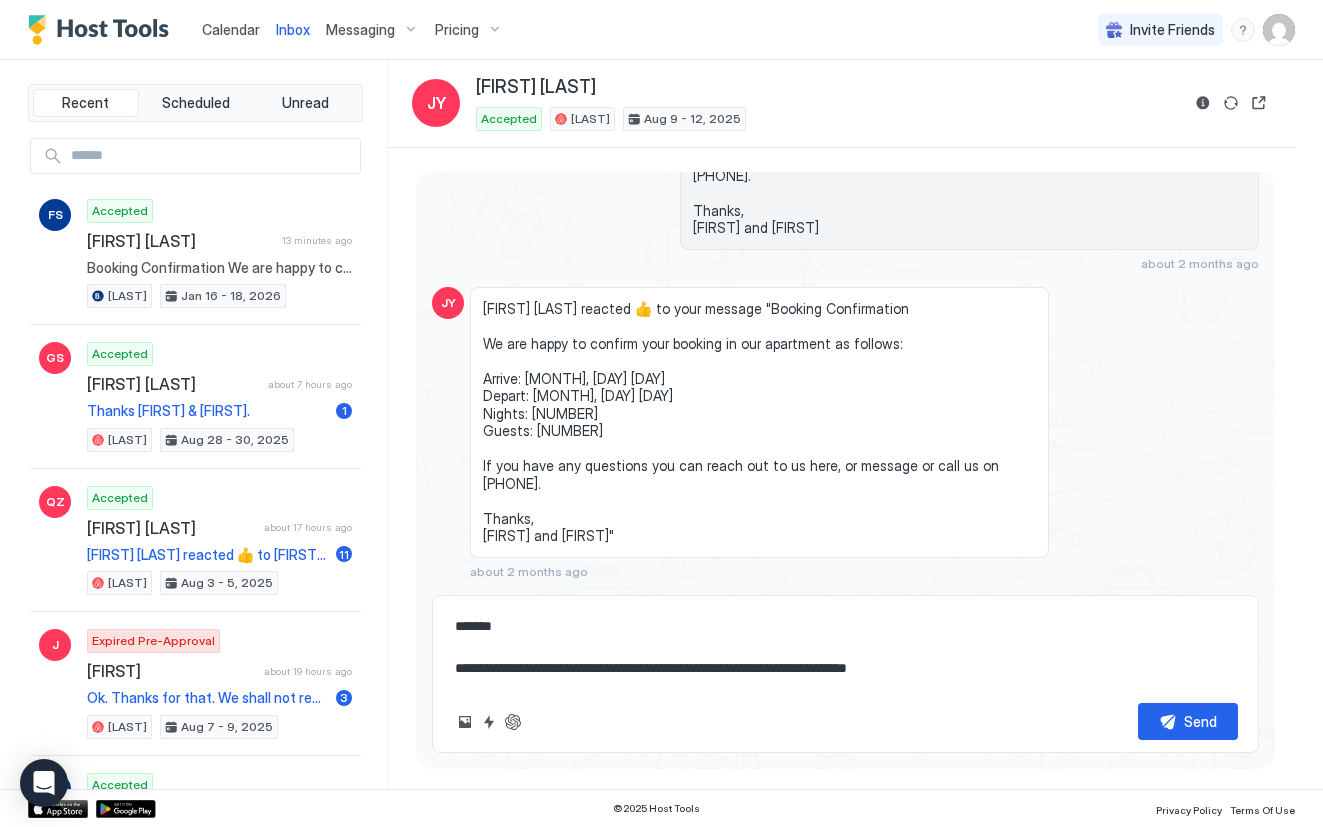 type on "**********" 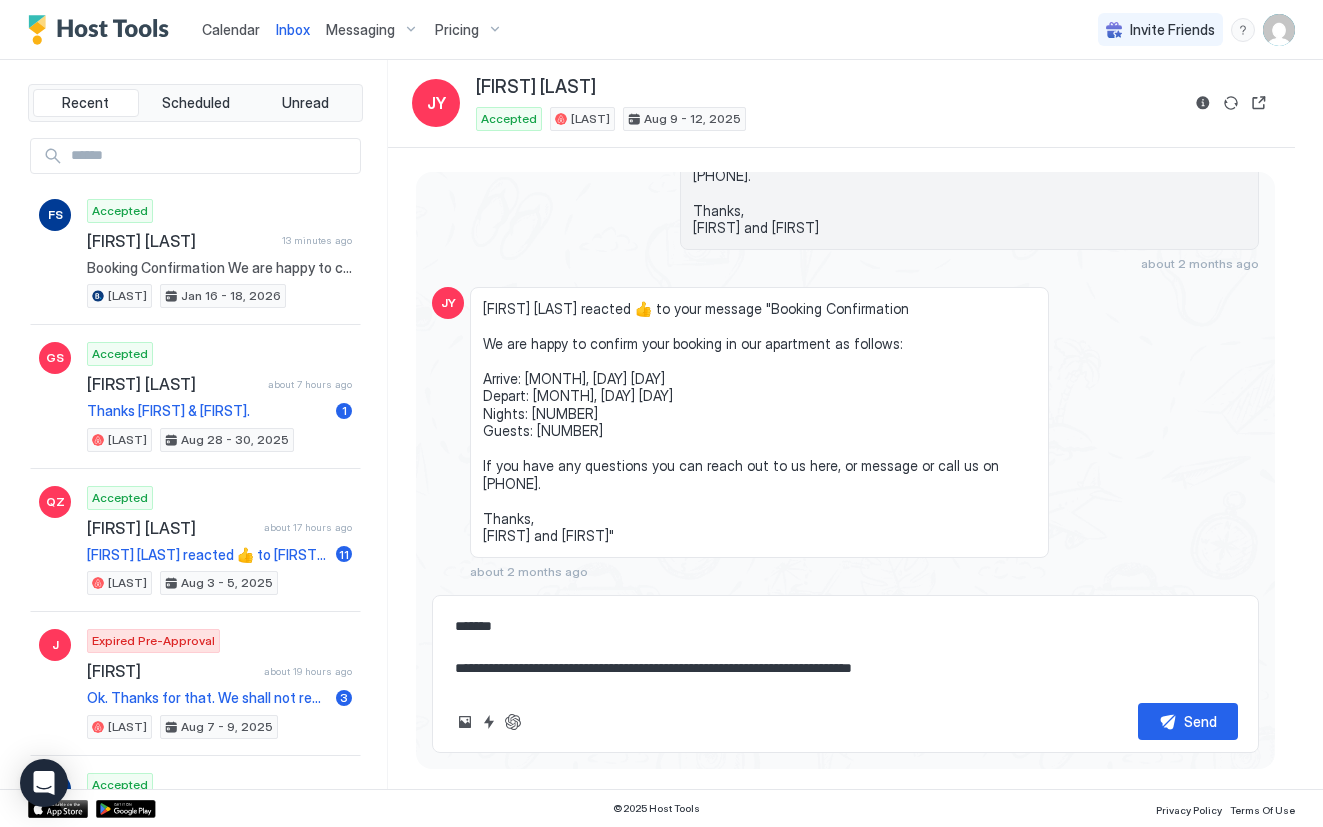 type on "*" 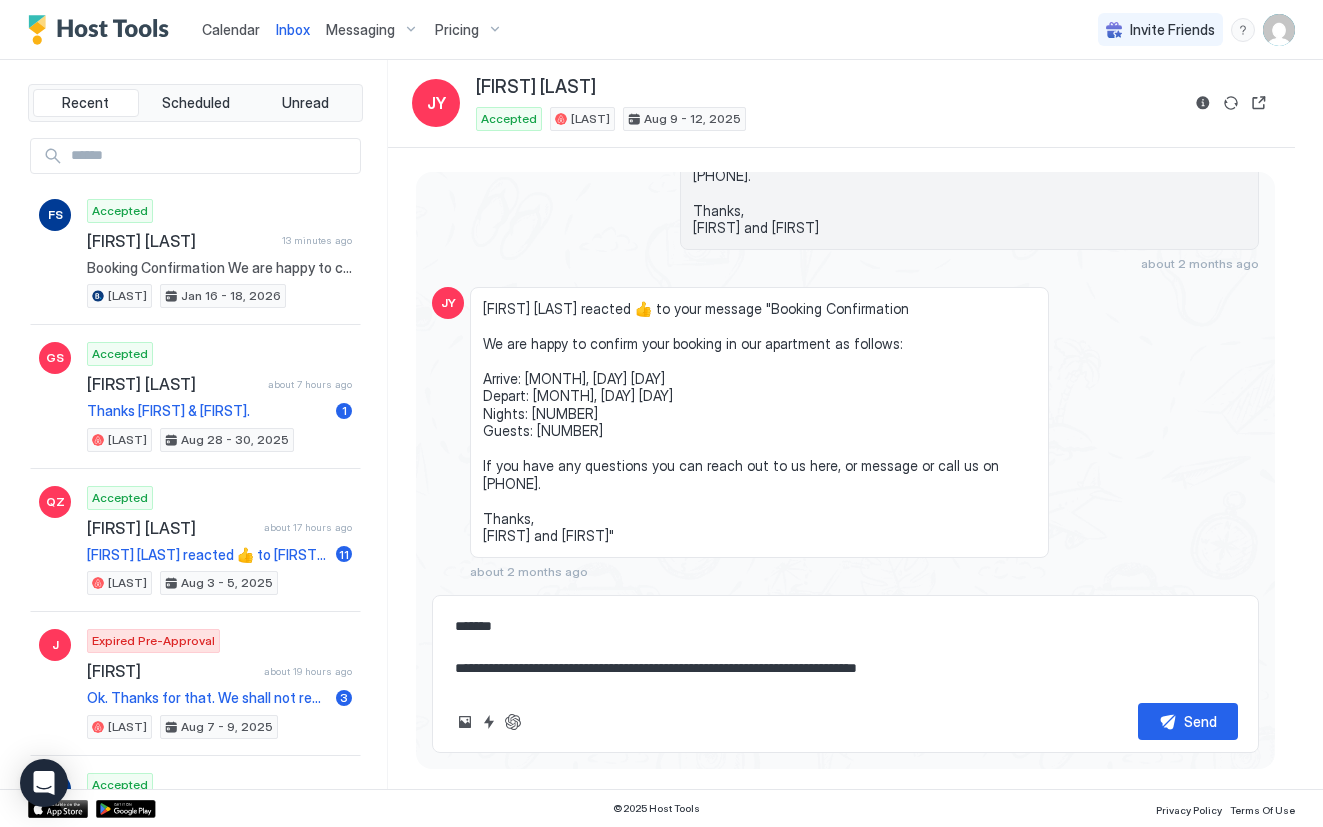 type on "*" 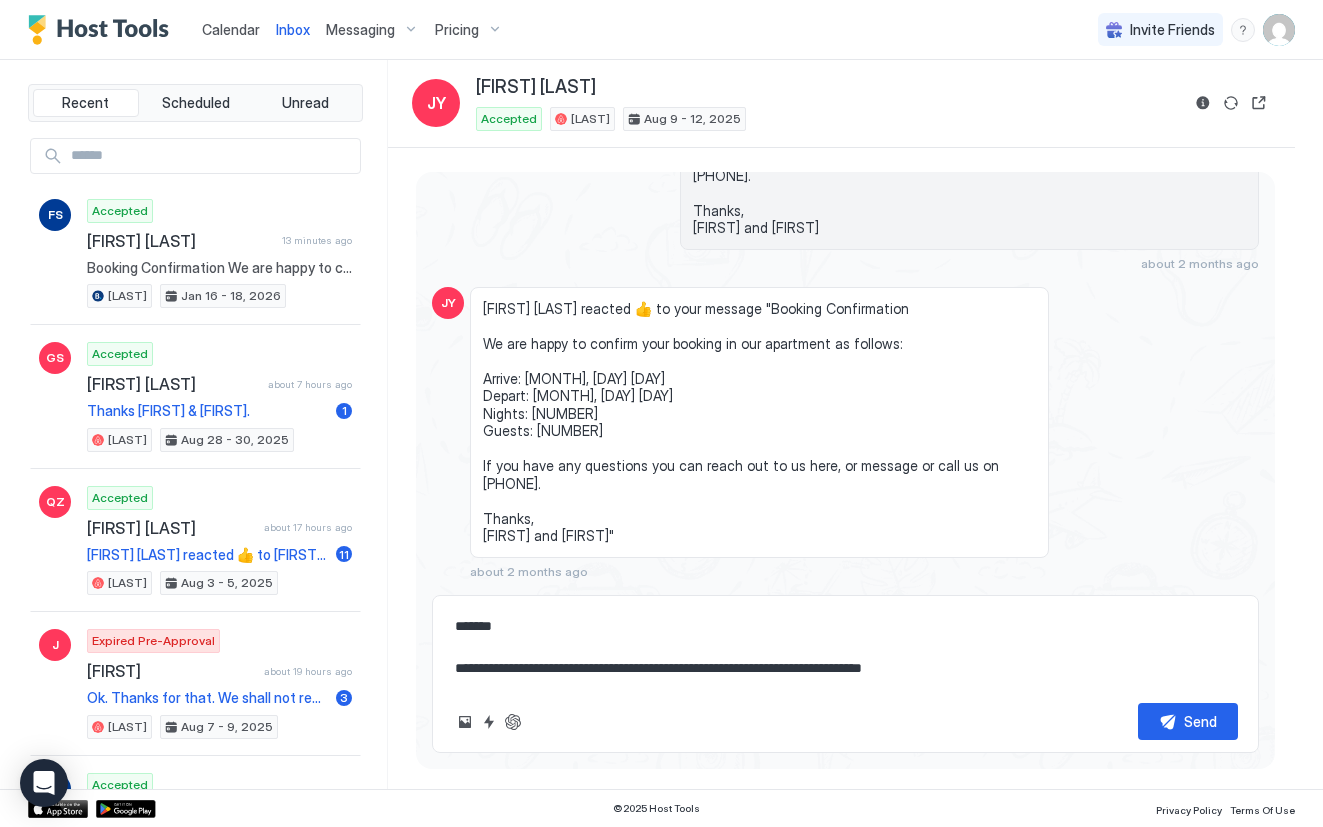 type on "*" 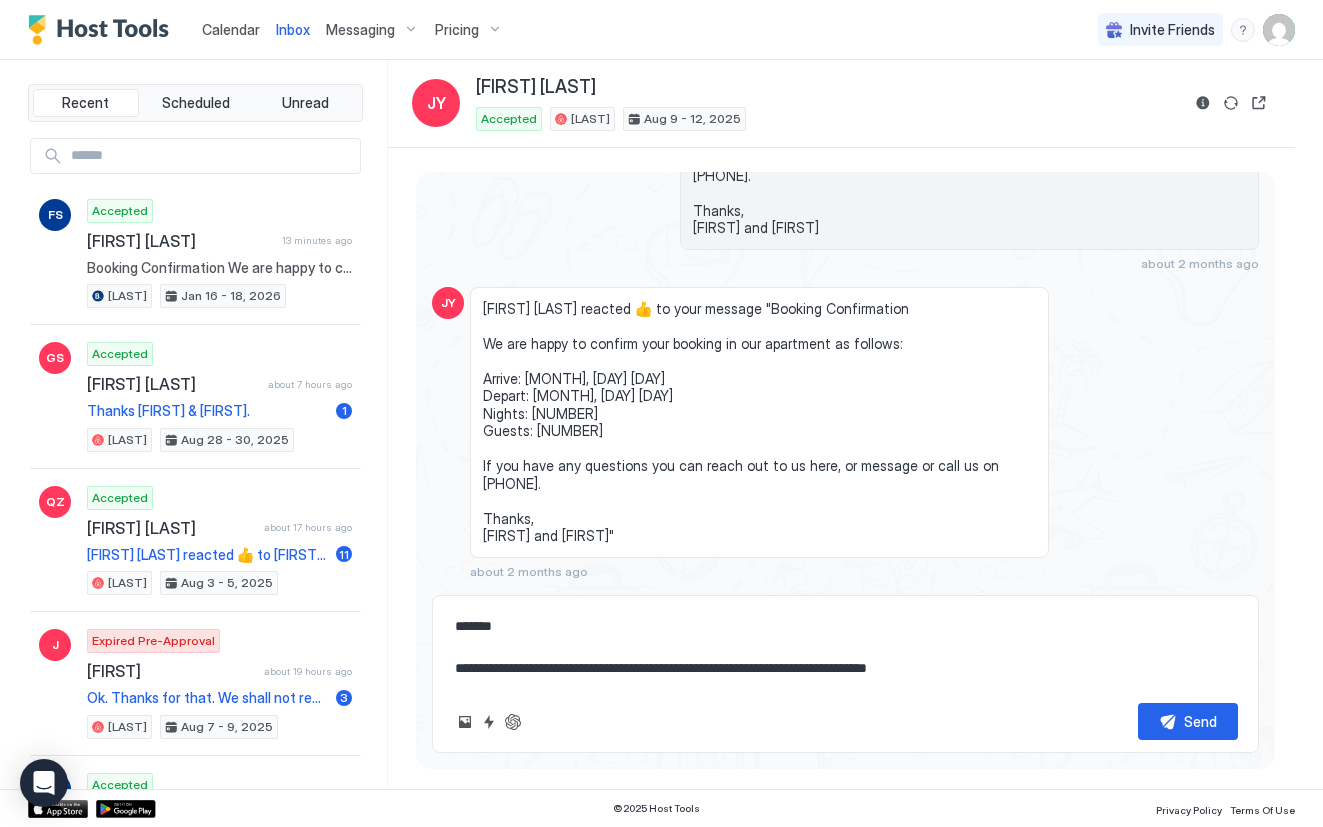 type on "*" 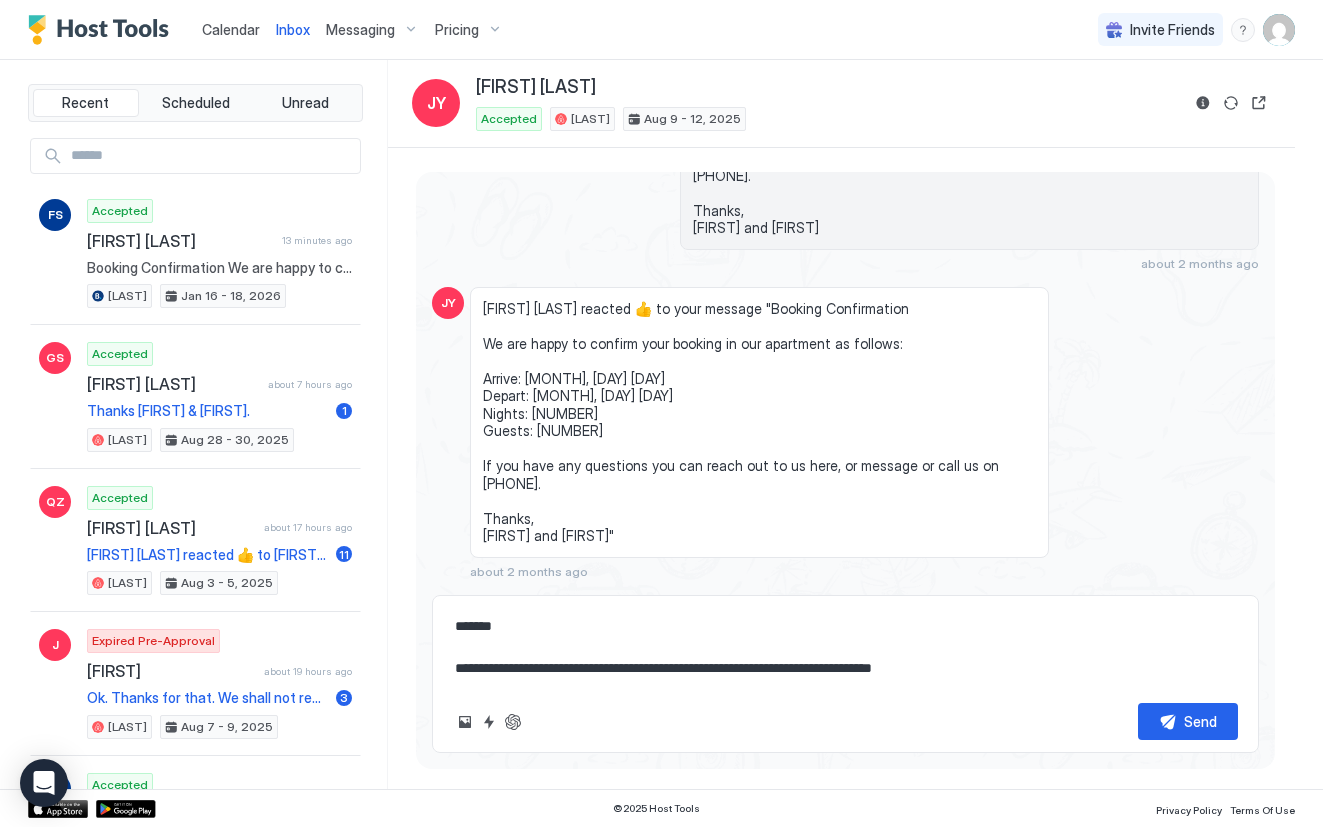 type on "*" 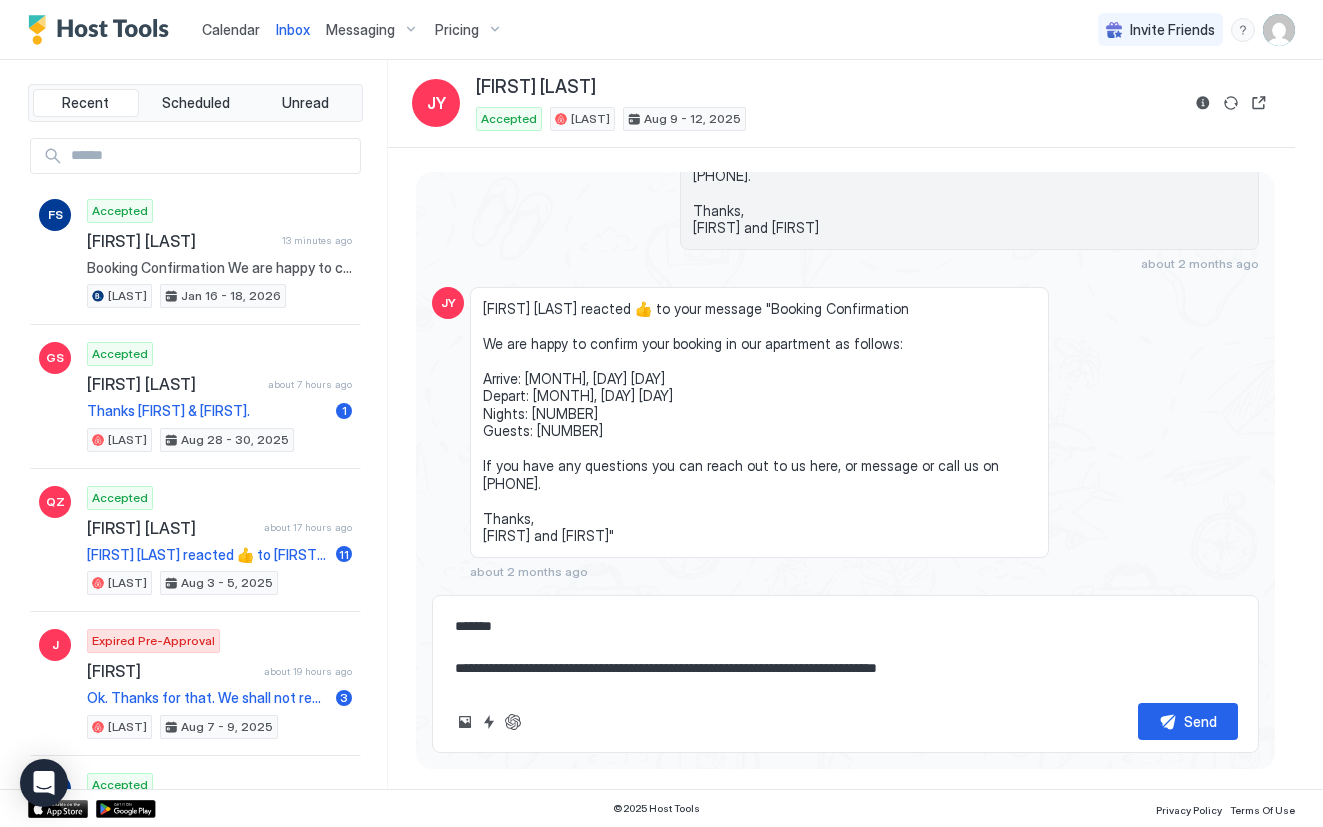 type on "*" 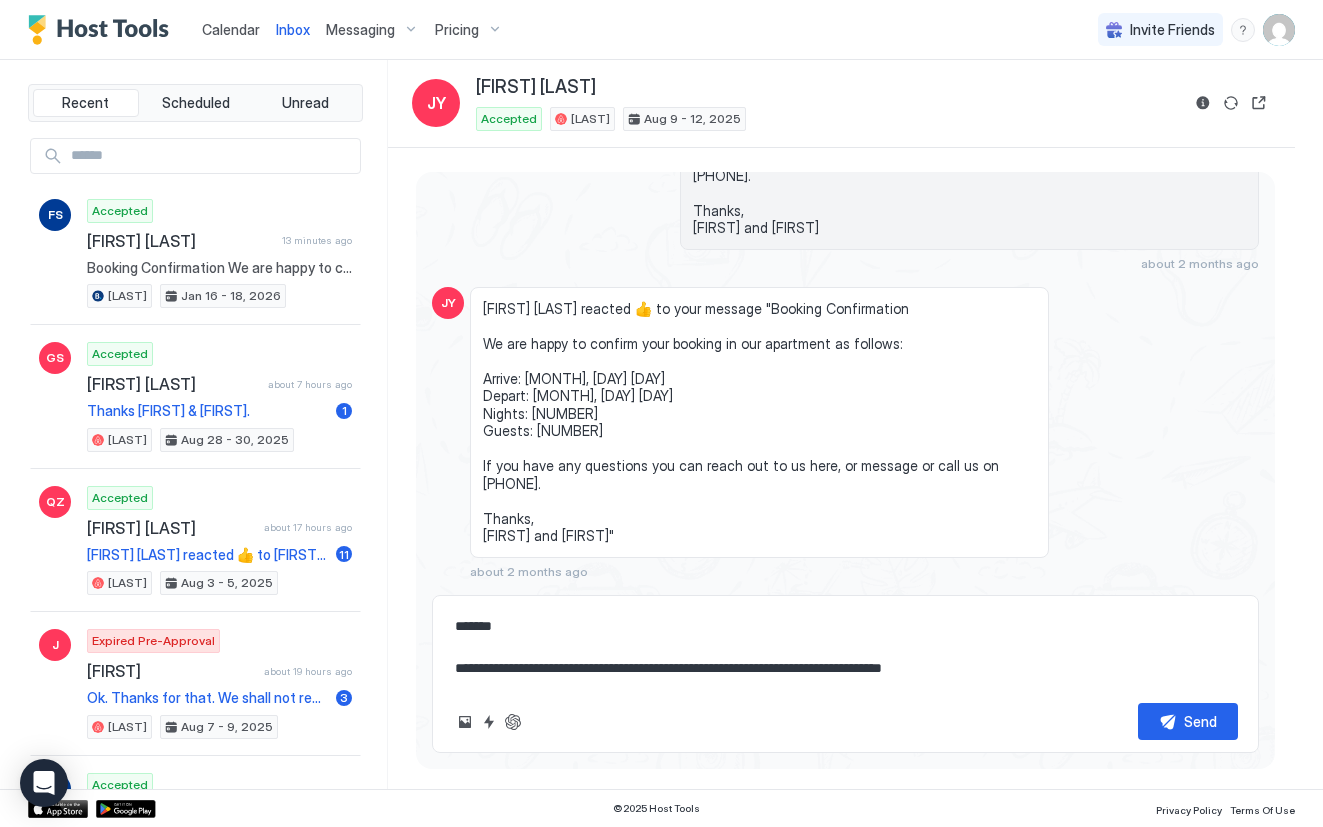type on "**********" 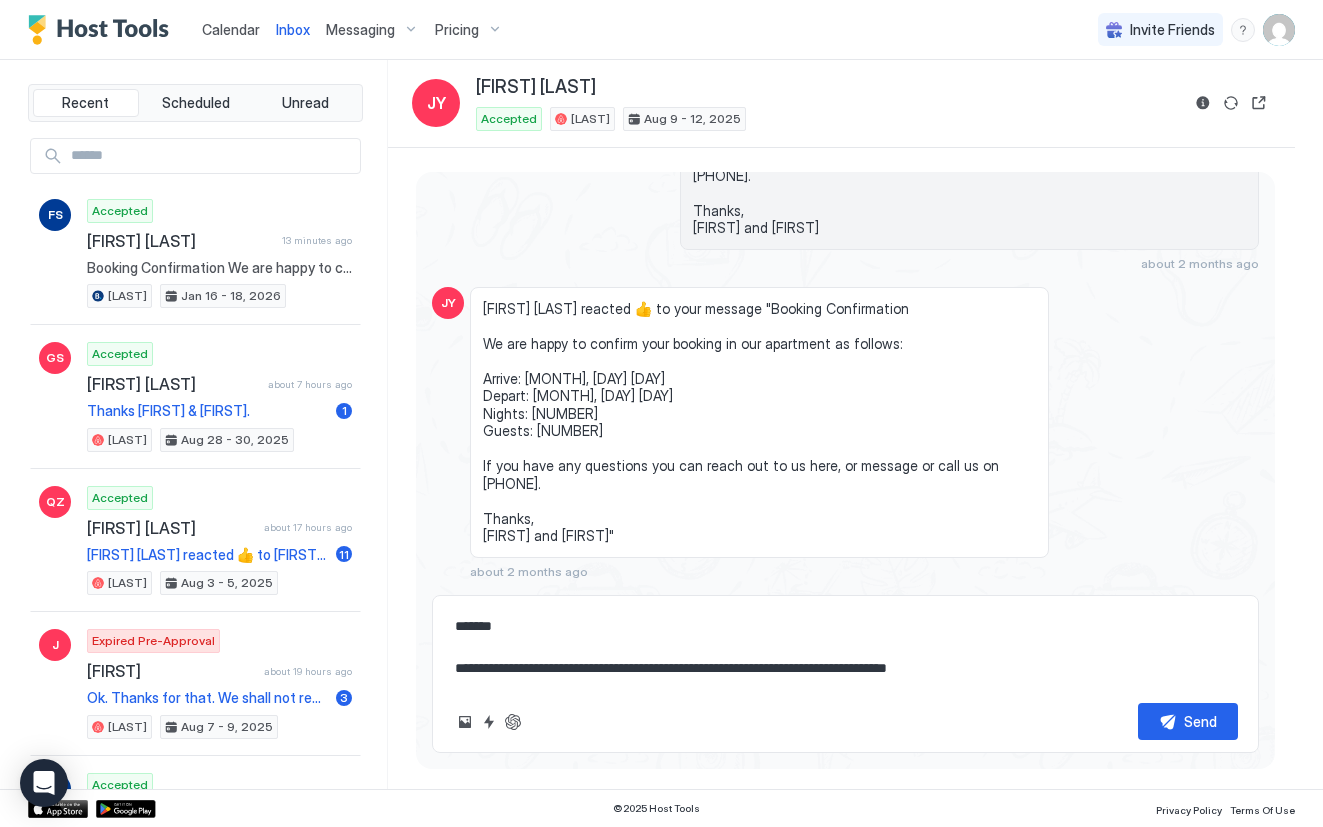type on "*" 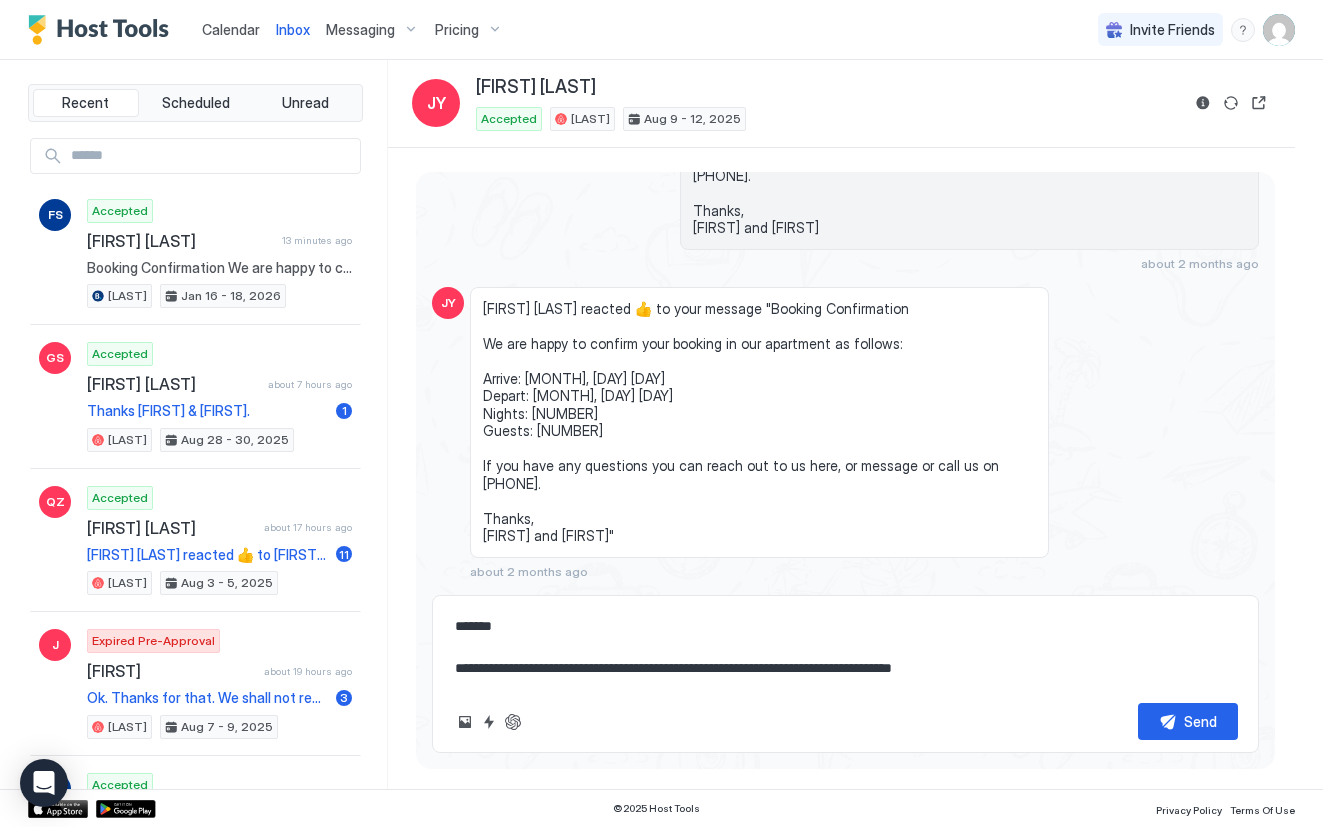 type on "**********" 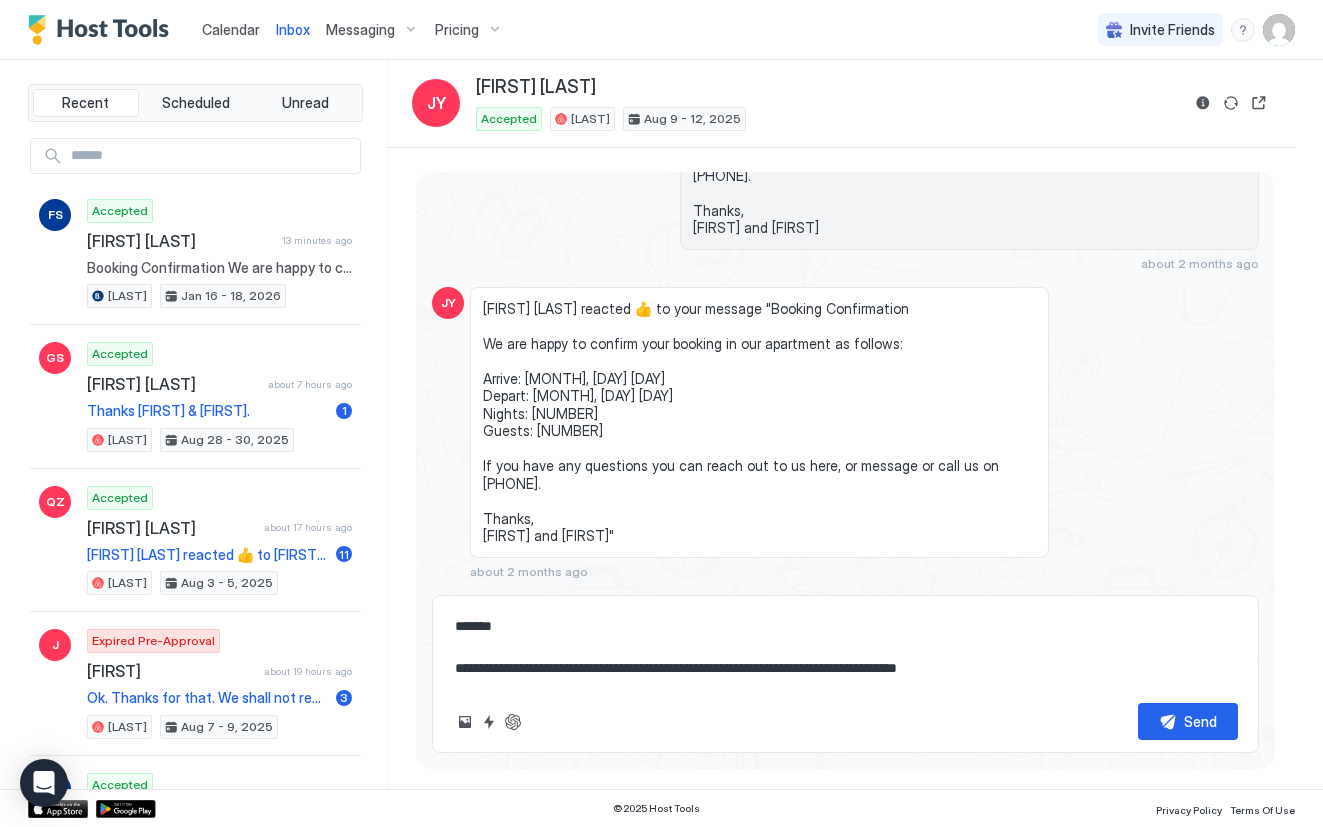 type on "*" 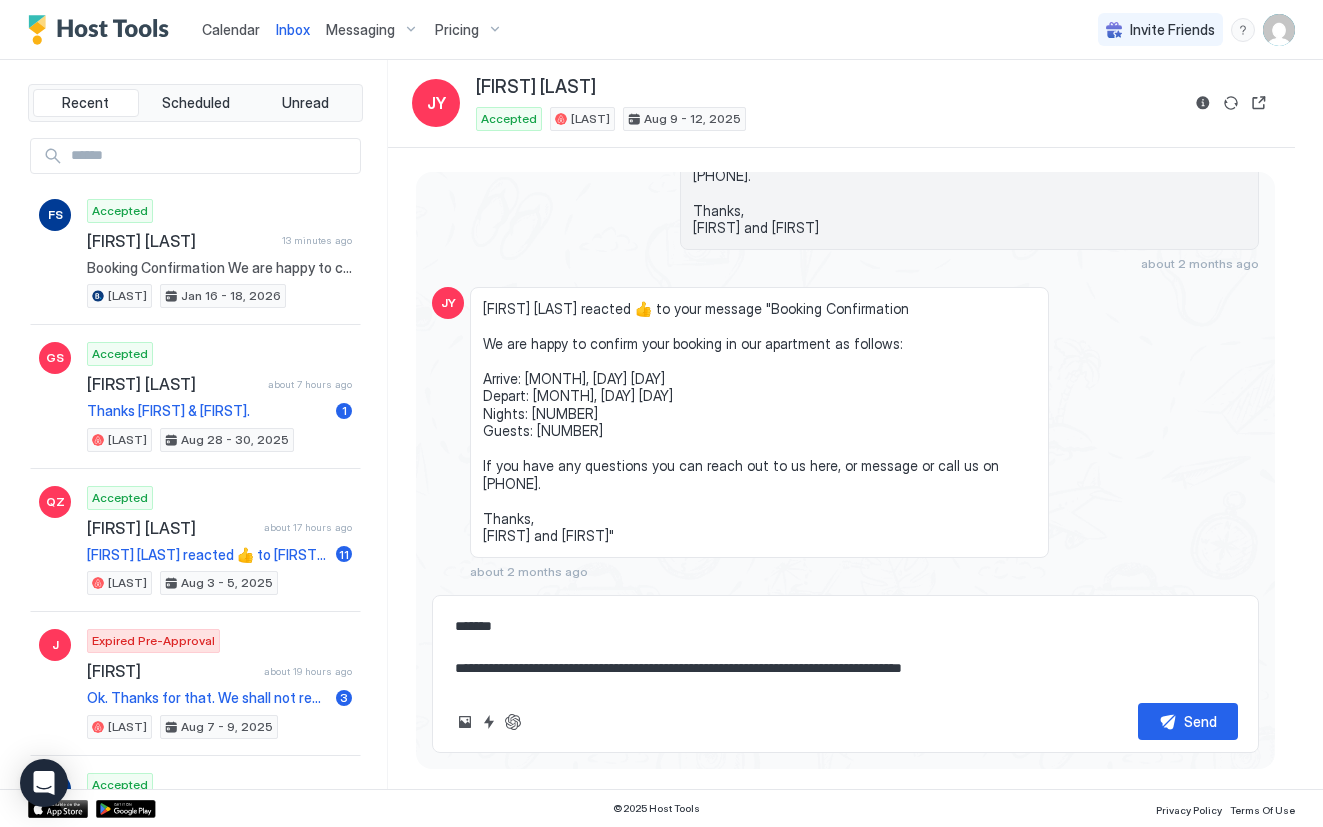 type on "*" 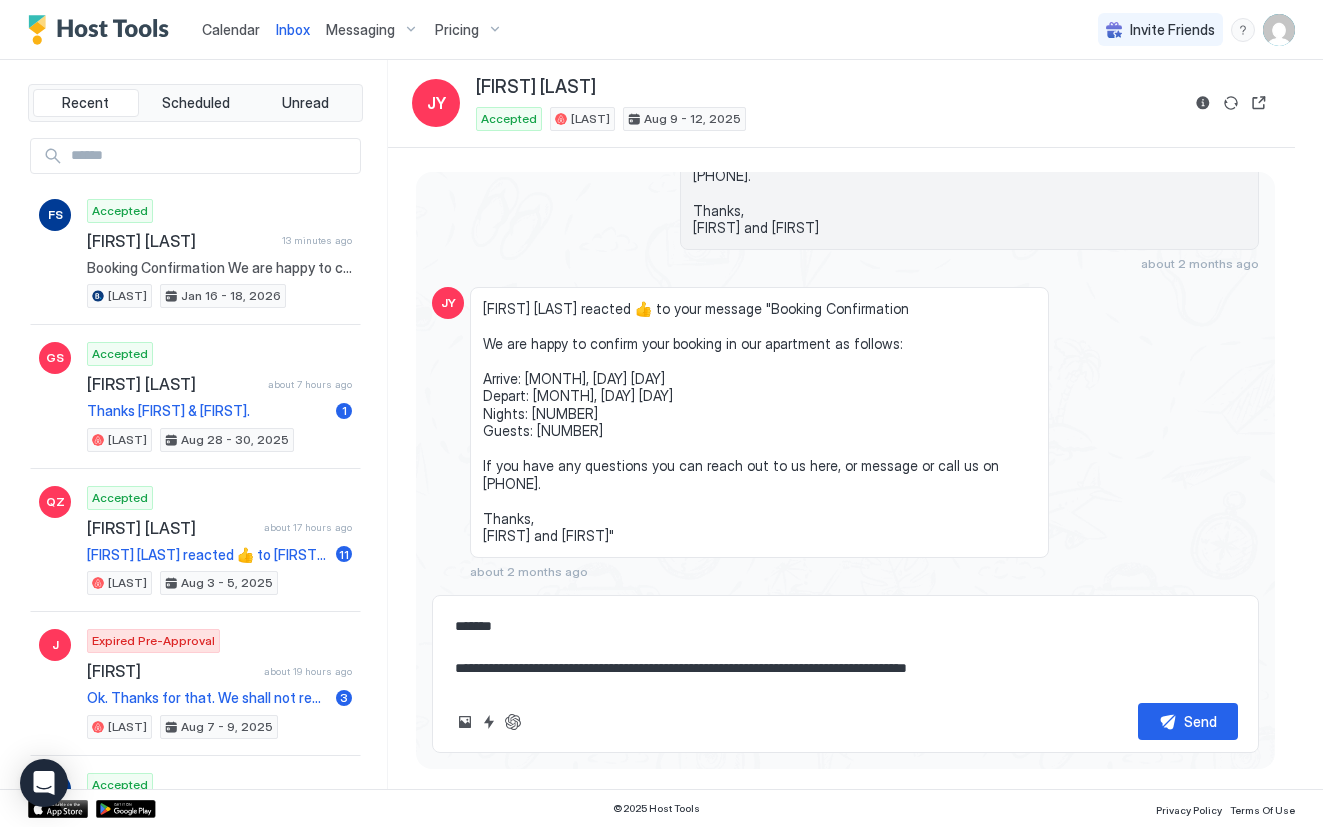 type on "*" 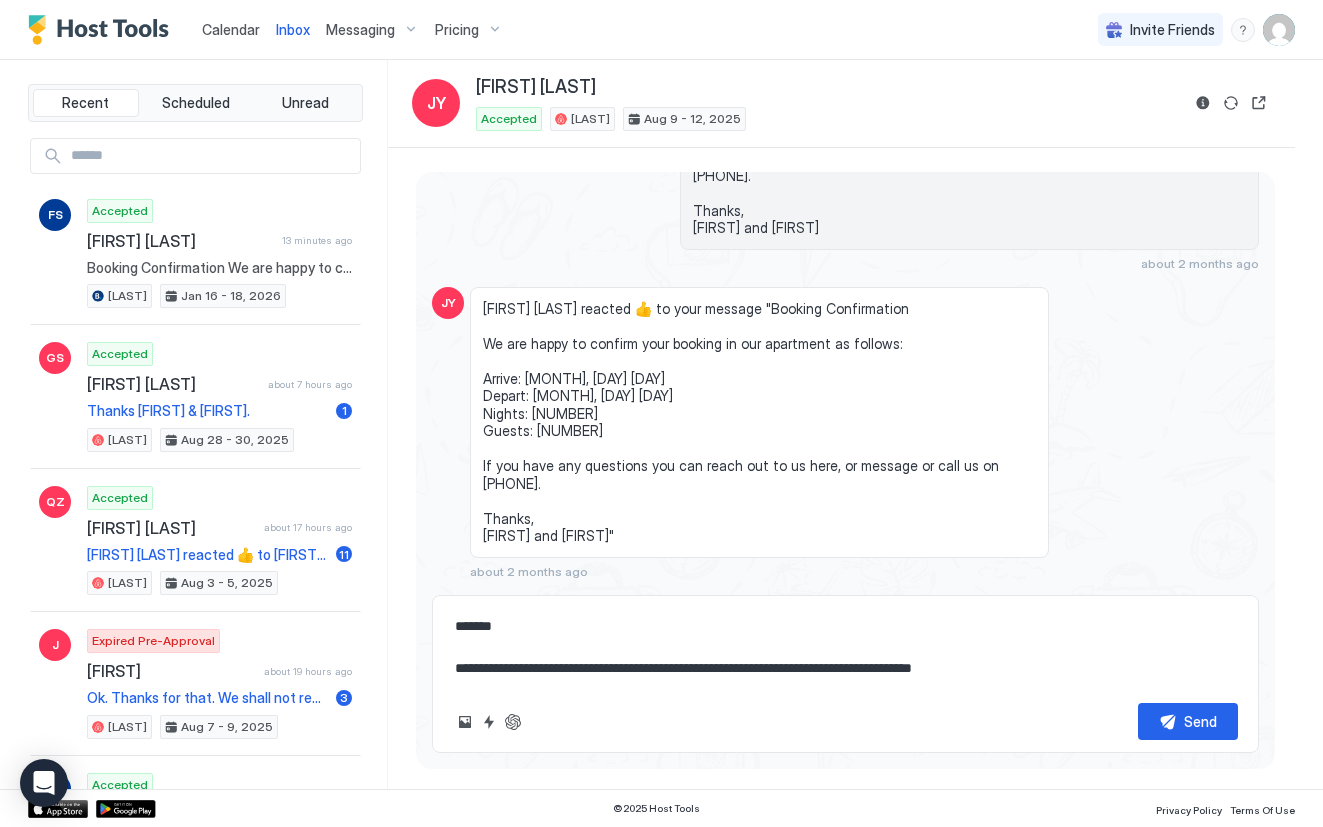 type on "*" 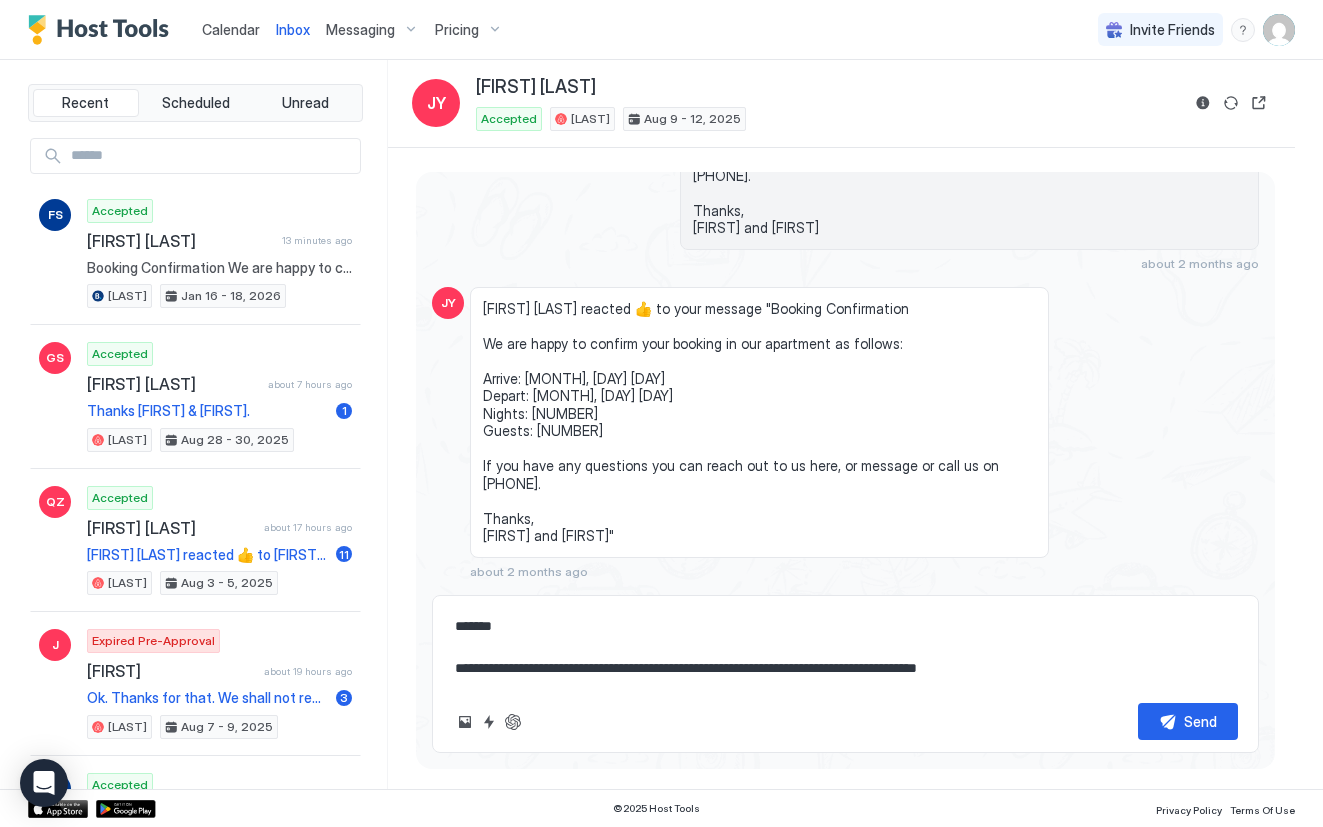 type on "*" 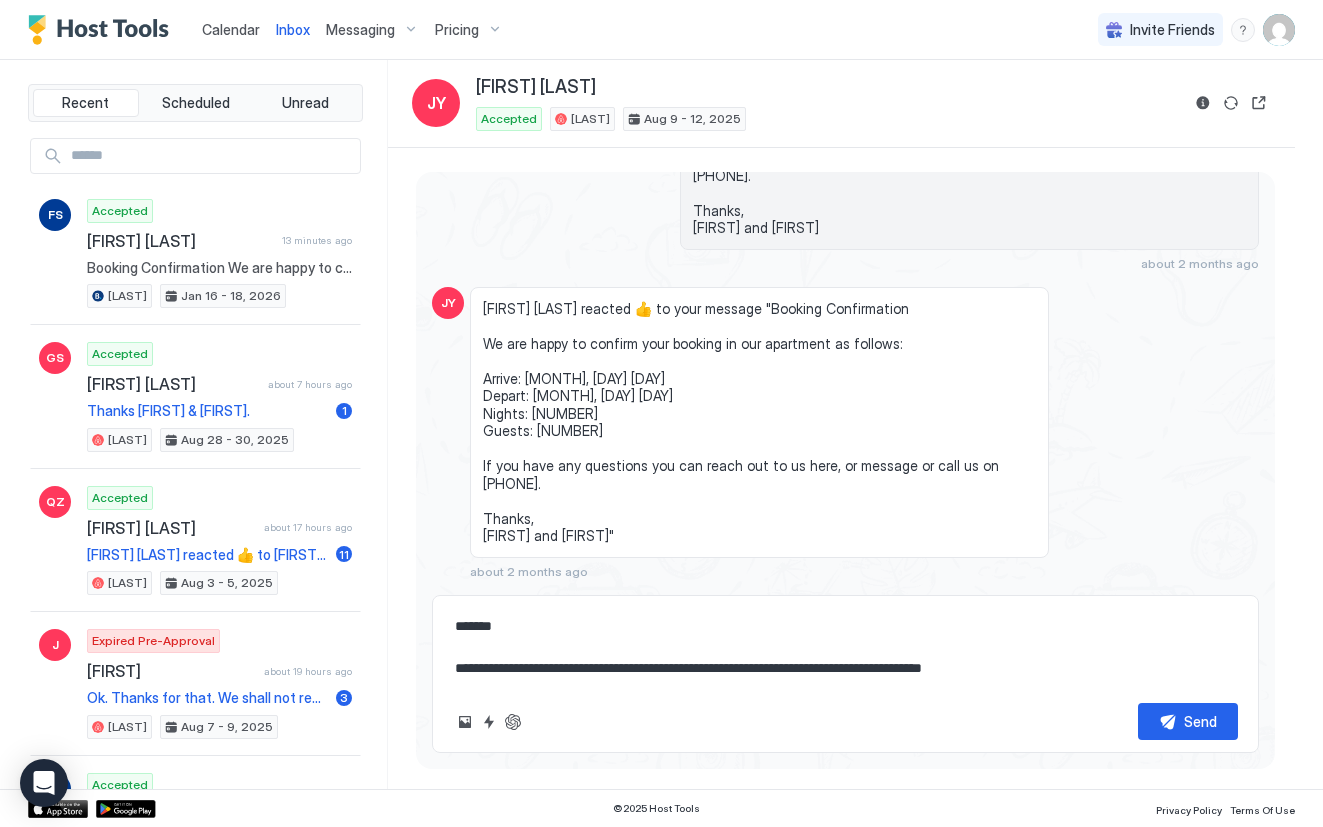 type on "*" 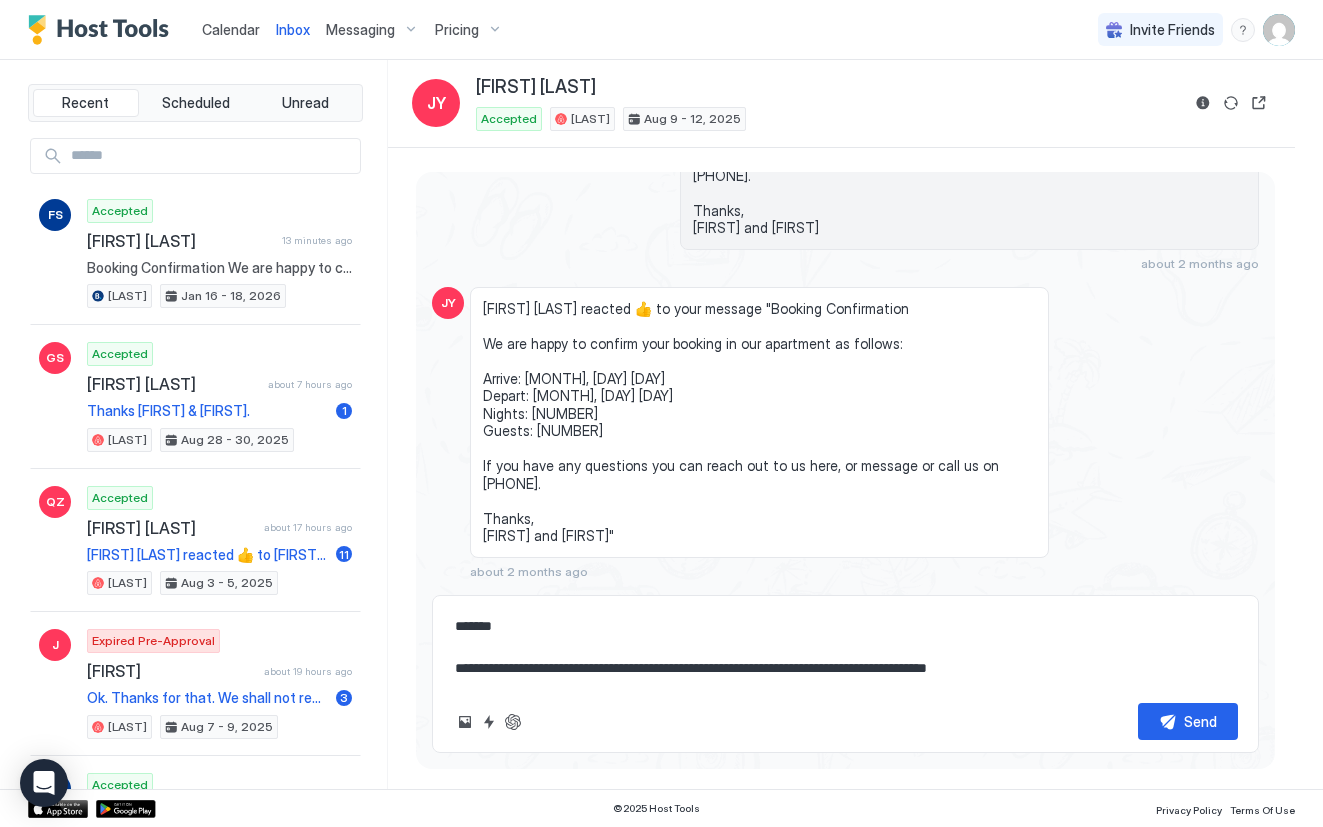 type on "**********" 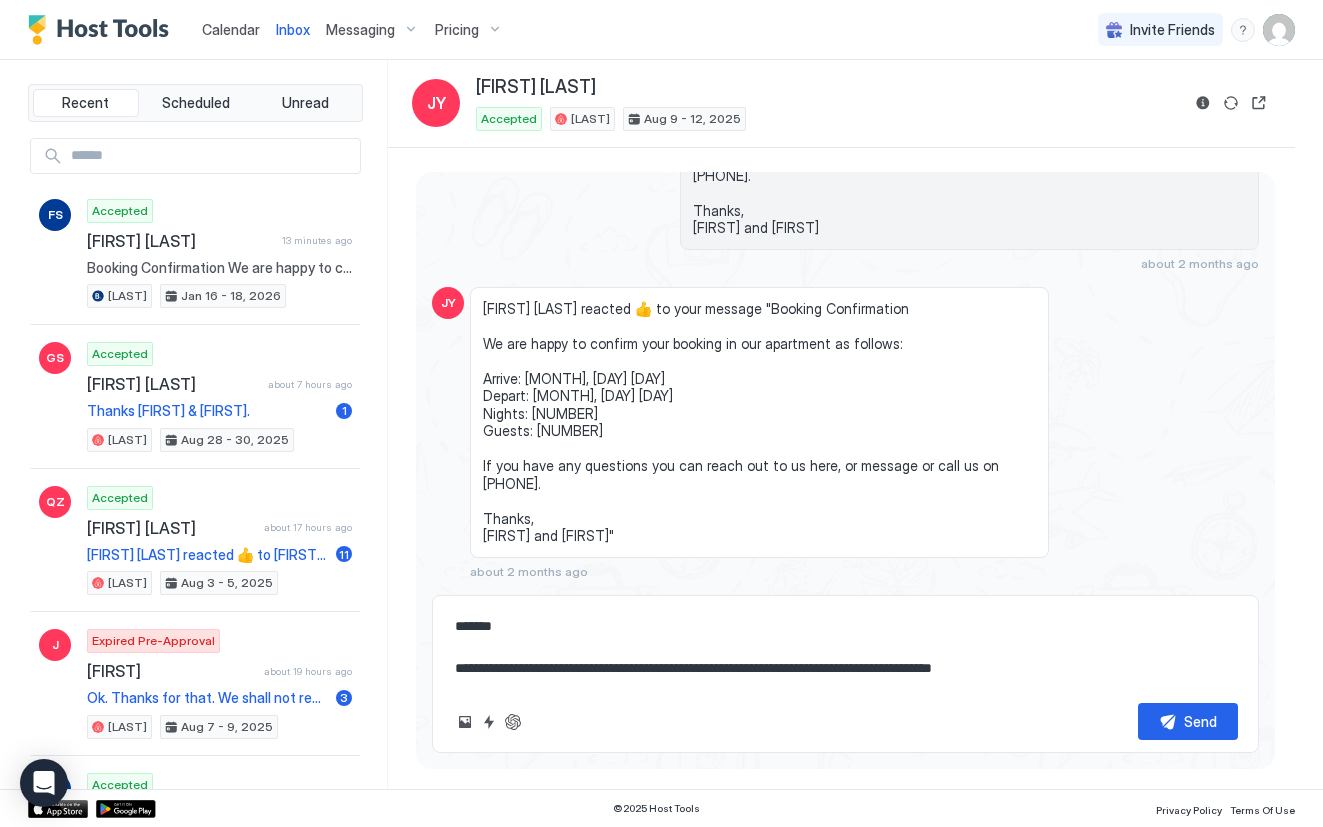 type on "*" 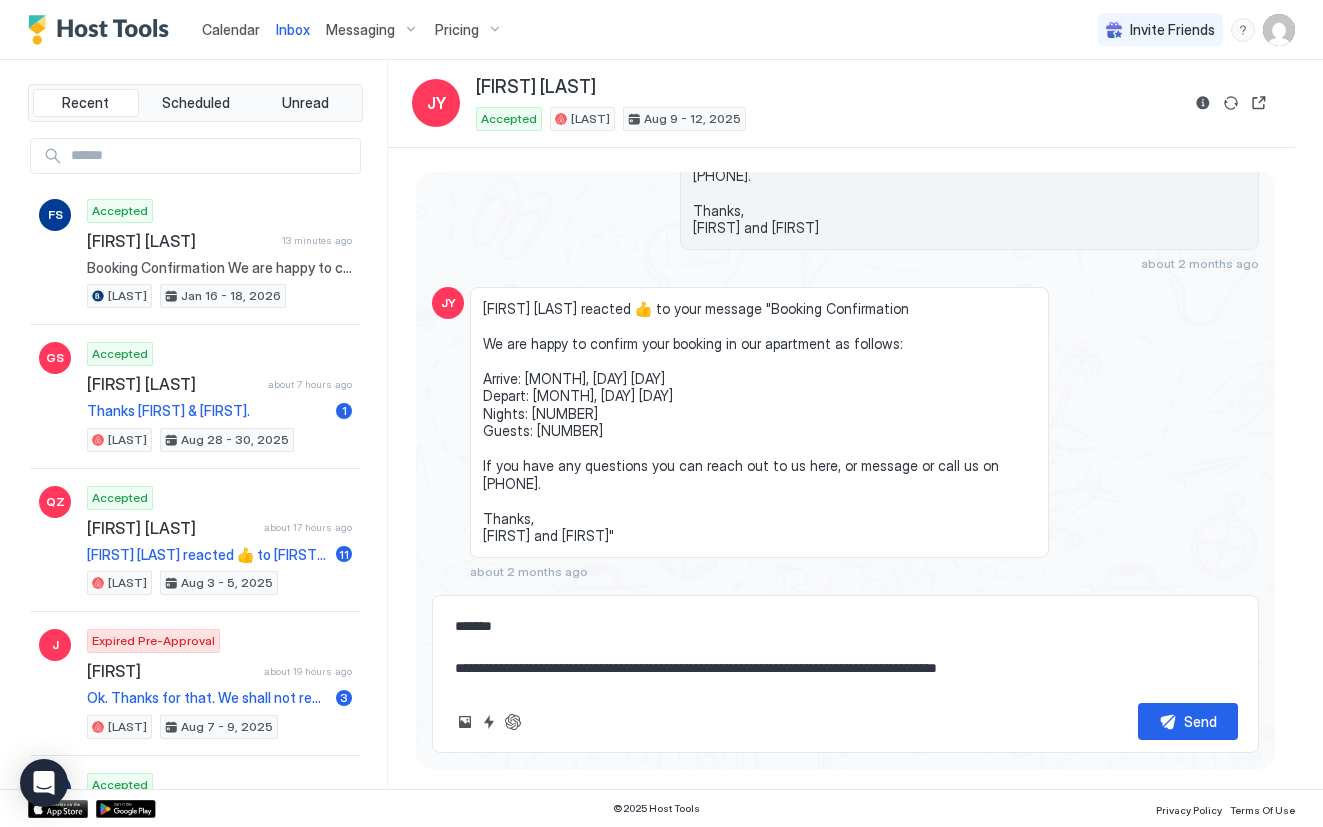 type on "*" 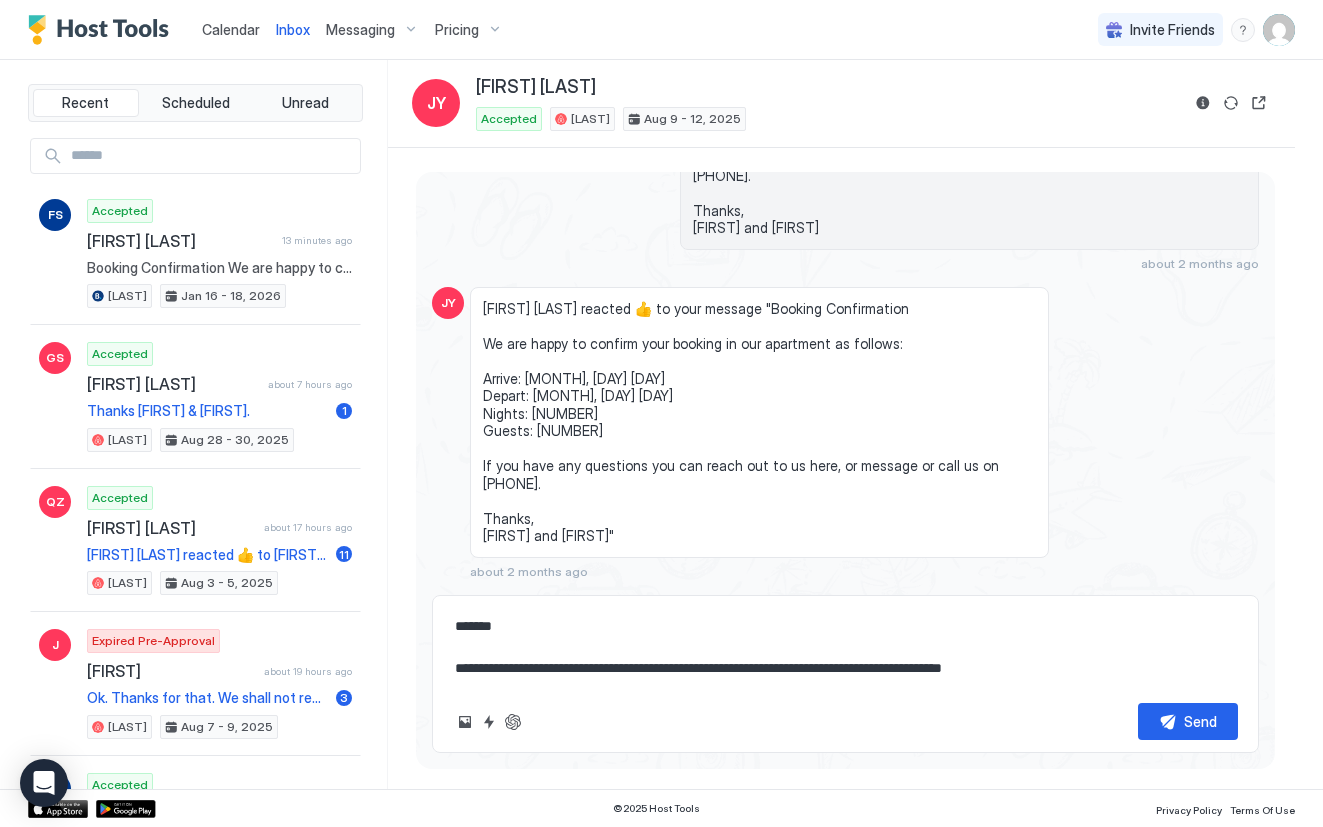 type on "*" 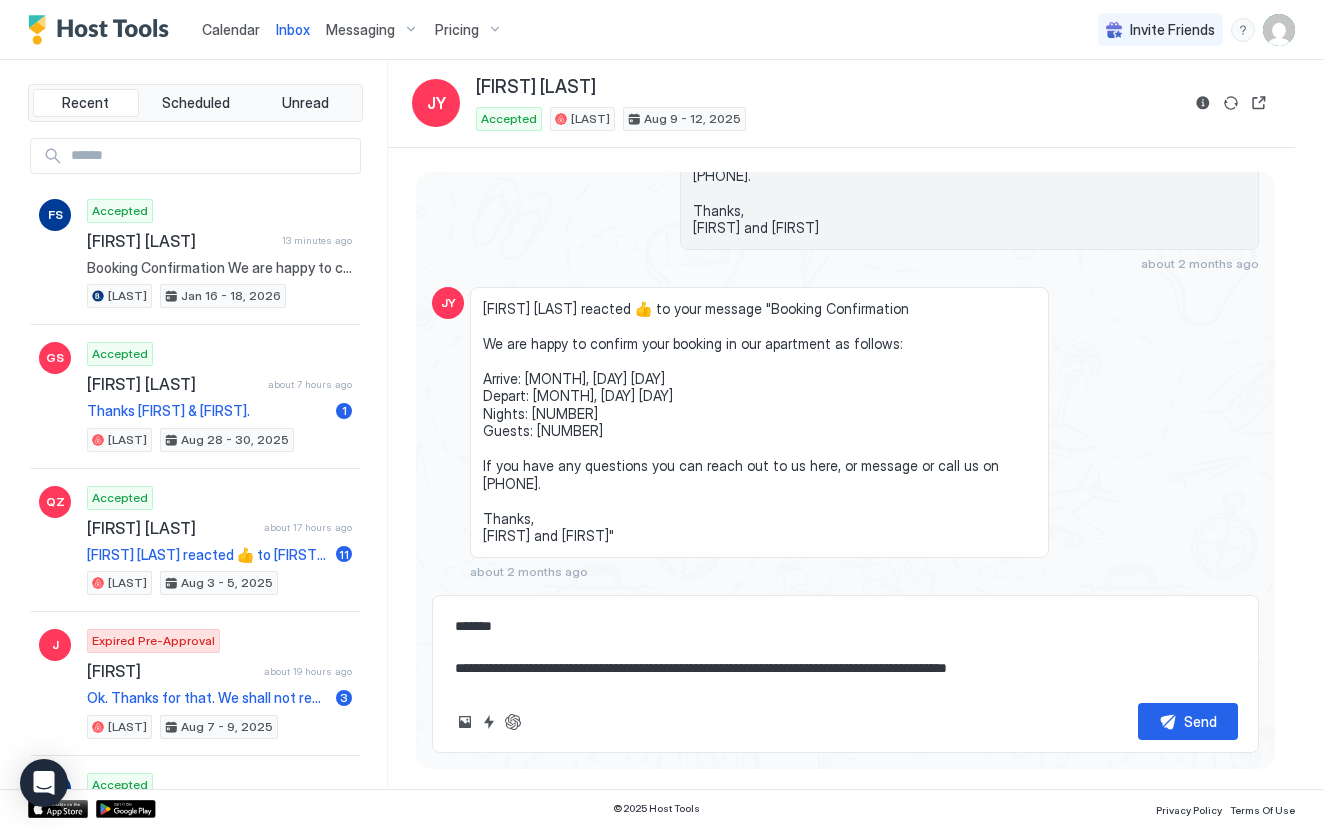 type on "*" 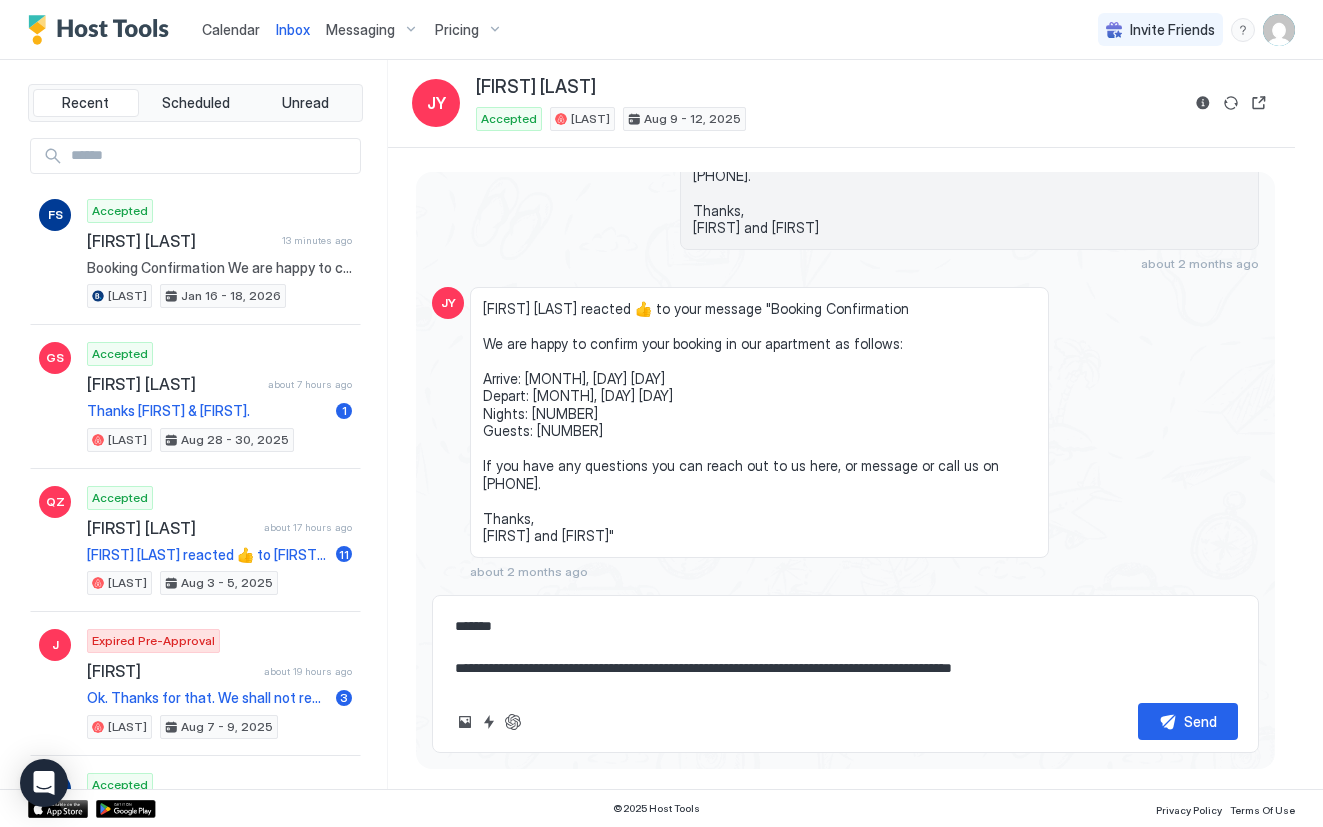 type on "*" 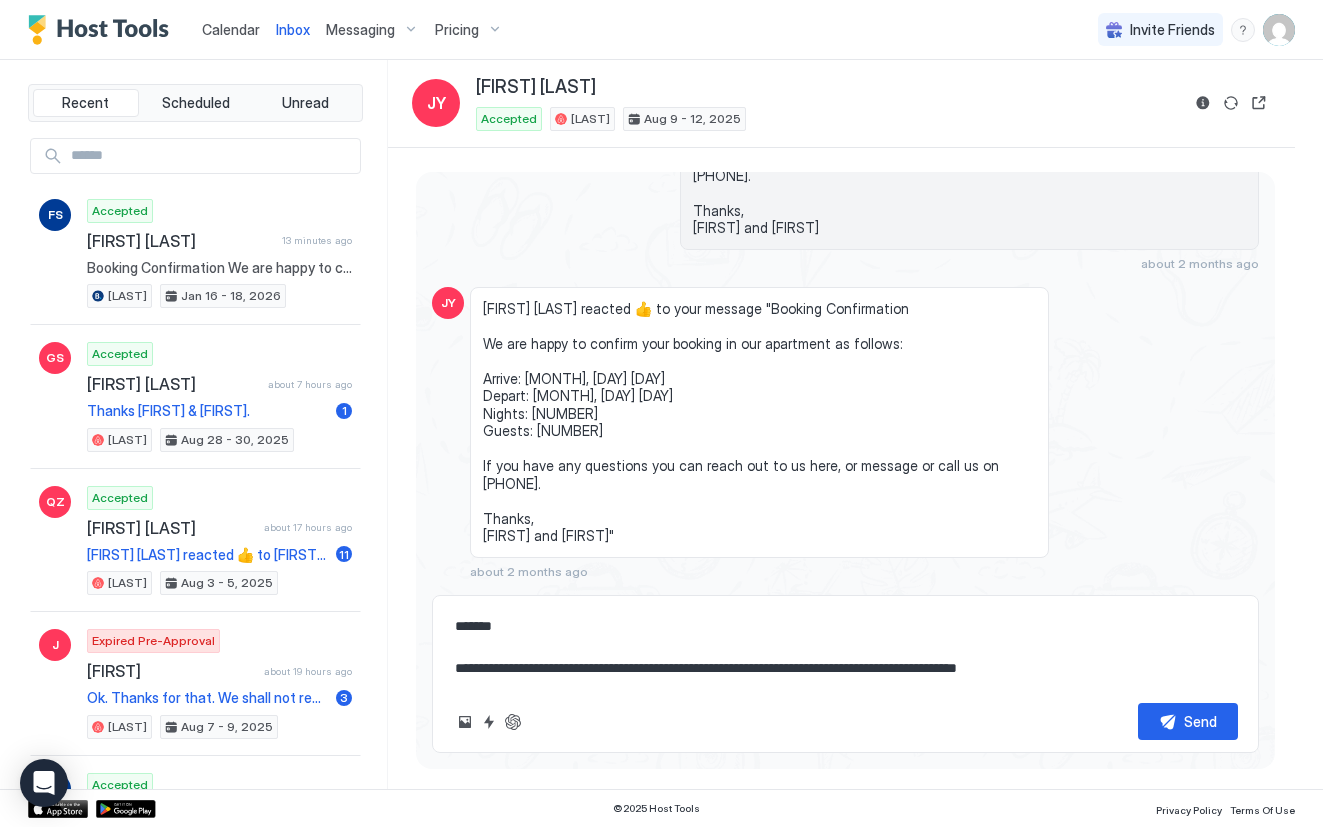 type on "*" 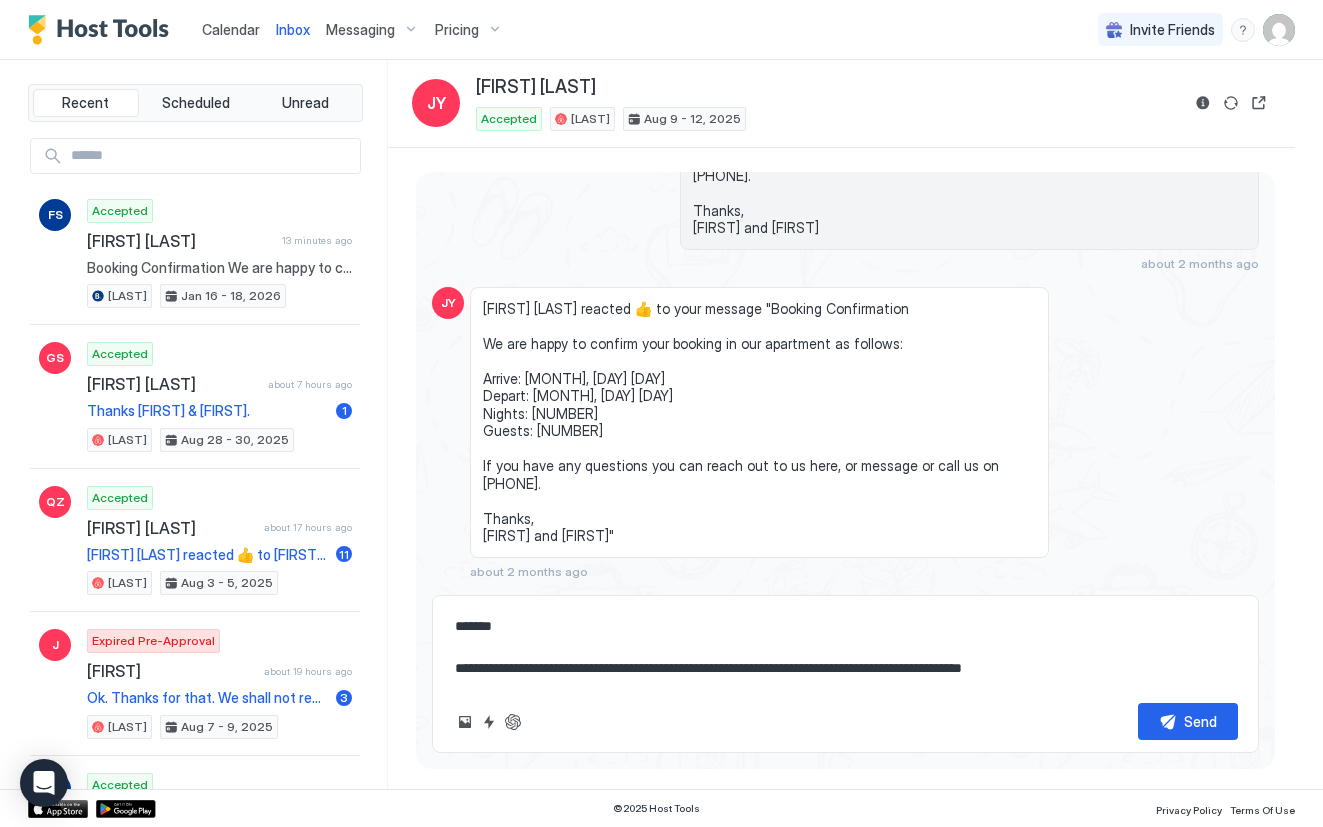 type on "*" 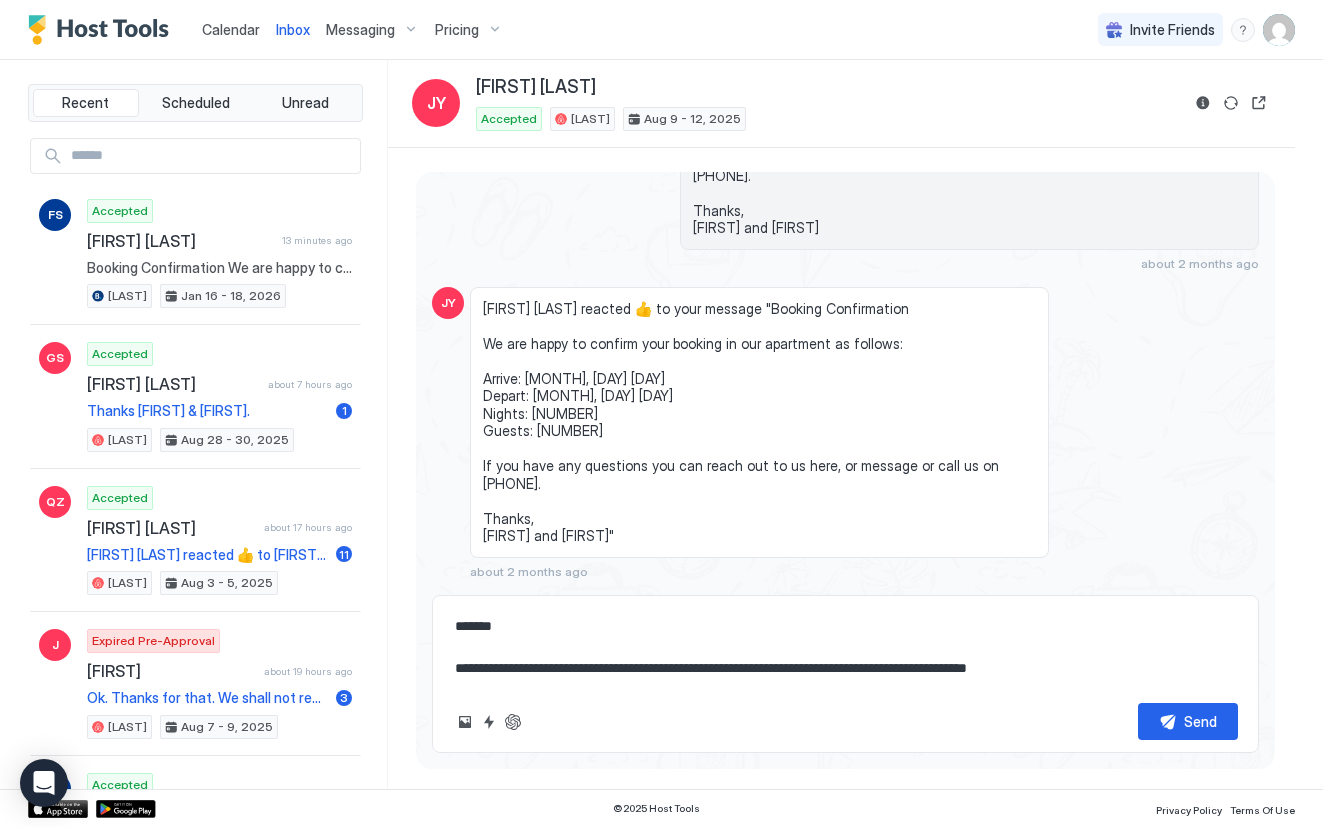 type on "*" 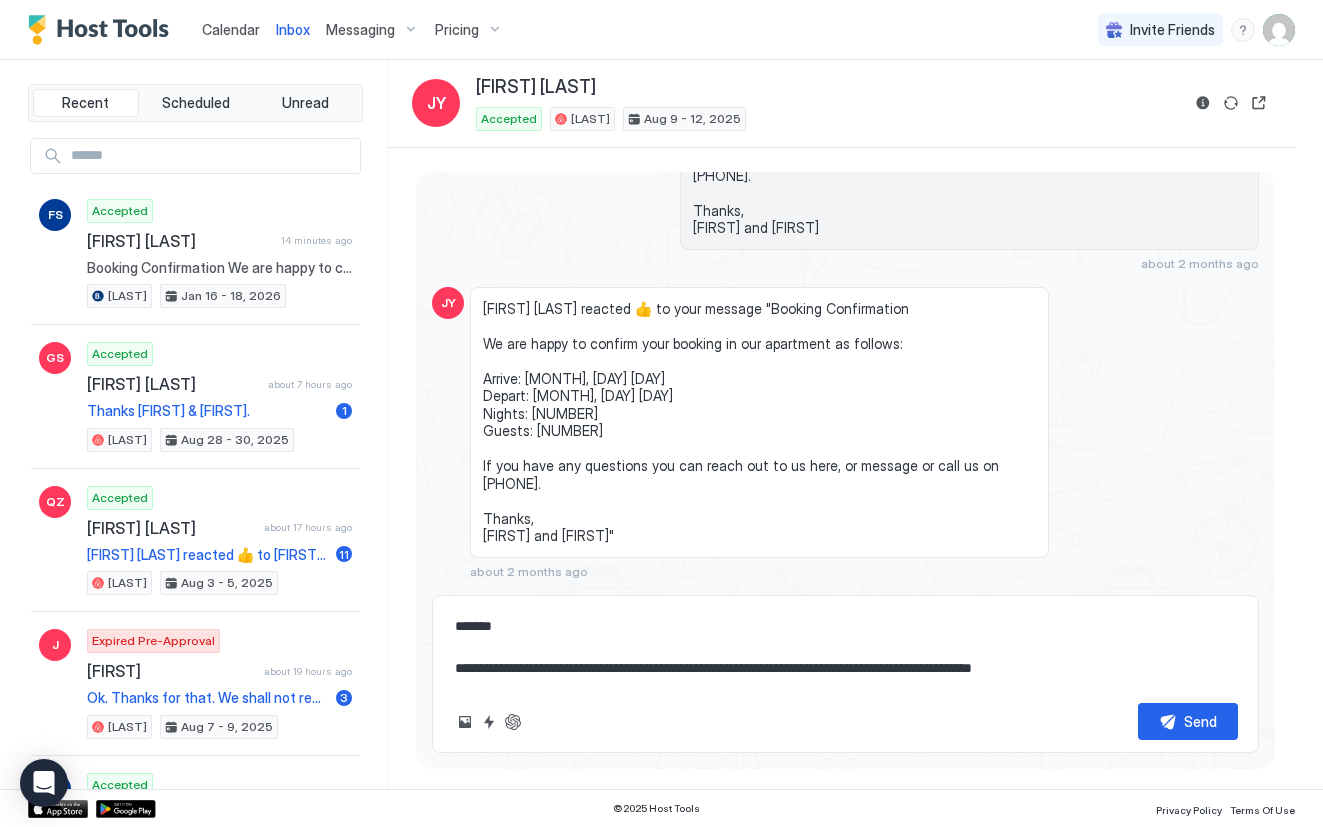 type on "*" 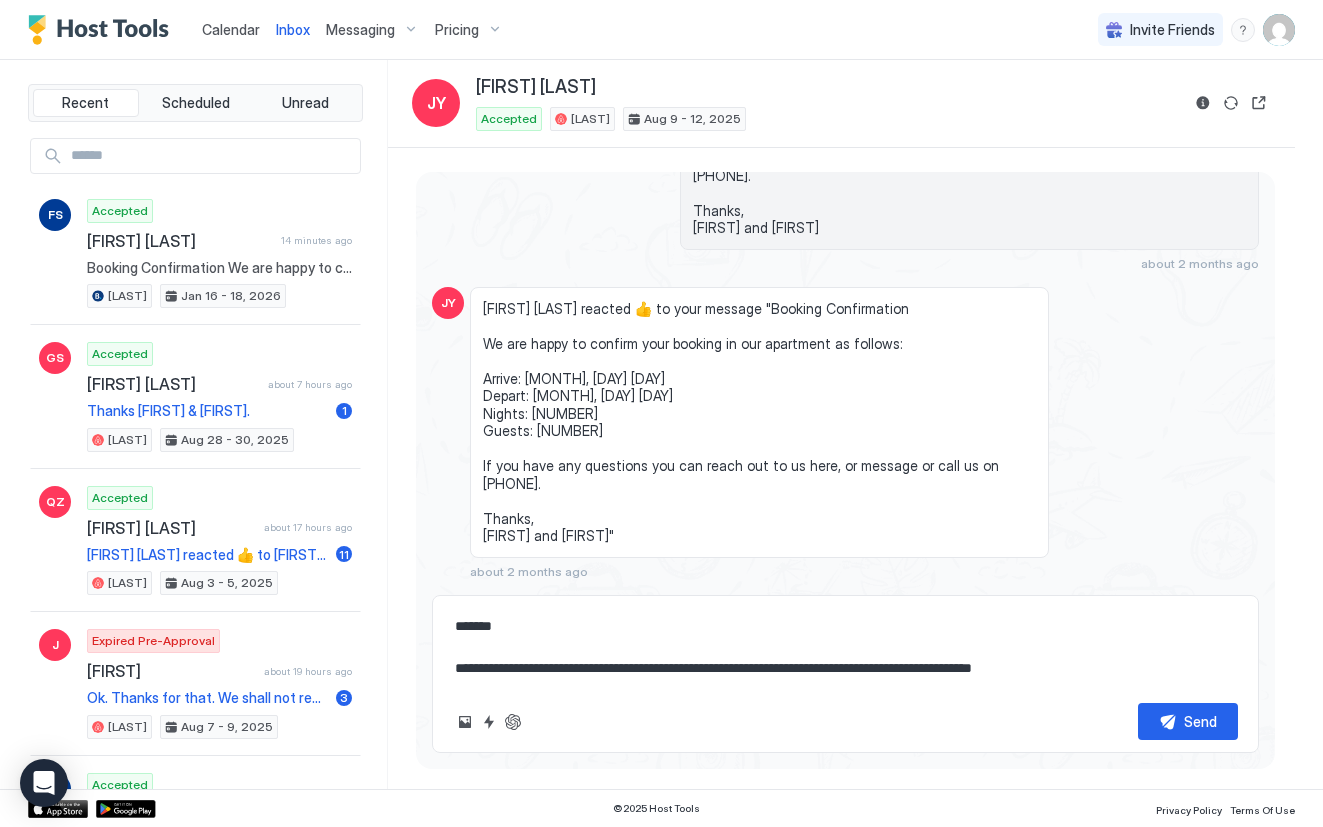 type on "**********" 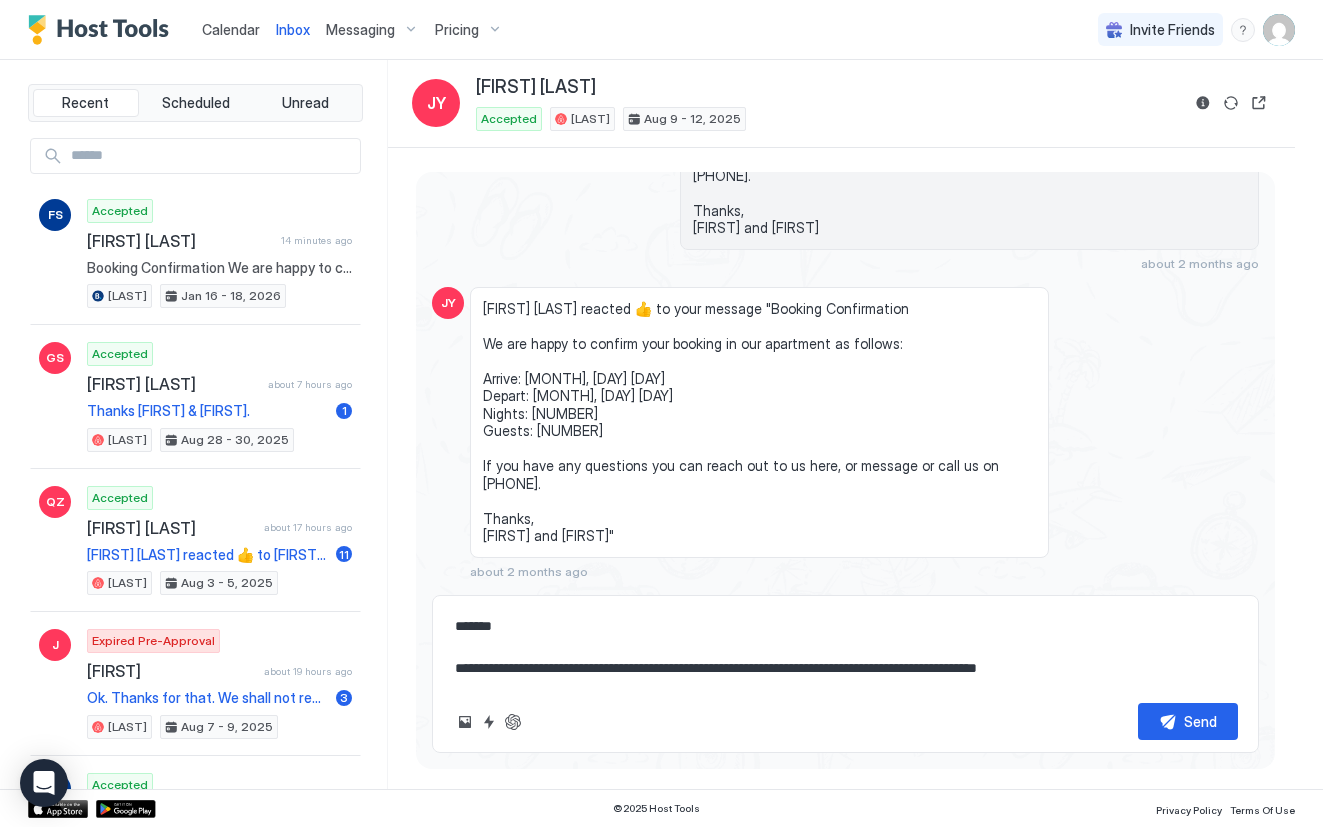 type on "*" 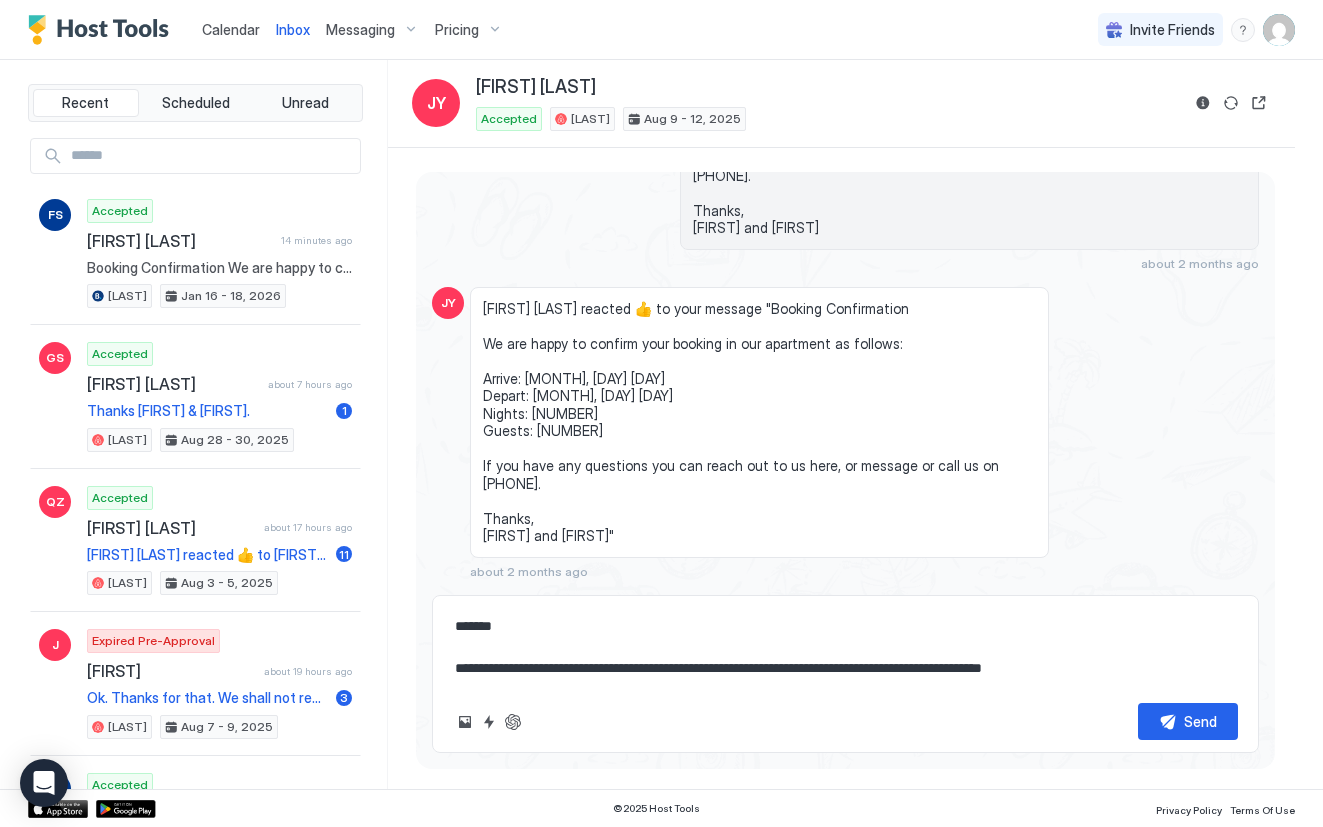 type 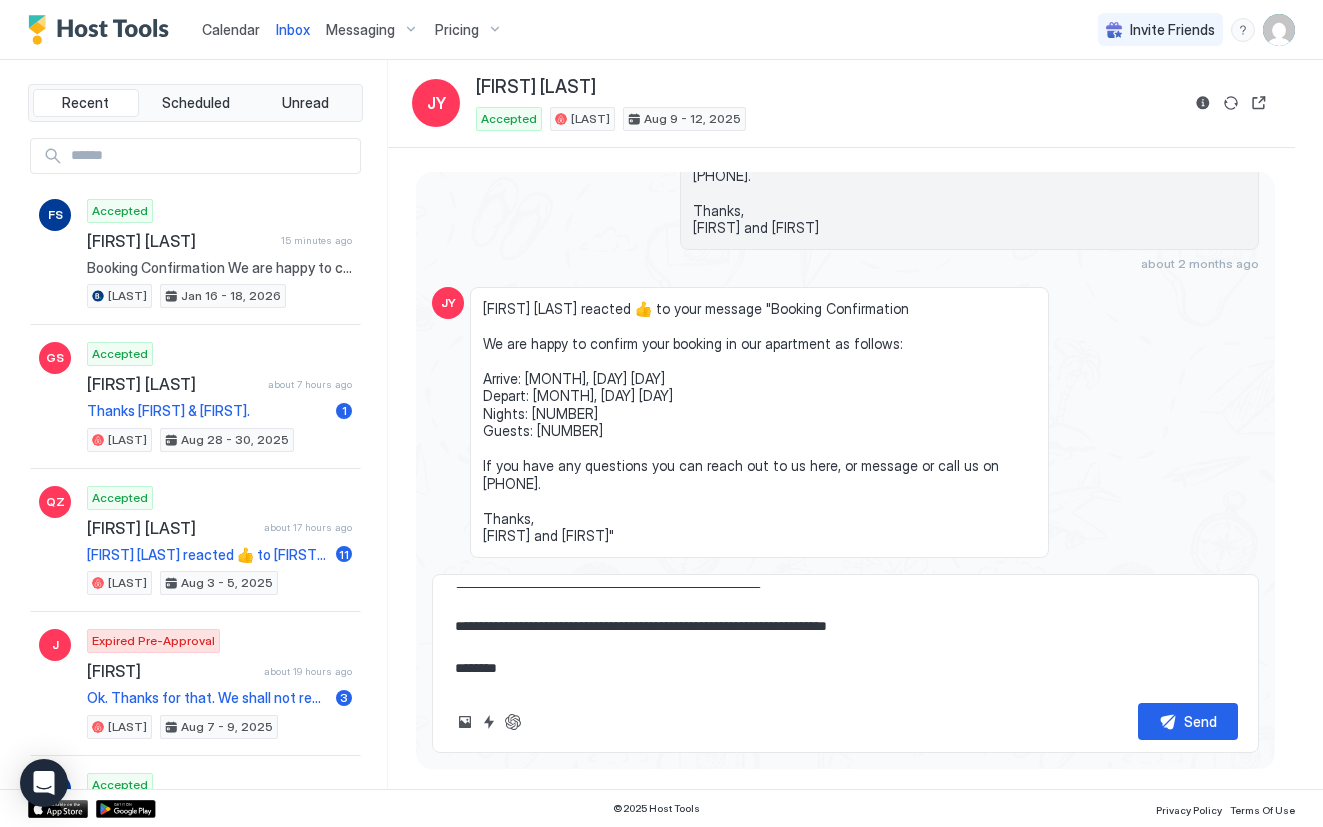 scroll, scrollTop: 179, scrollLeft: 0, axis: vertical 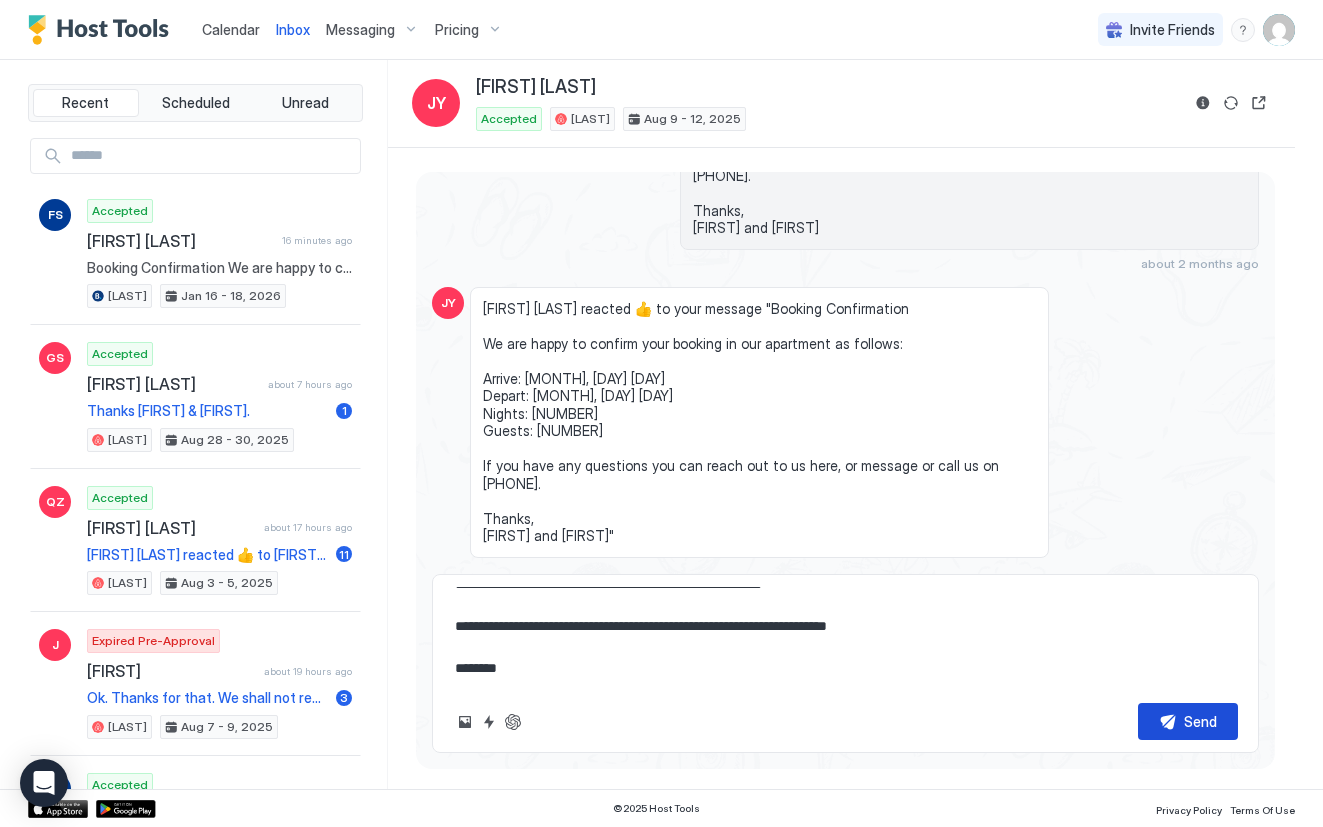 click on "Send" at bounding box center [1200, 721] 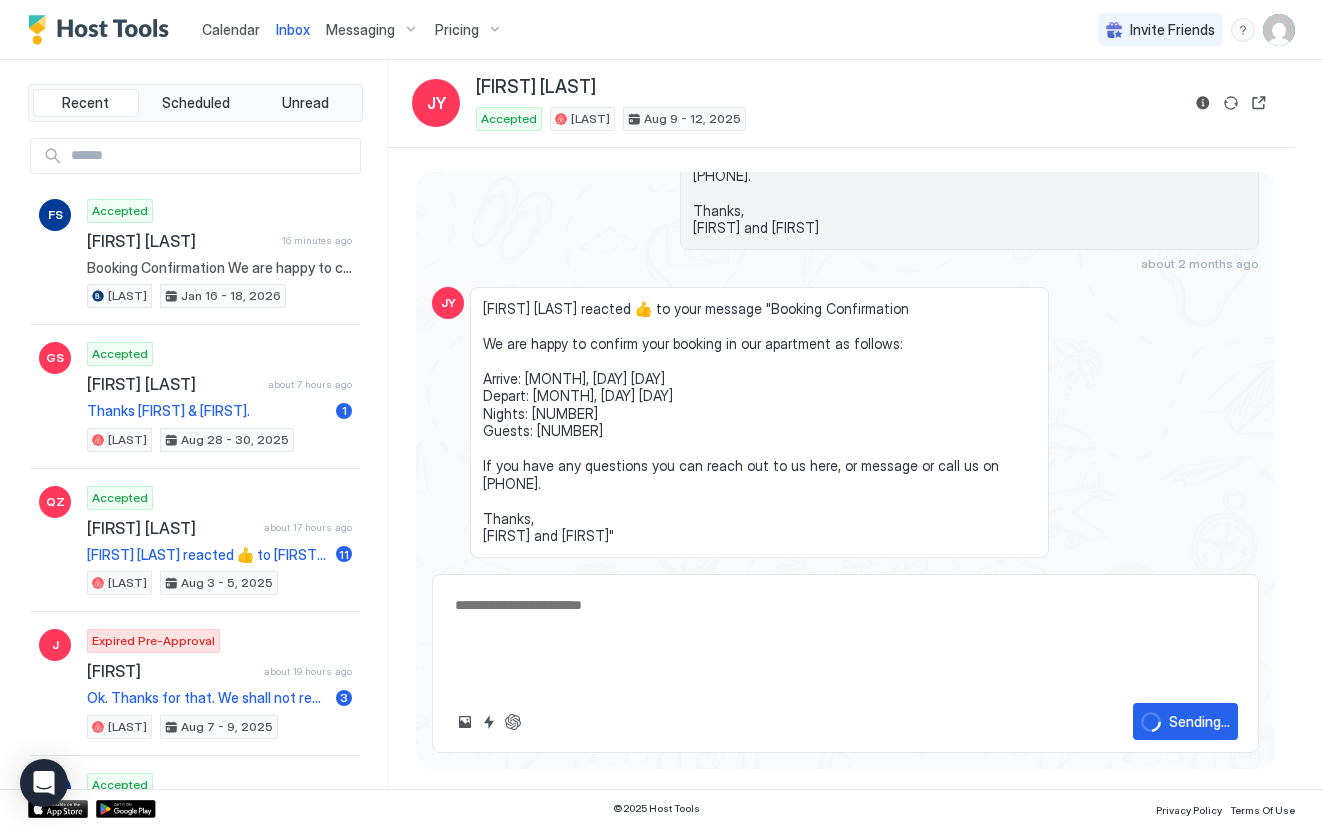 scroll, scrollTop: 0, scrollLeft: 0, axis: both 